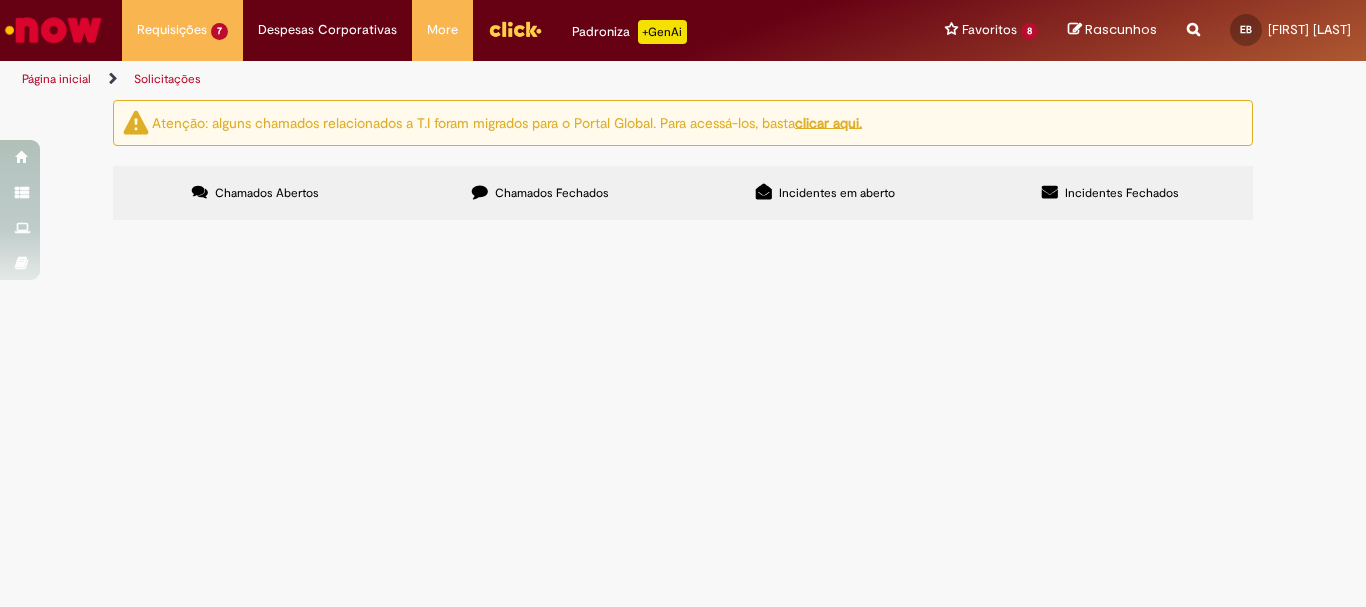 scroll, scrollTop: 0, scrollLeft: 0, axis: both 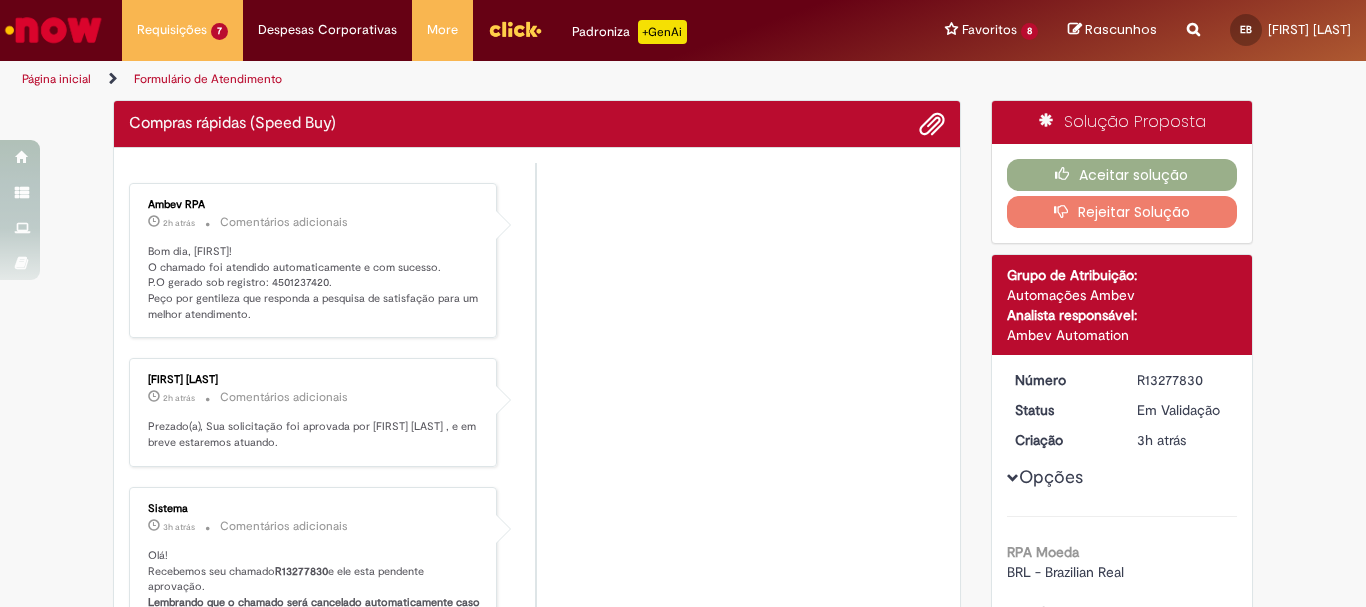 drag, startPoint x: 450, startPoint y: 6, endPoint x: 232, endPoint y: 76, distance: 228.96288 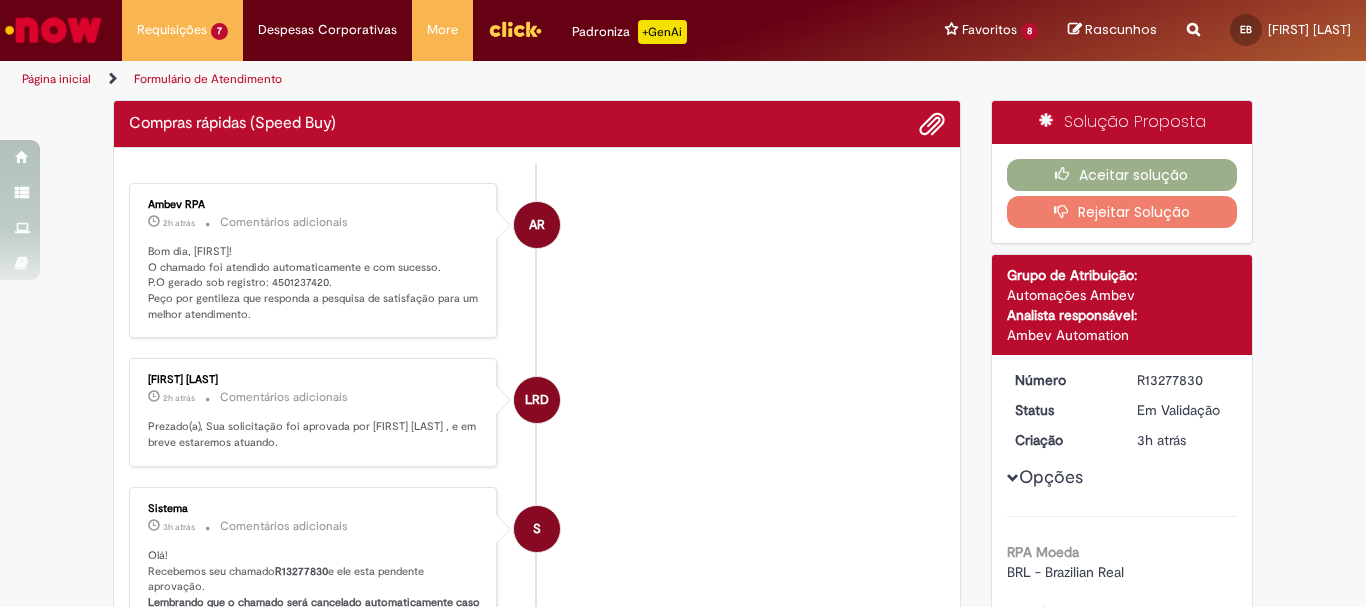 click on "Página inicial
Formulário de Atendimento" at bounding box center (455, 79) 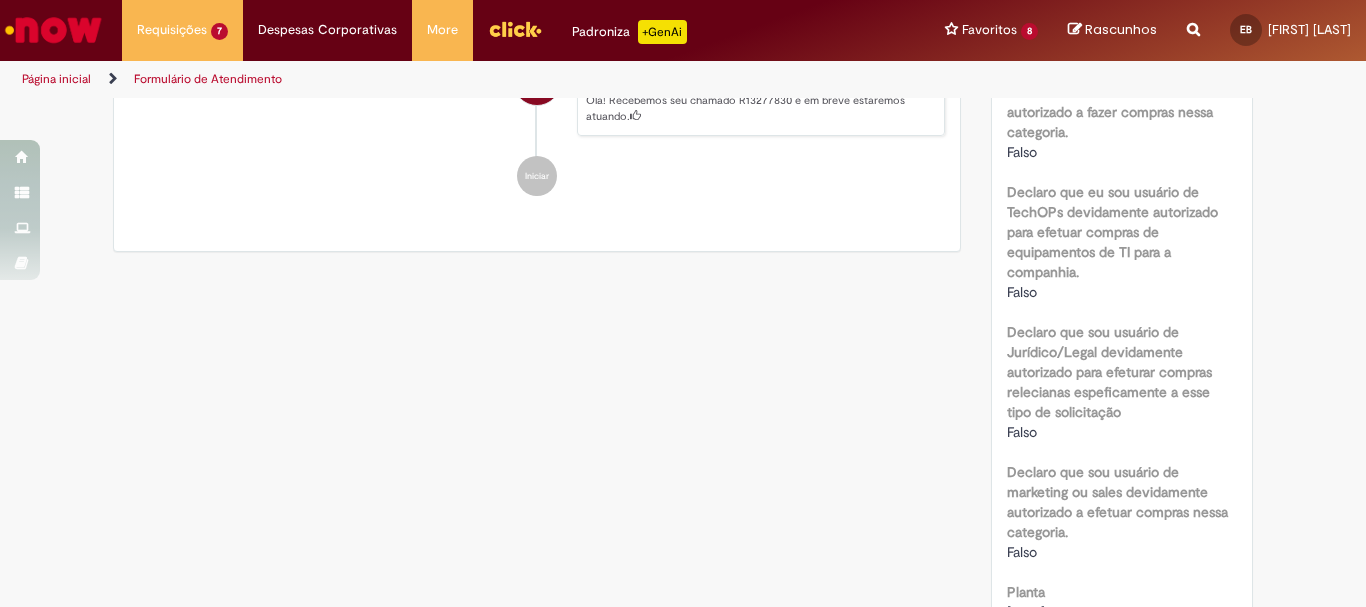 scroll, scrollTop: 1600, scrollLeft: 0, axis: vertical 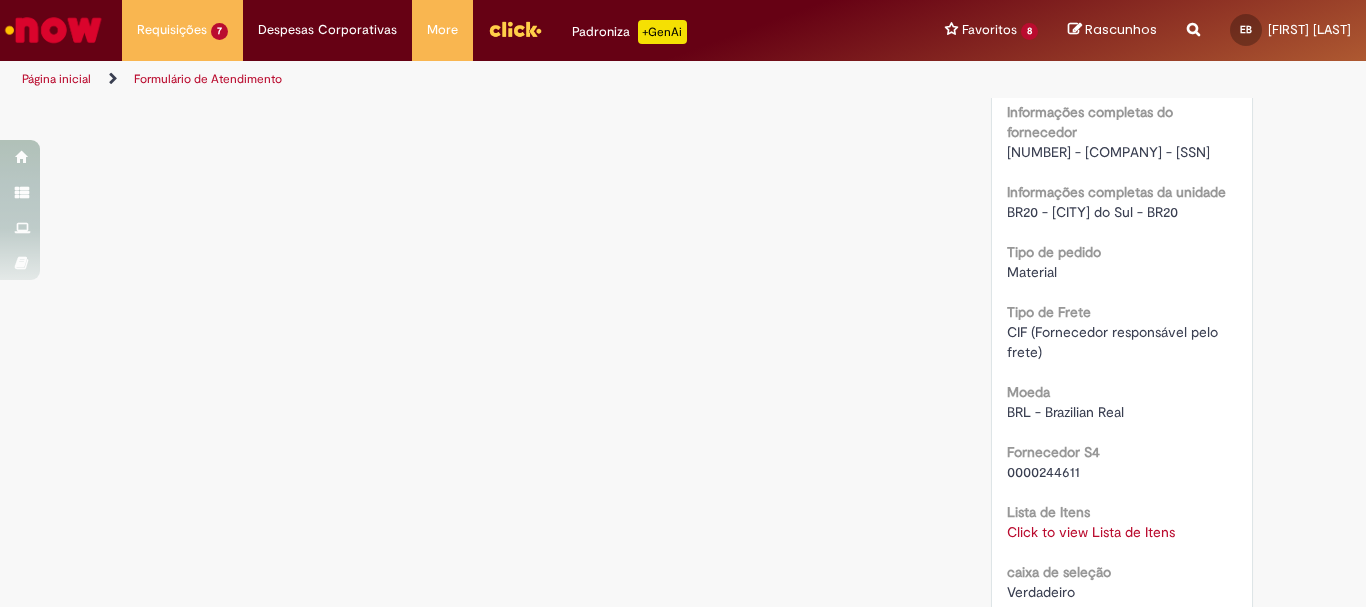 click on "[NUMBER] - [COMPANY] - [SSN]" at bounding box center (1108, 152) 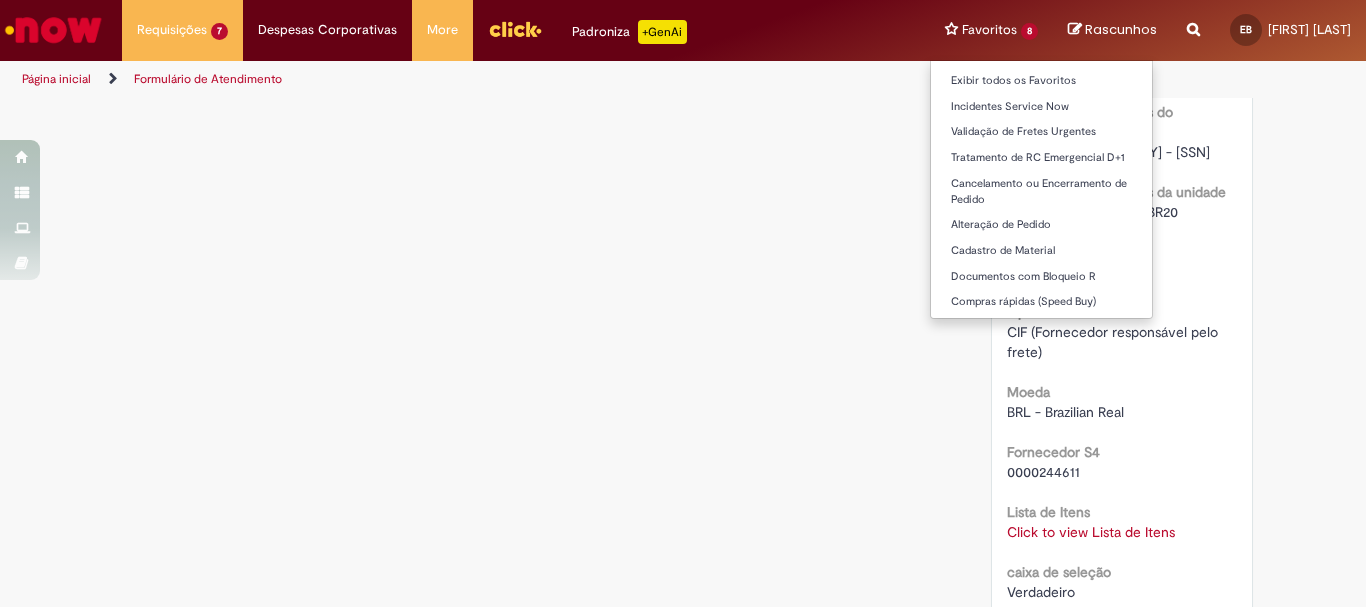 copy on "[SSN]" 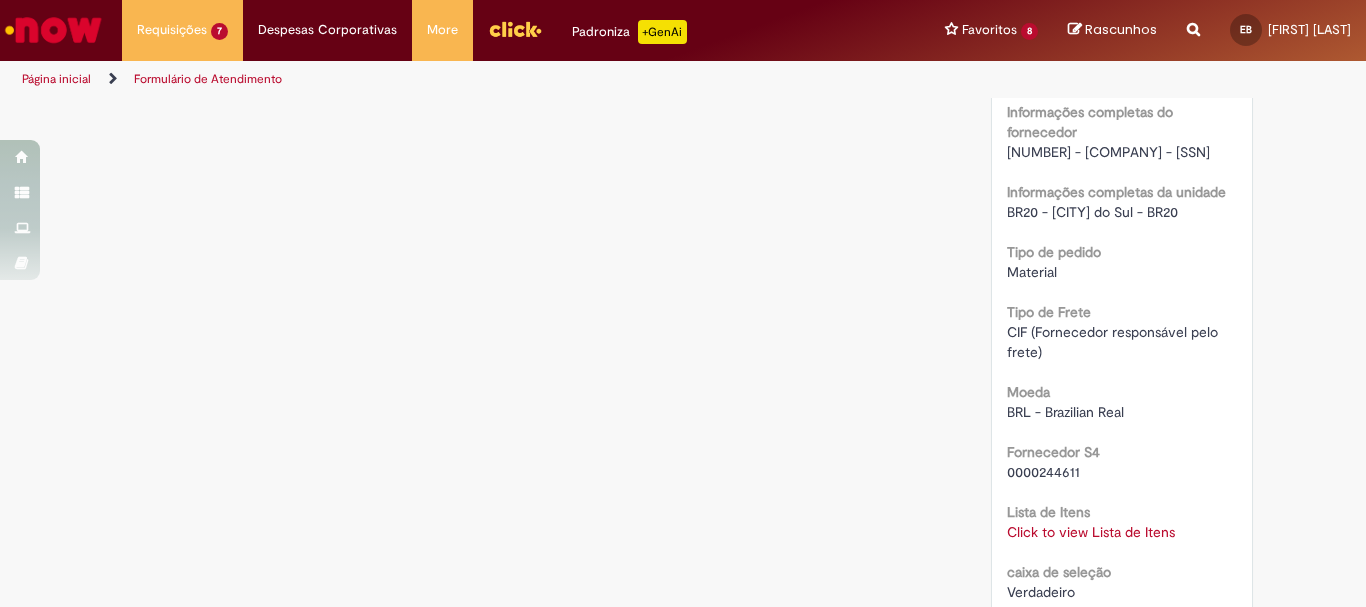 scroll, scrollTop: 1900, scrollLeft: 0, axis: vertical 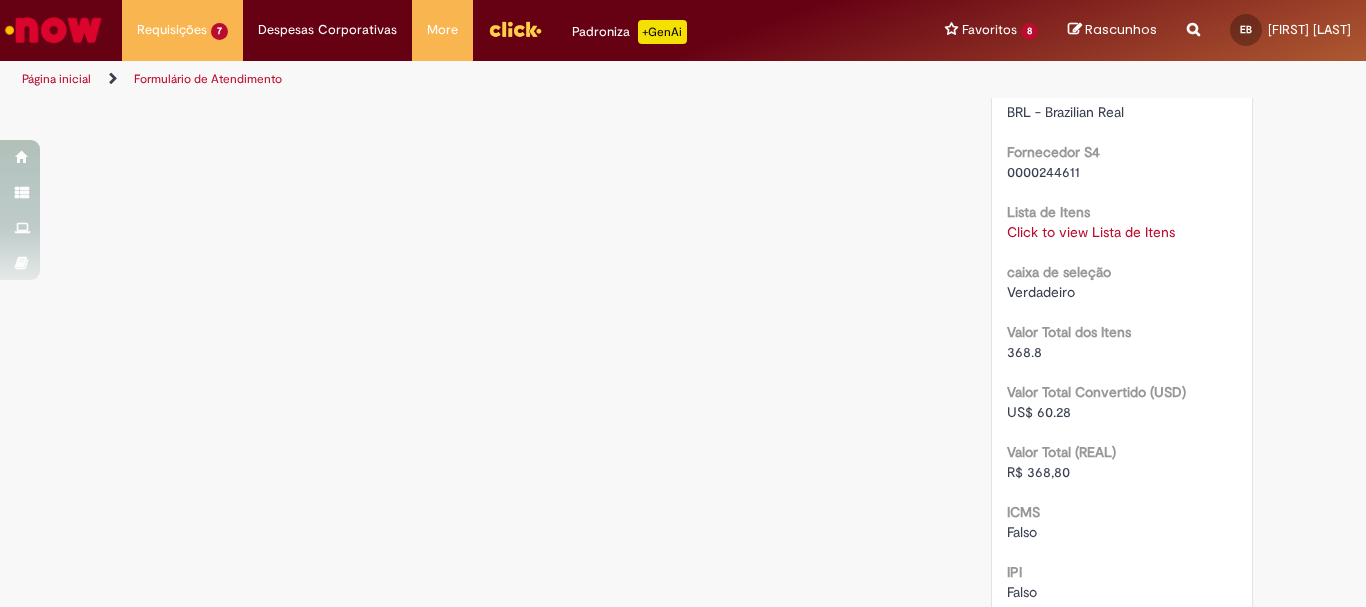 click on "Click to view Lista de Itens" at bounding box center [1091, 232] 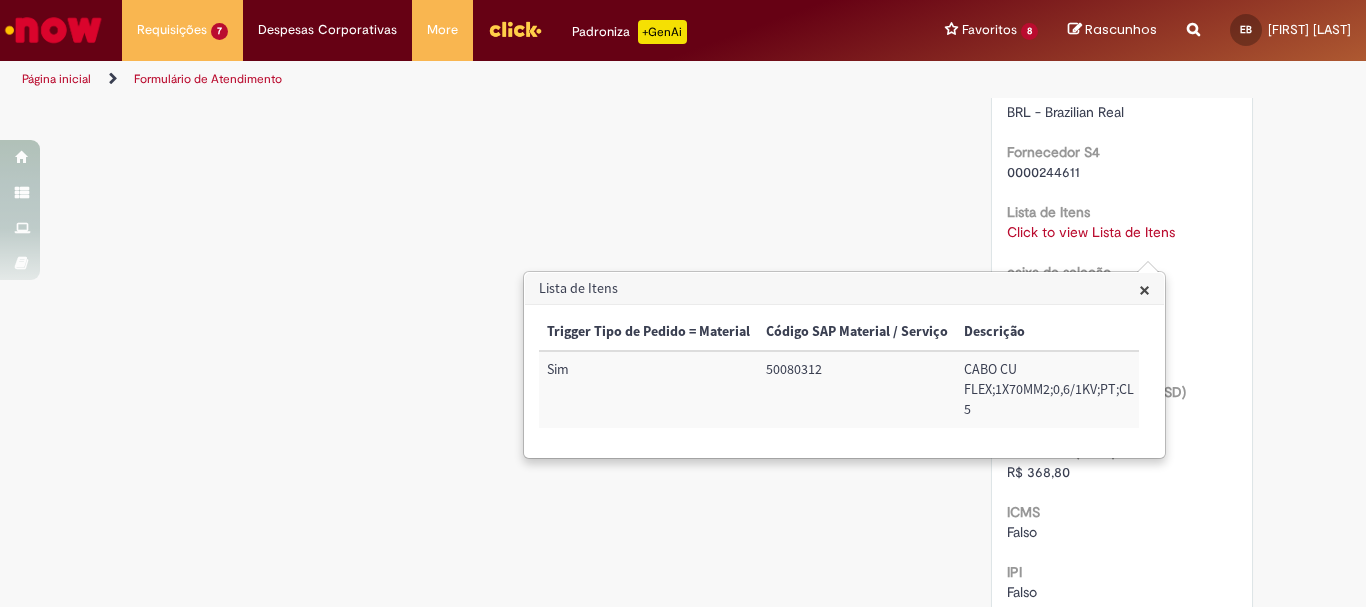 click on "50080312" at bounding box center (857, 389) 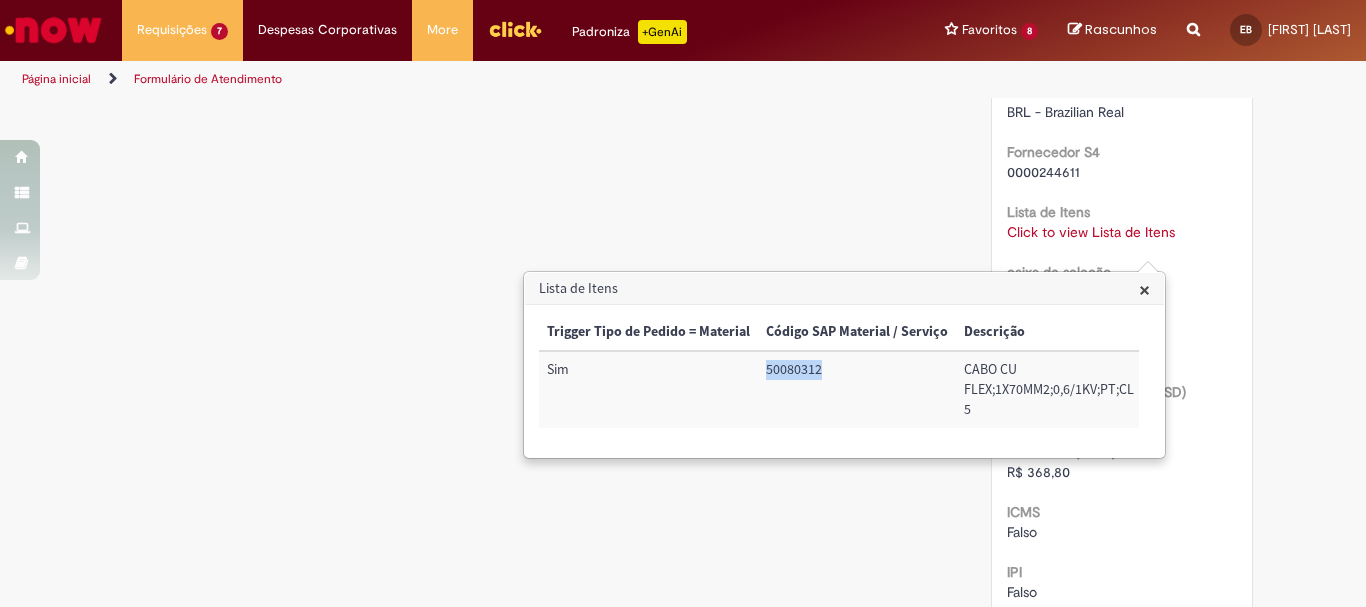copy on "50080312" 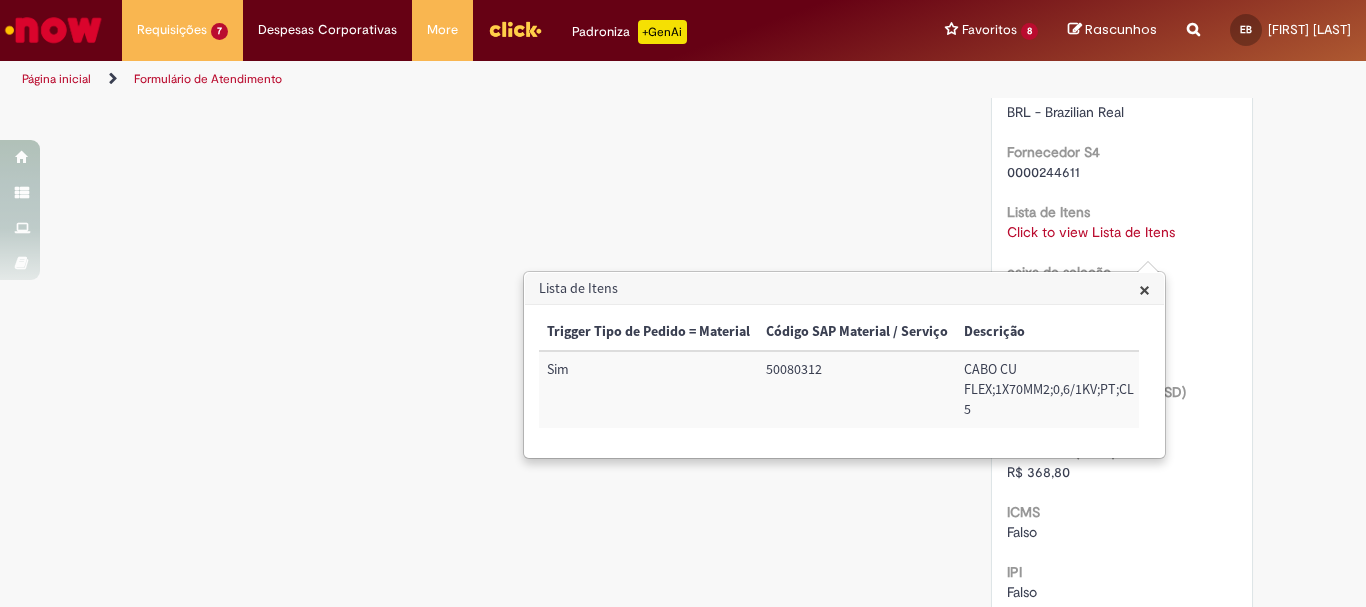 click on "CABO CU FLEX;1X70MM2;0,6/1KV;PT;CL 5" at bounding box center [1049, 389] 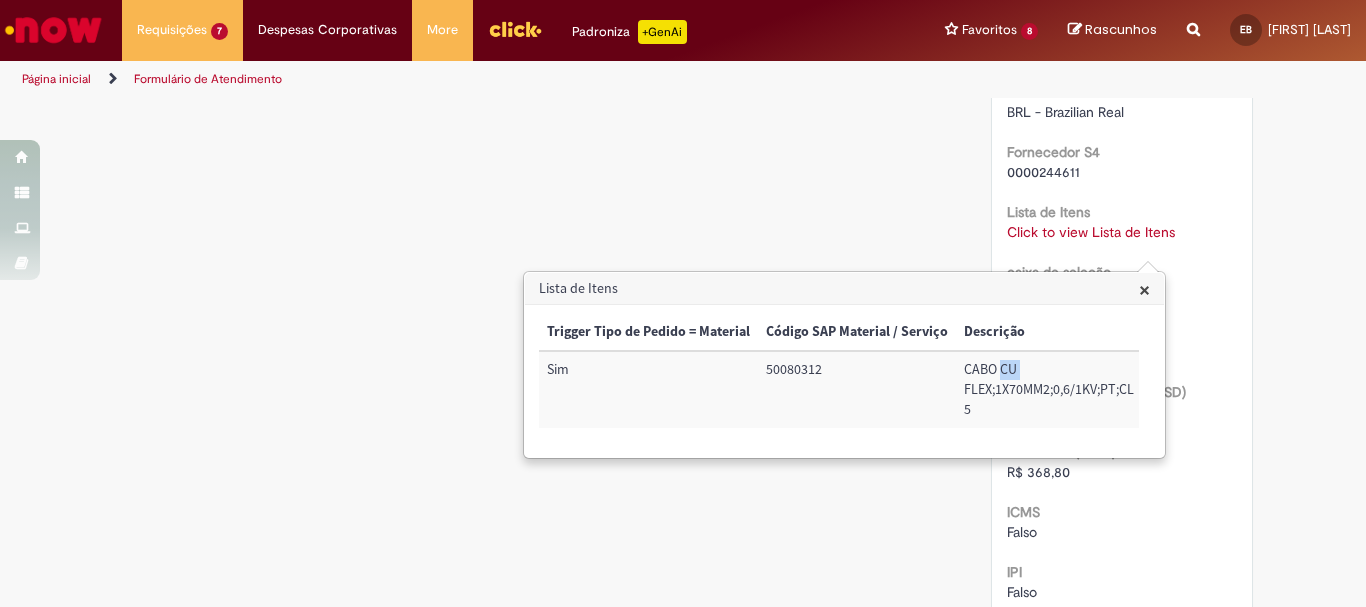 click on "CABO CU FLEX;1X70MM2;0,6/1KV;PT;CL 5" at bounding box center (1049, 389) 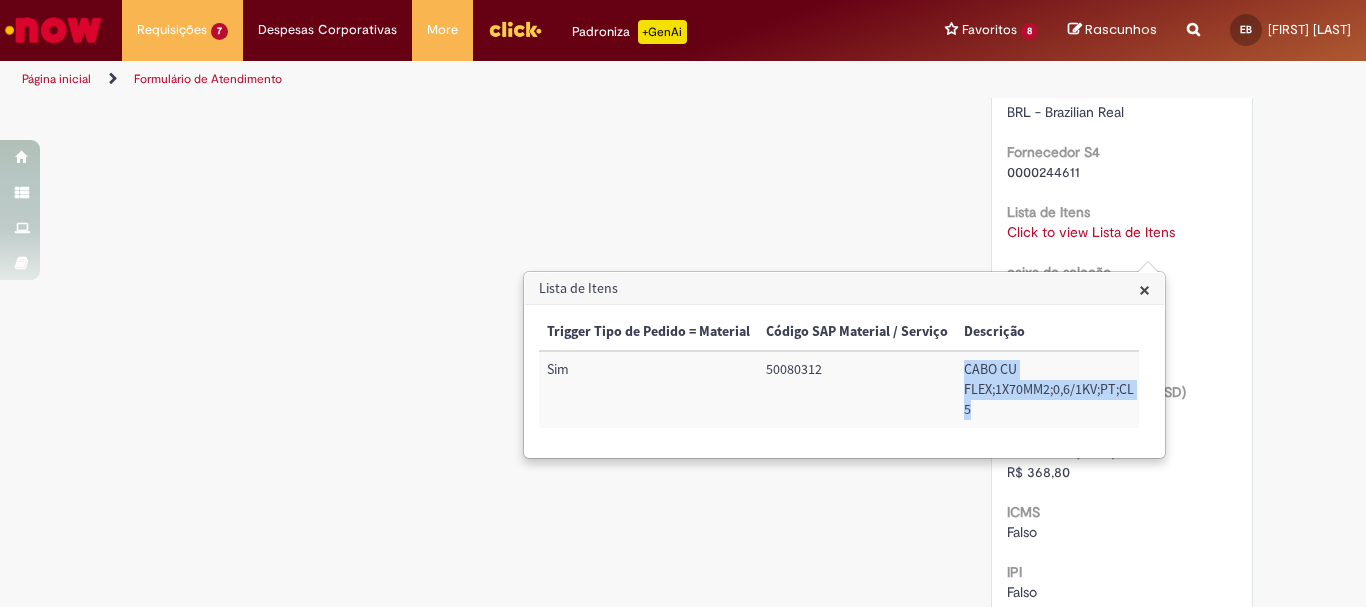 drag, startPoint x: 962, startPoint y: 364, endPoint x: 985, endPoint y: 405, distance: 47.010635 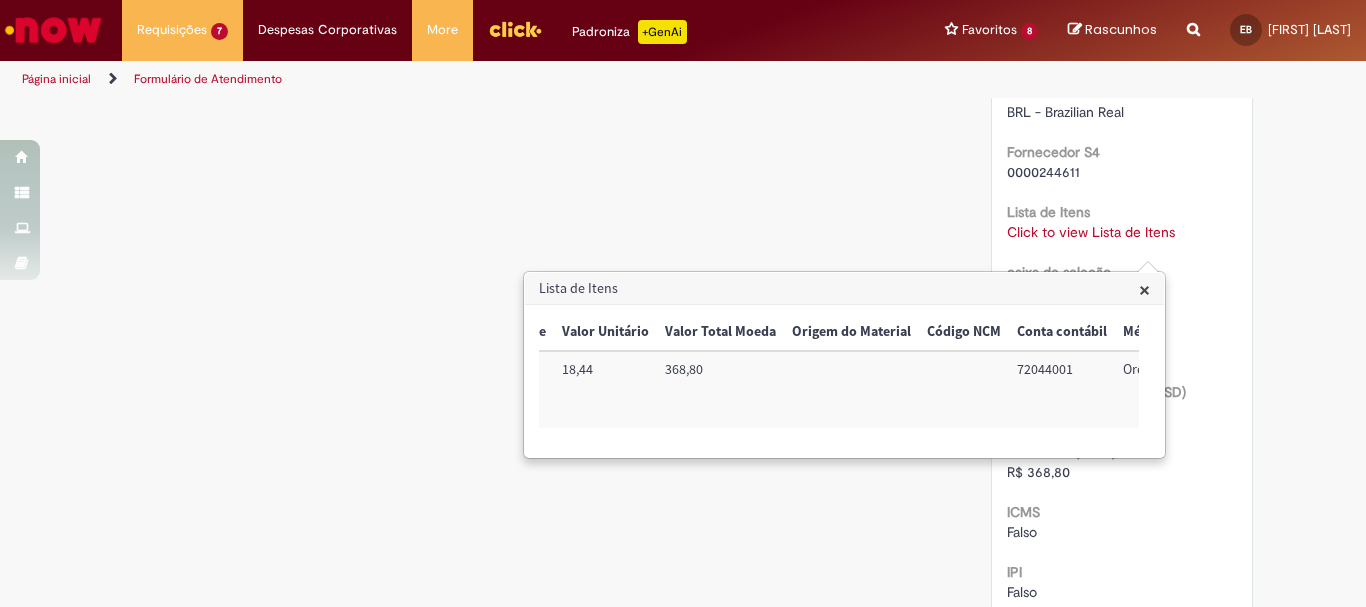 scroll, scrollTop: 0, scrollLeft: 925, axis: horizontal 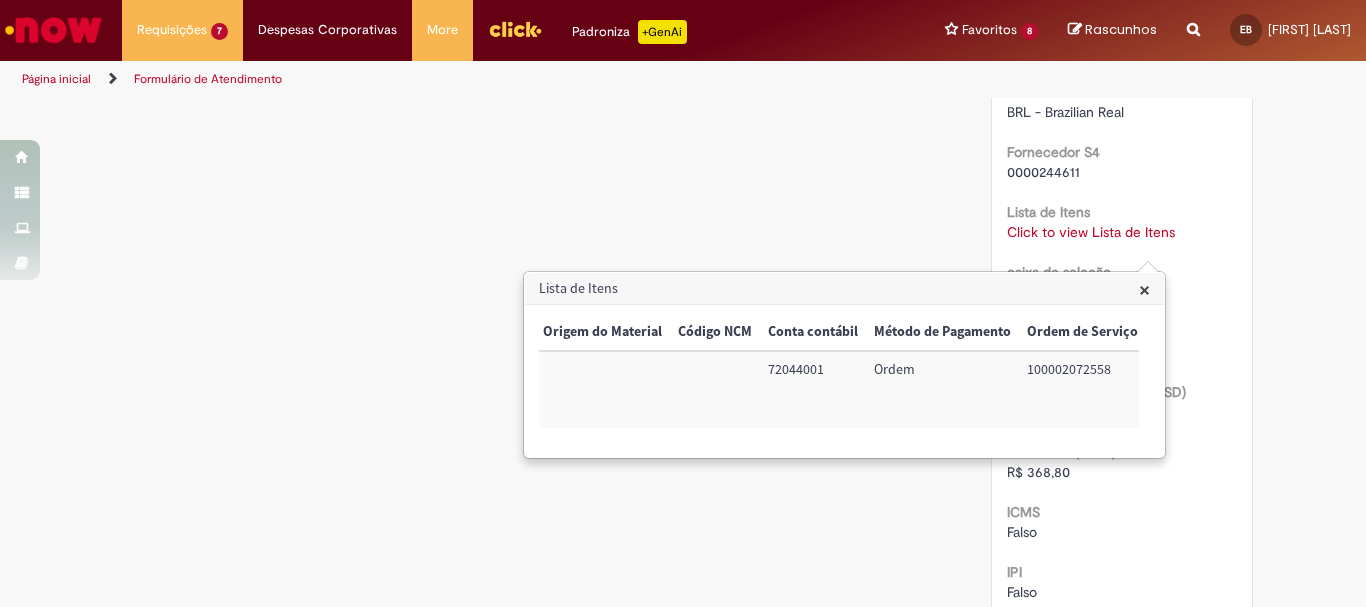 click on "72044001" at bounding box center [813, 389] 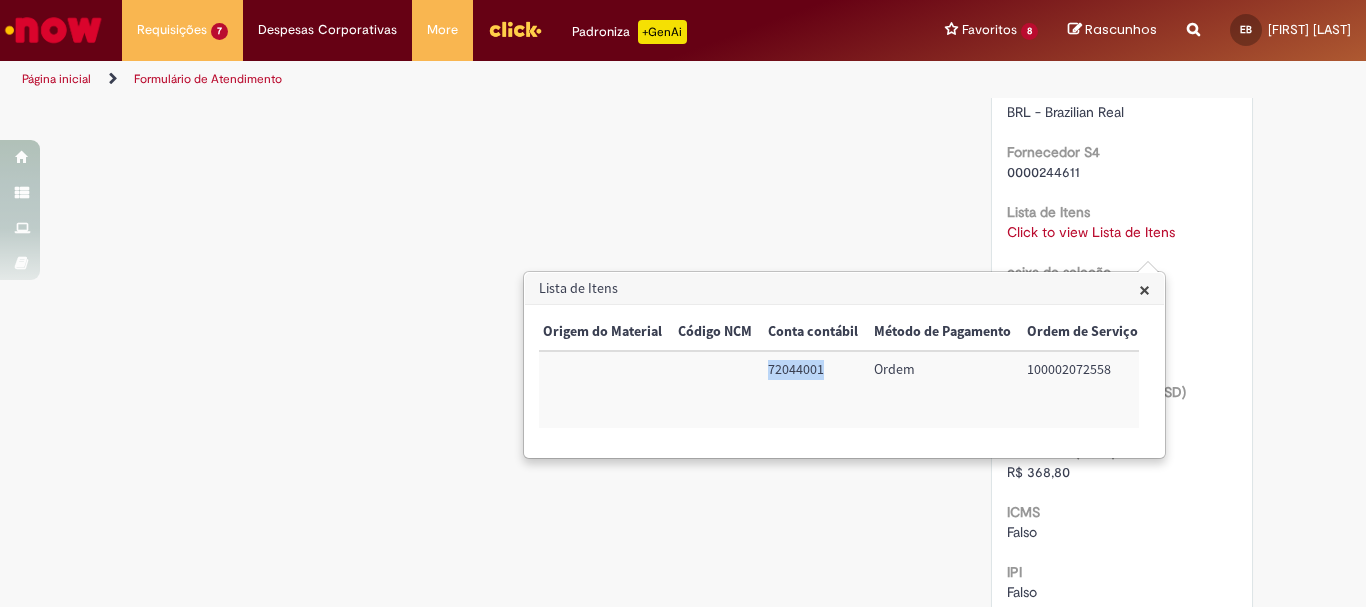 copy on "72044001" 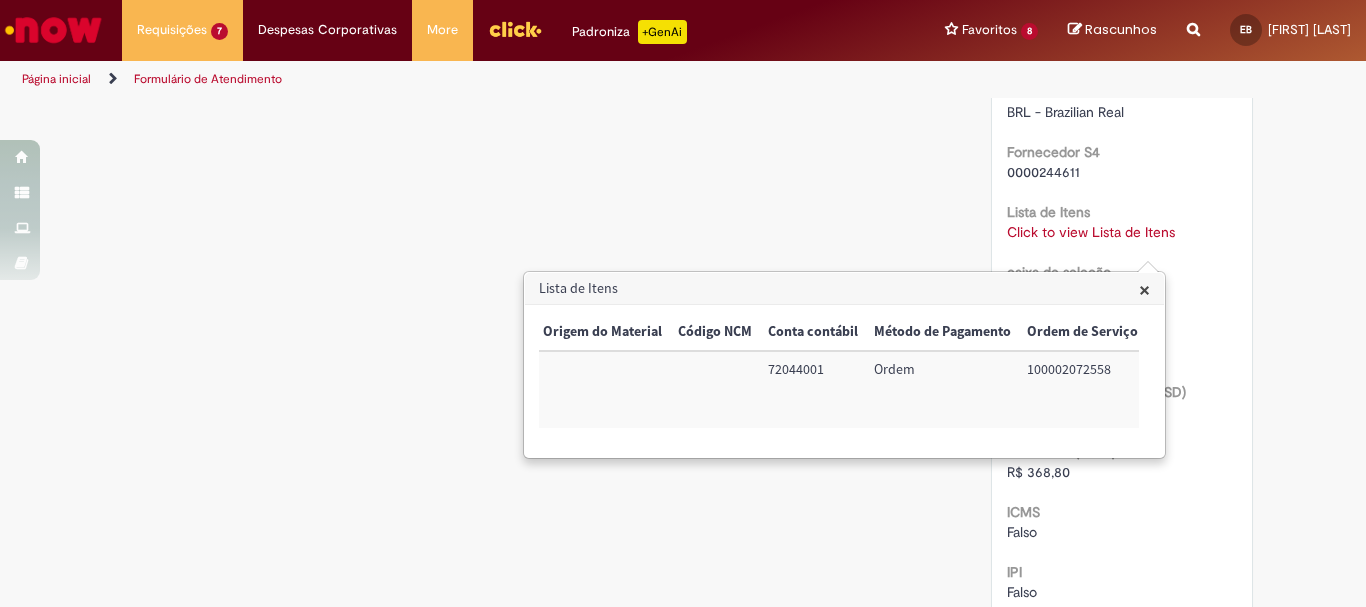 click on "100002072558" at bounding box center [1082, 389] 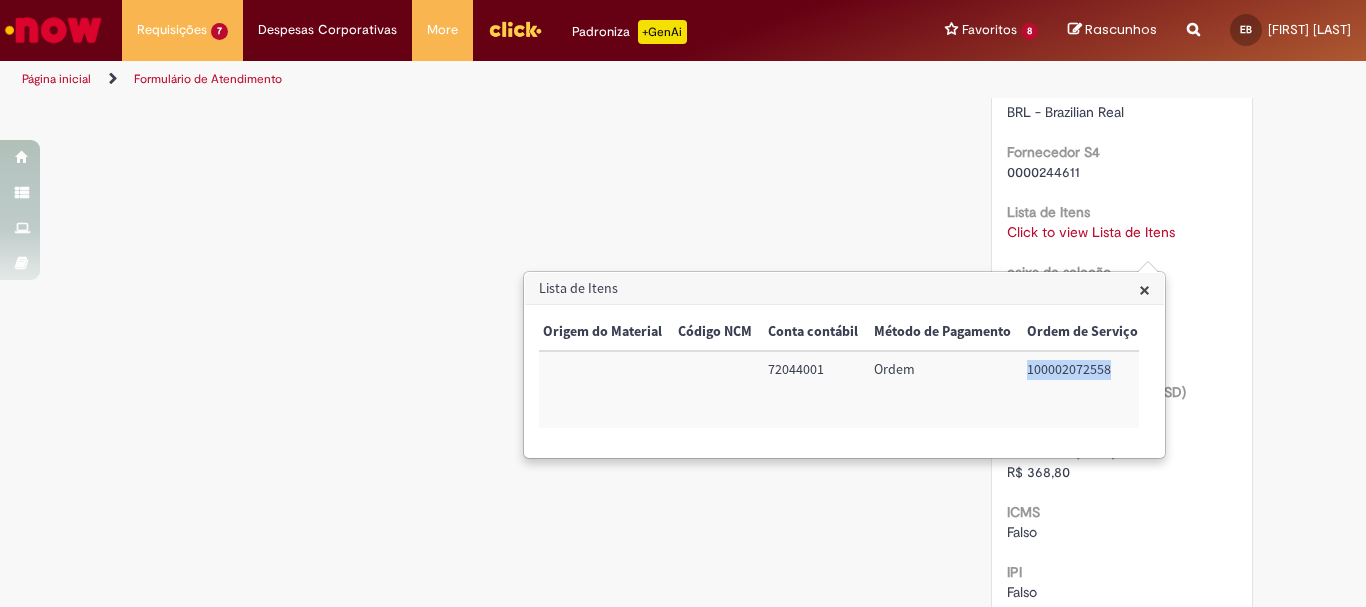 copy on "100002072558" 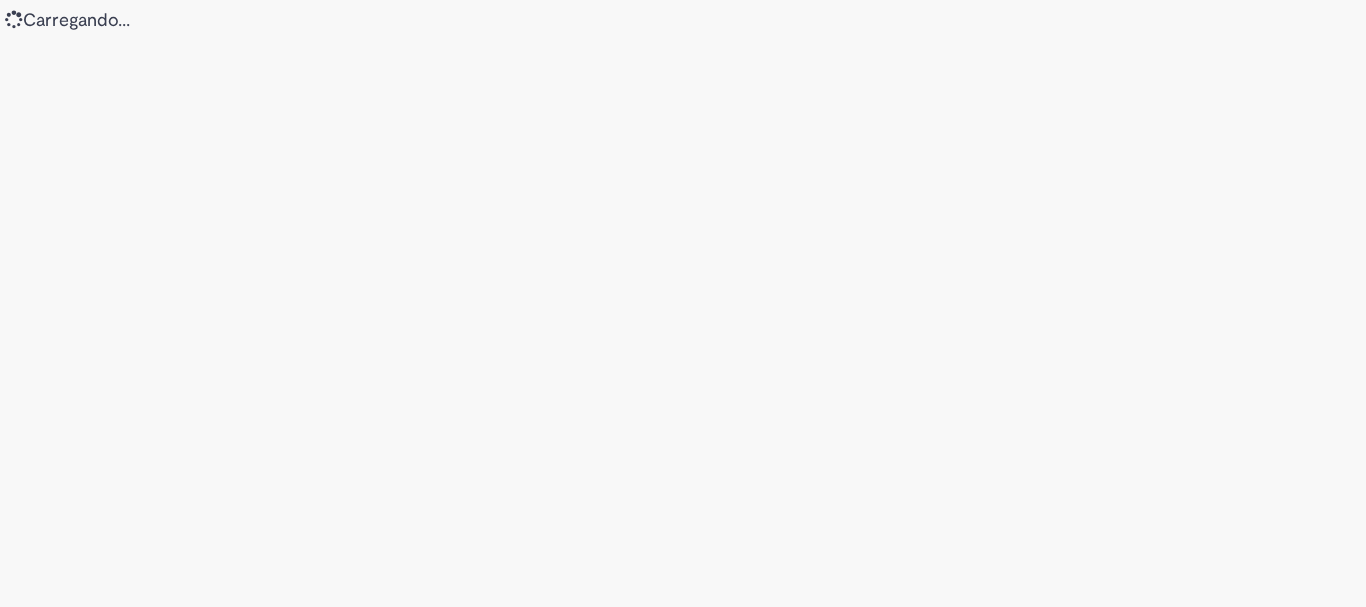 scroll, scrollTop: 0, scrollLeft: 0, axis: both 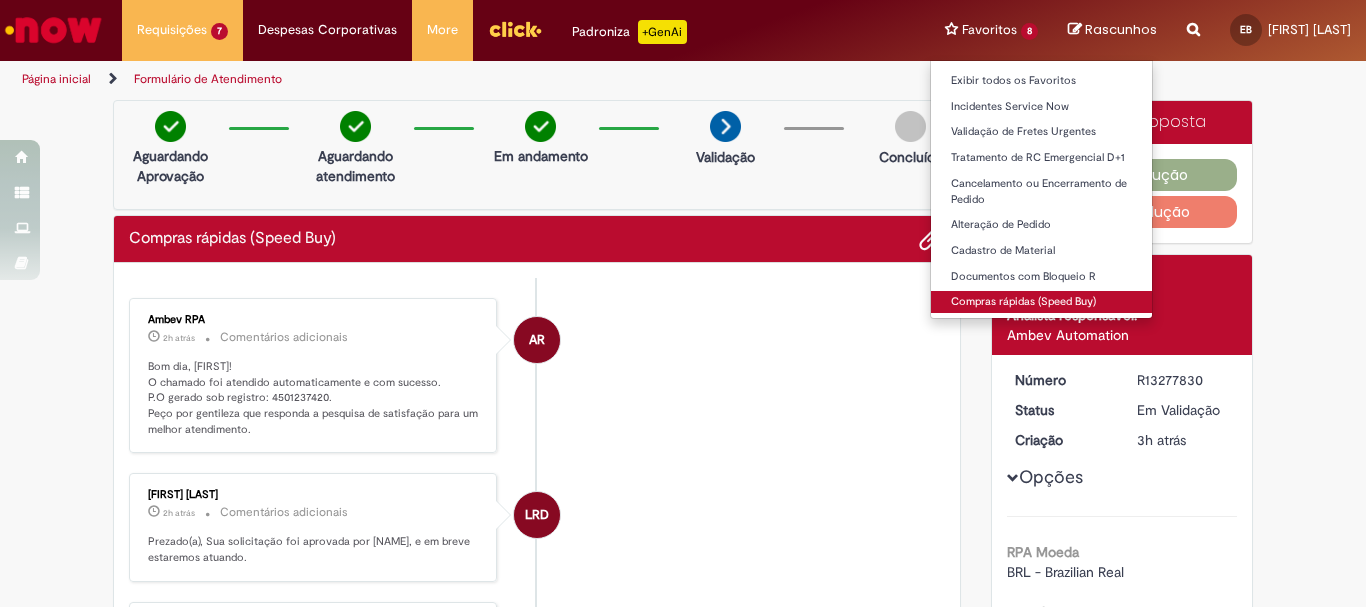 click on "Compras rápidas (Speed Buy)" at bounding box center [1041, 302] 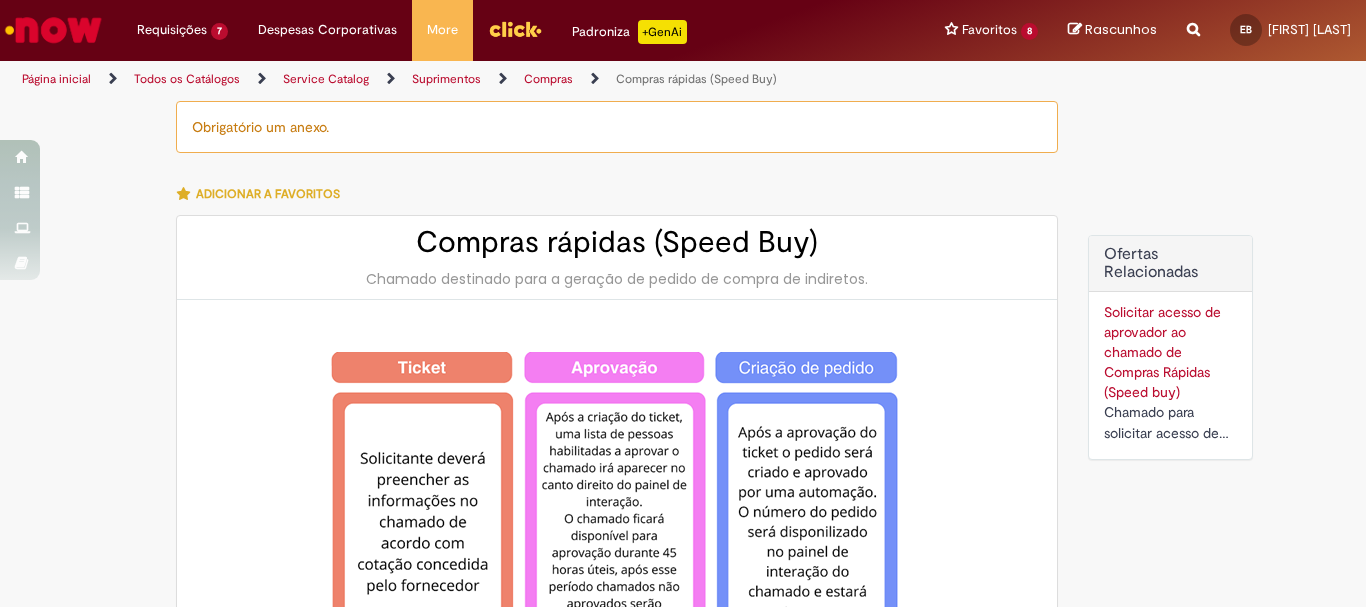 type on "**********" 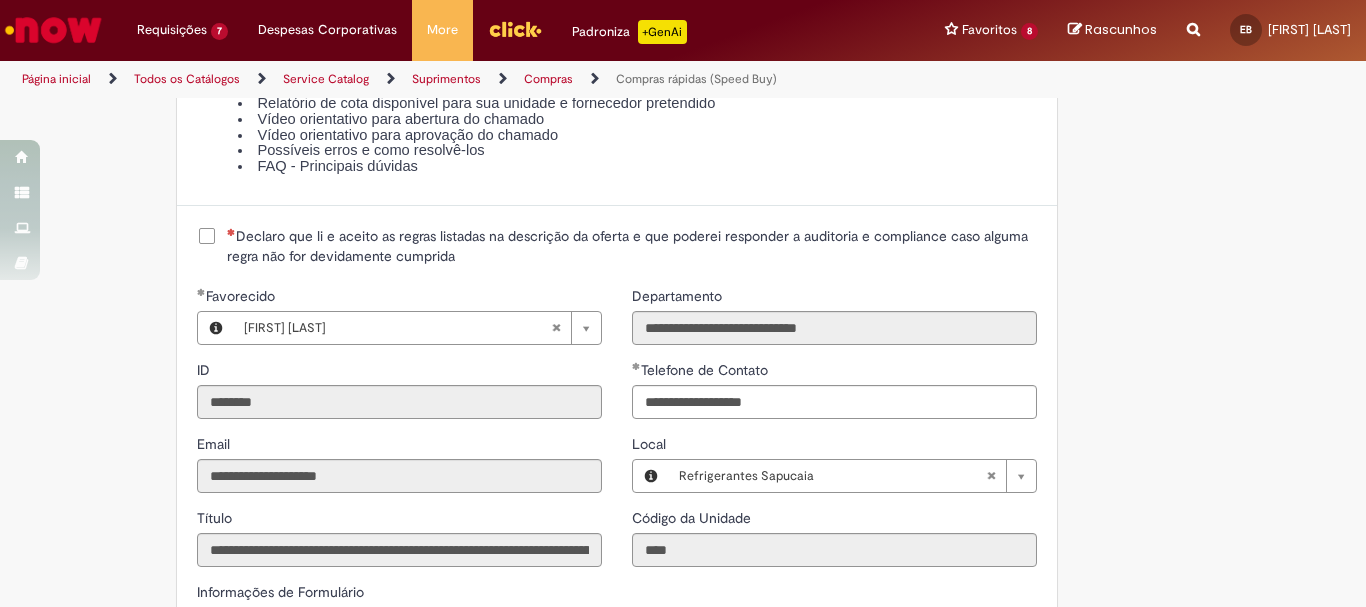 scroll, scrollTop: 2500, scrollLeft: 0, axis: vertical 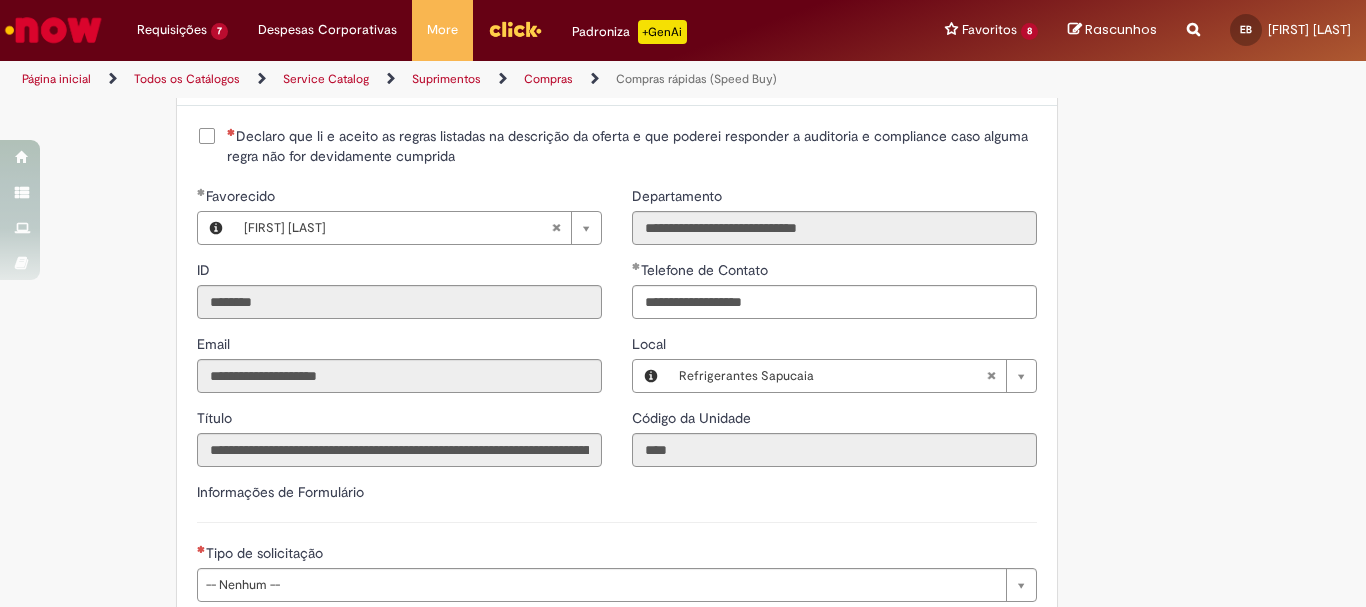 click on "Declaro que li e aceito as regras listadas na descrição da oferta e que poderei responder a auditoria e compliance caso alguma regra não for devidamente cumprida" at bounding box center [632, 146] 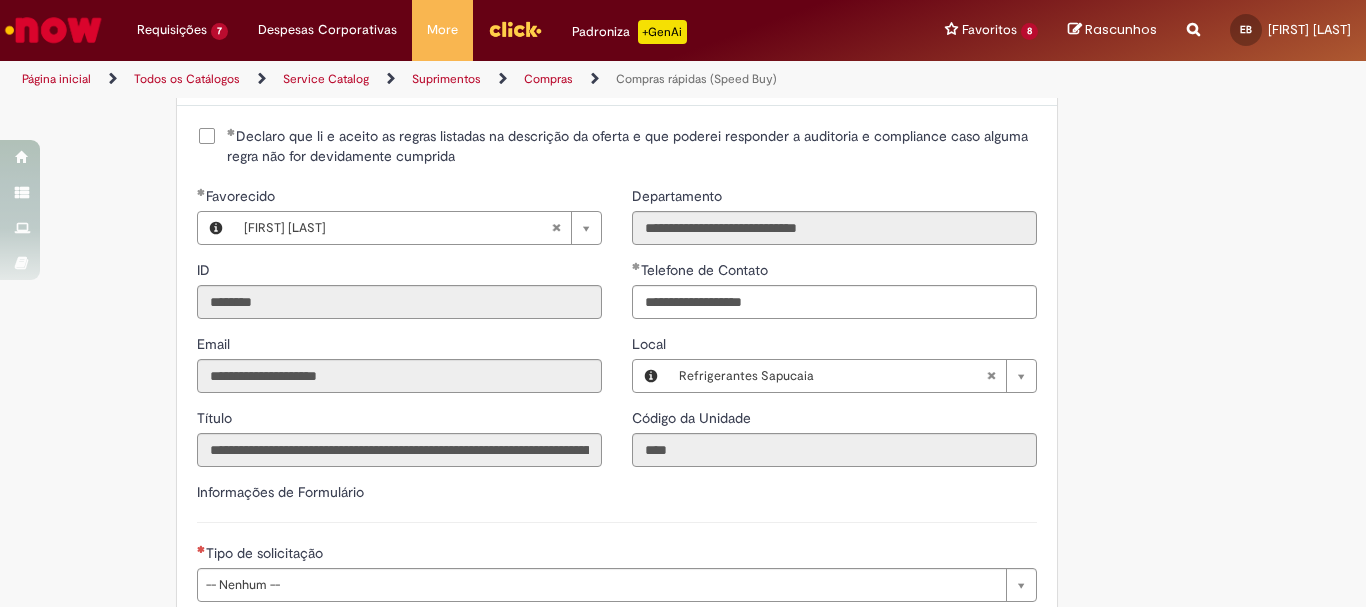 scroll, scrollTop: 2700, scrollLeft: 0, axis: vertical 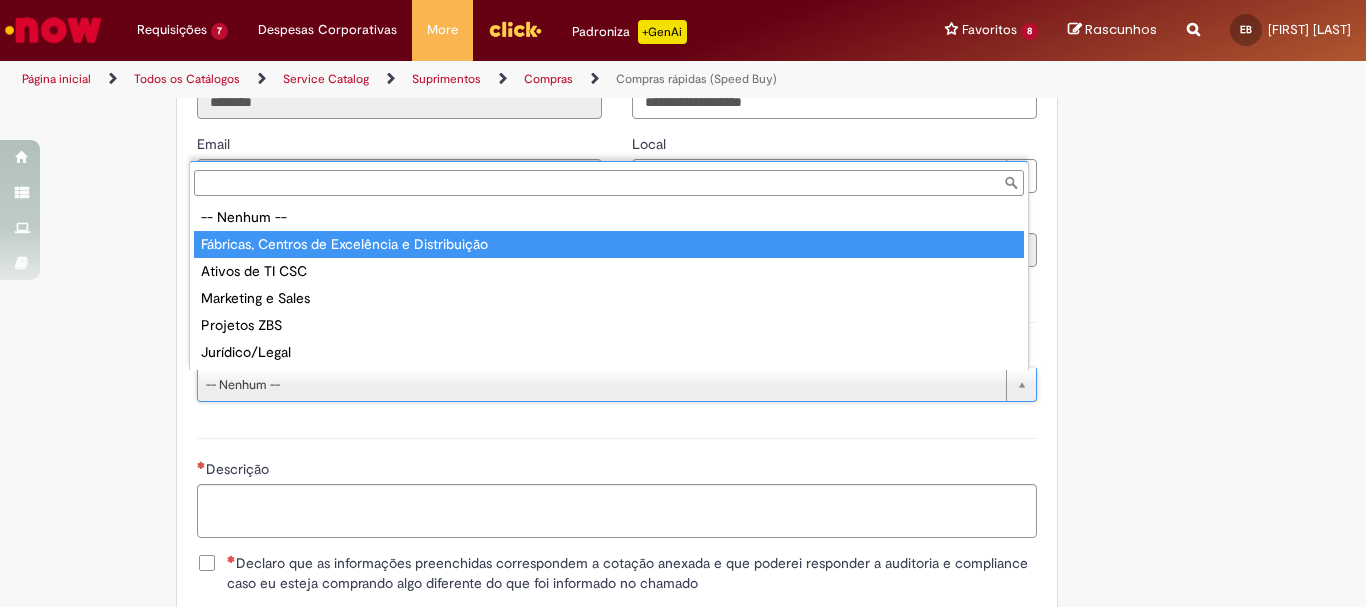 type on "**********" 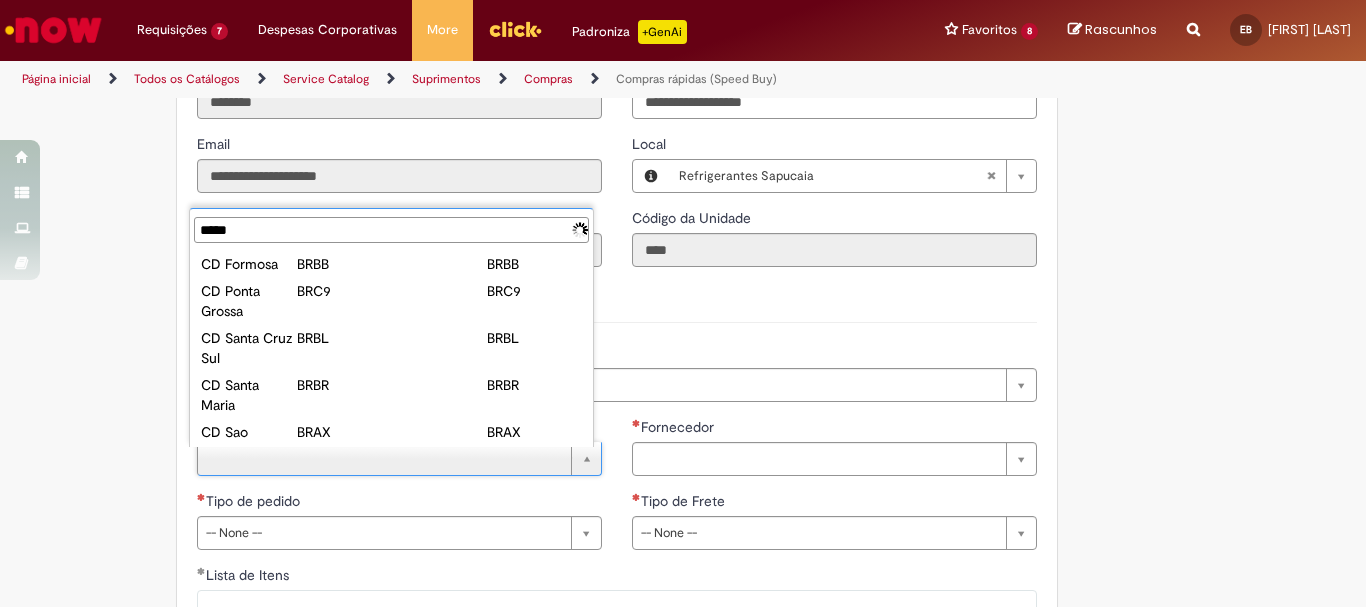 type on "******" 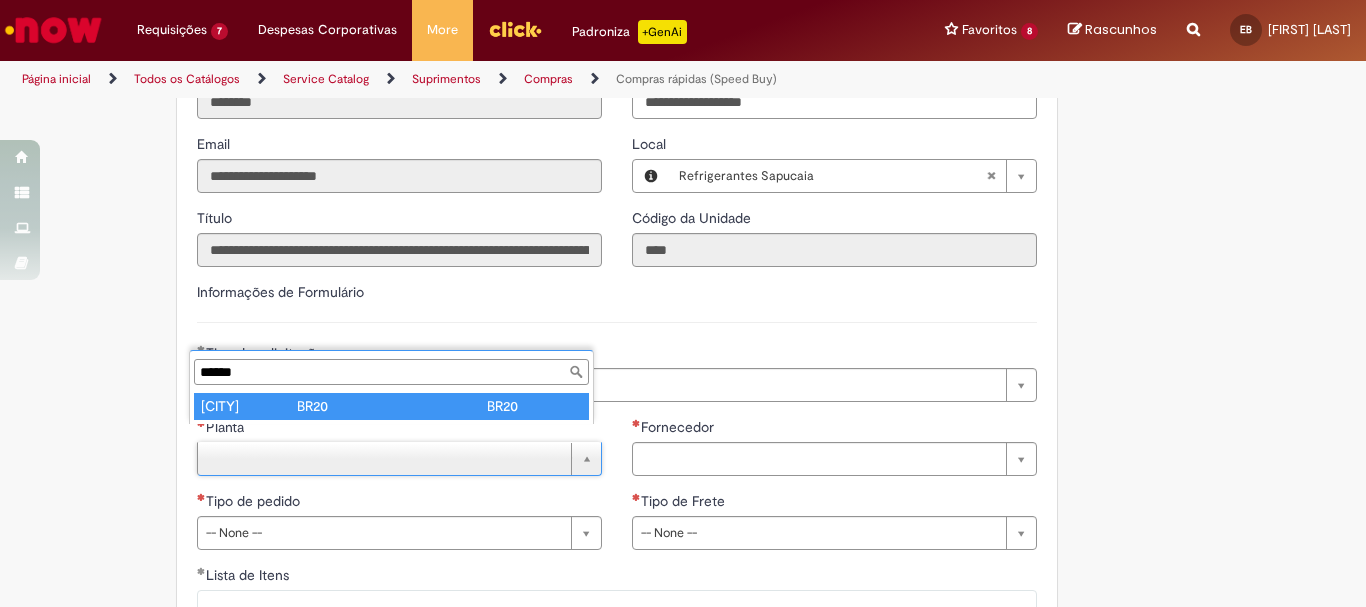 type on "**********" 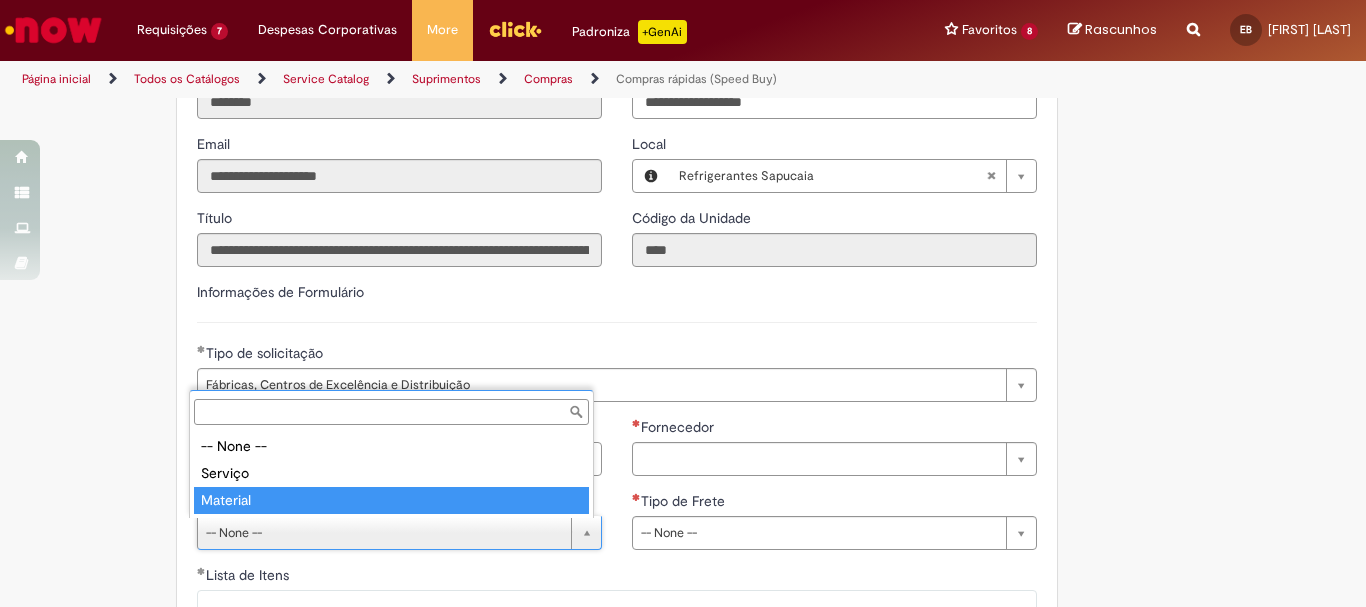 type on "********" 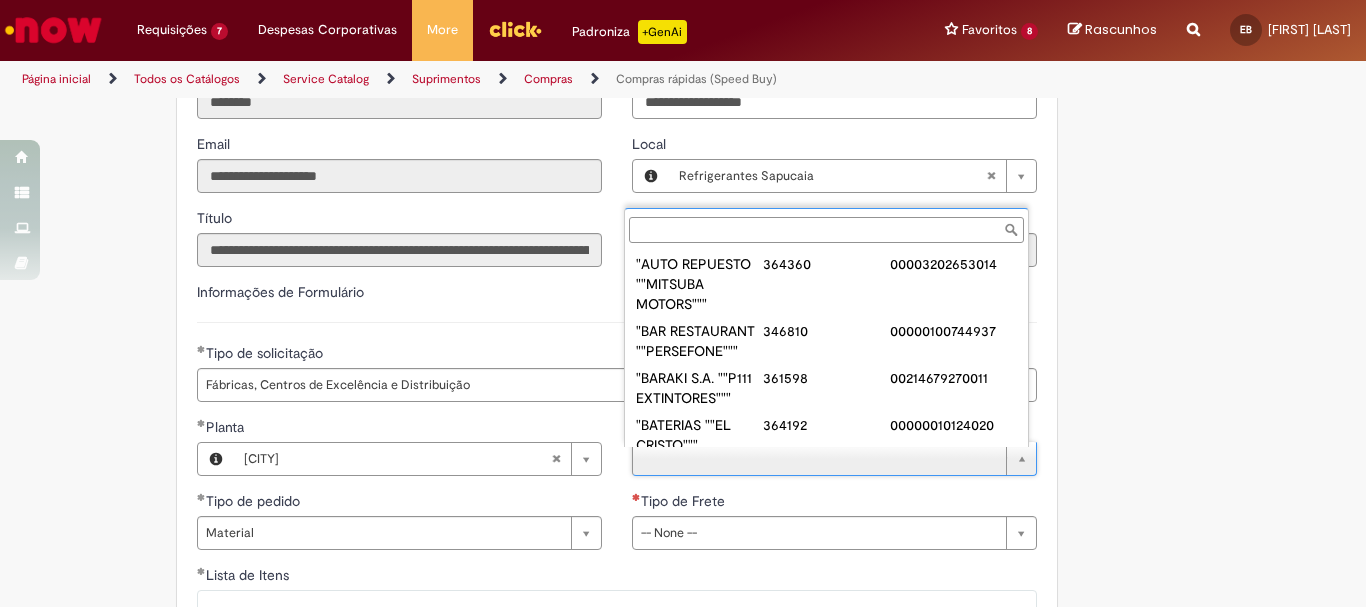 paste on "**********" 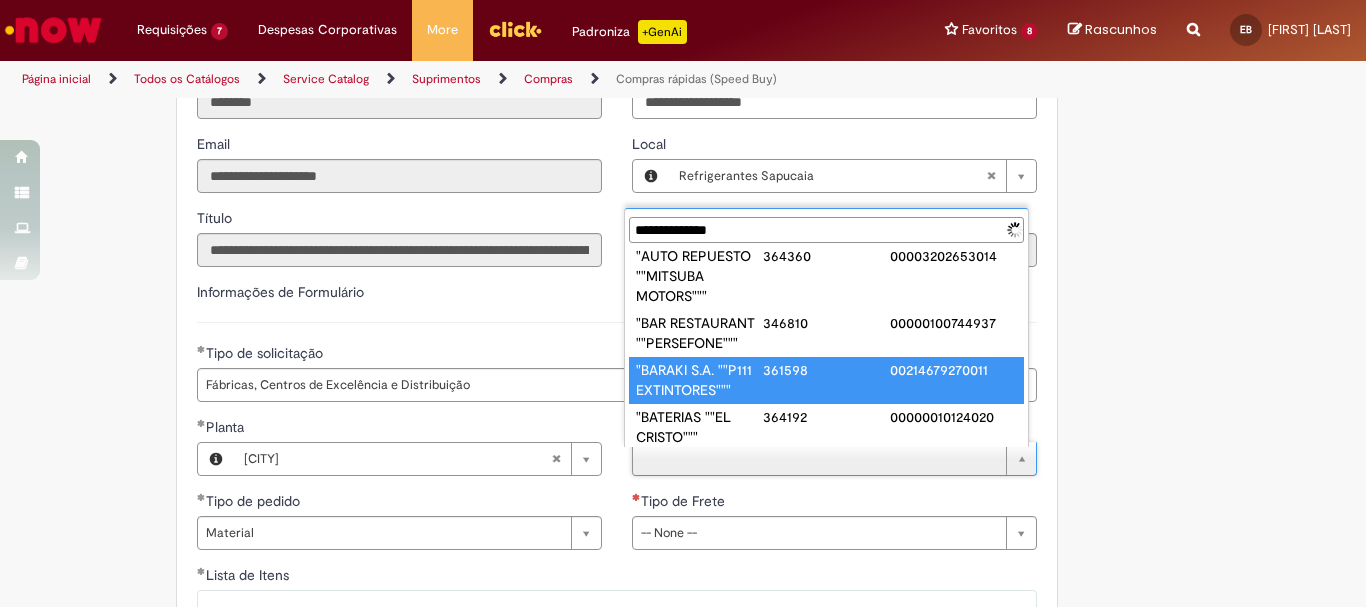 scroll, scrollTop: 0, scrollLeft: 0, axis: both 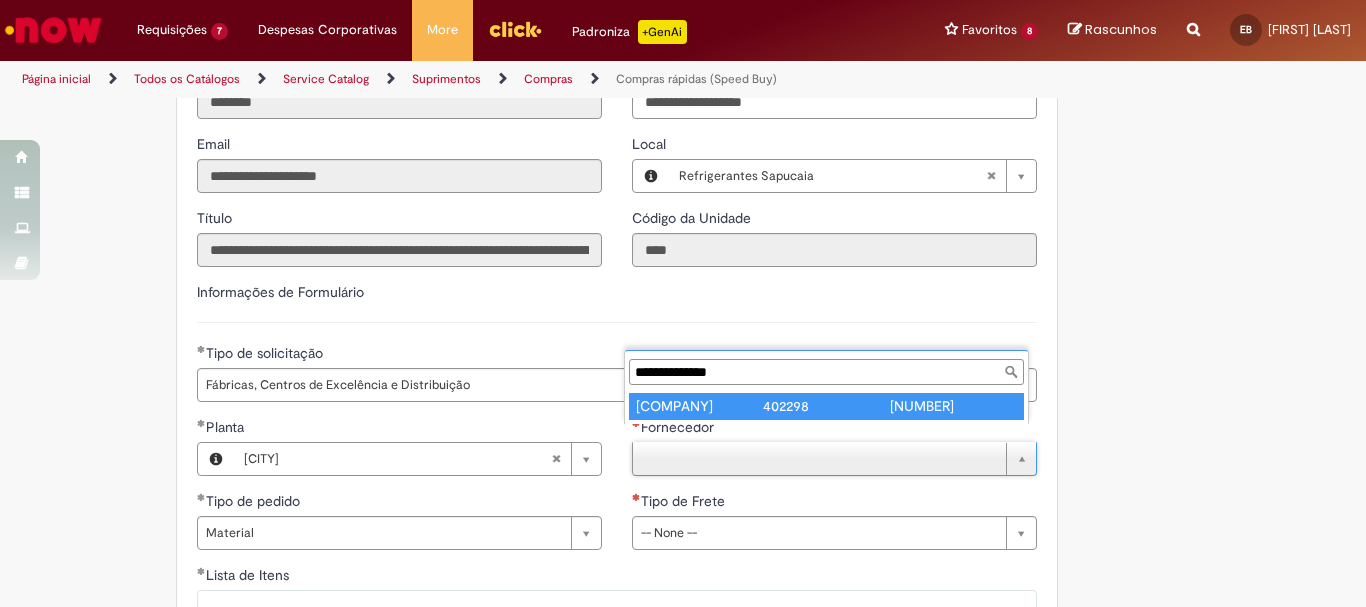 type on "**********" 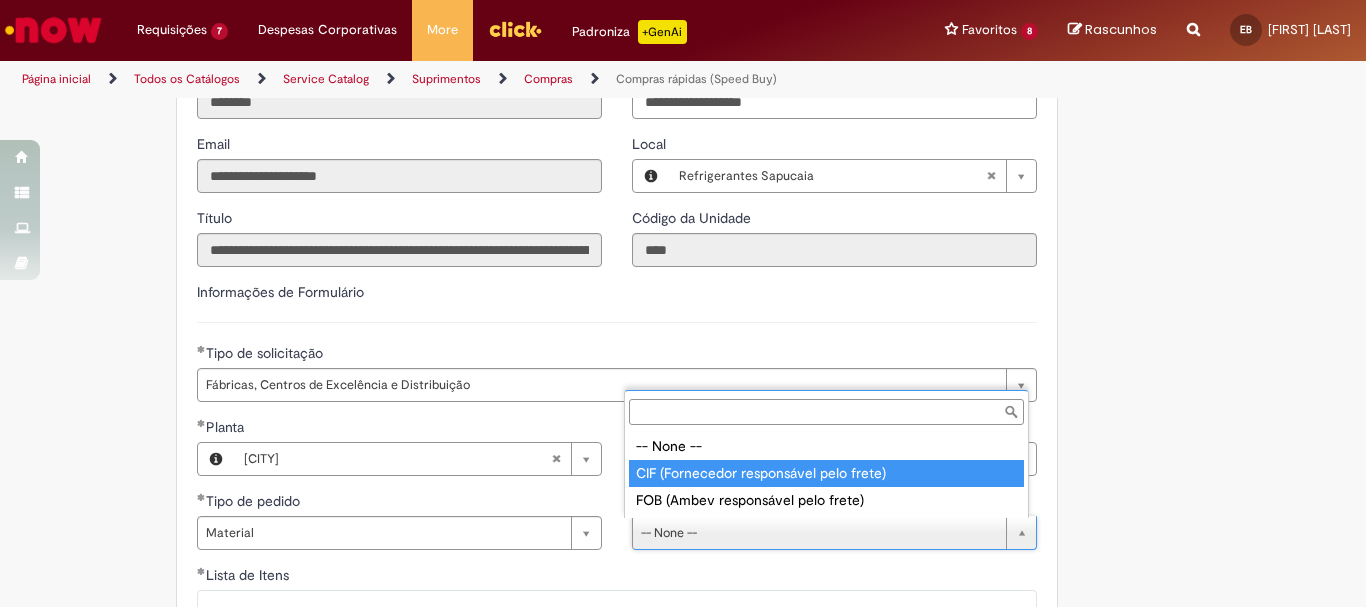 type on "**********" 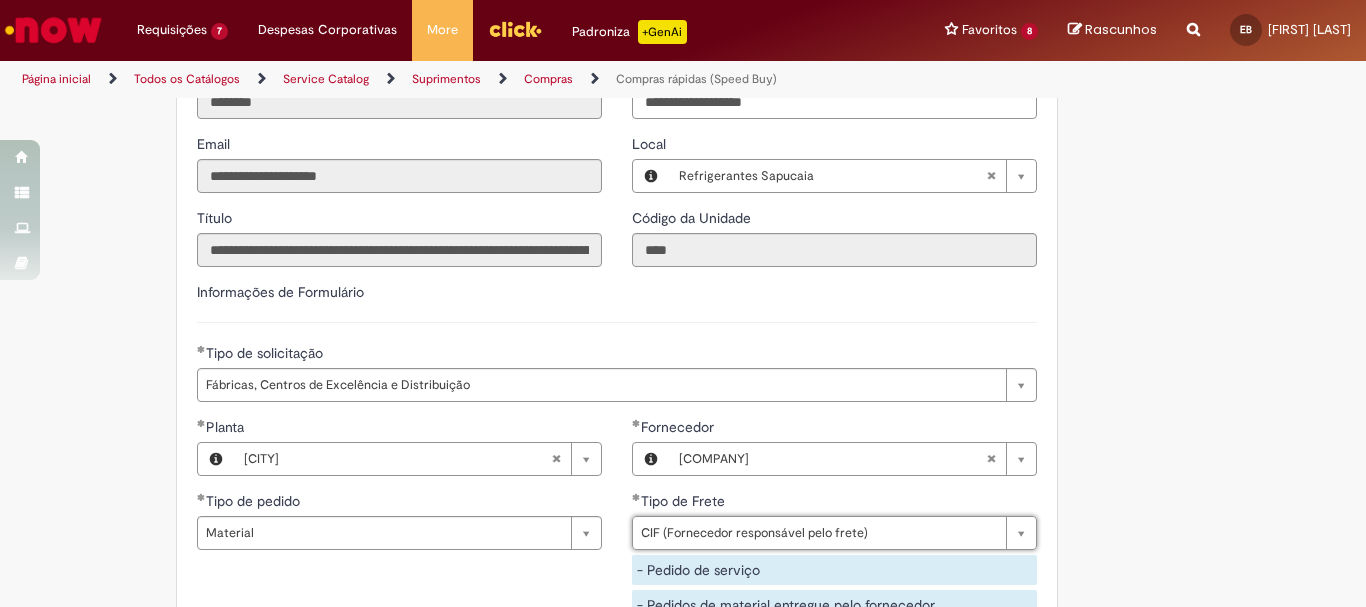 scroll, scrollTop: 3100, scrollLeft: 0, axis: vertical 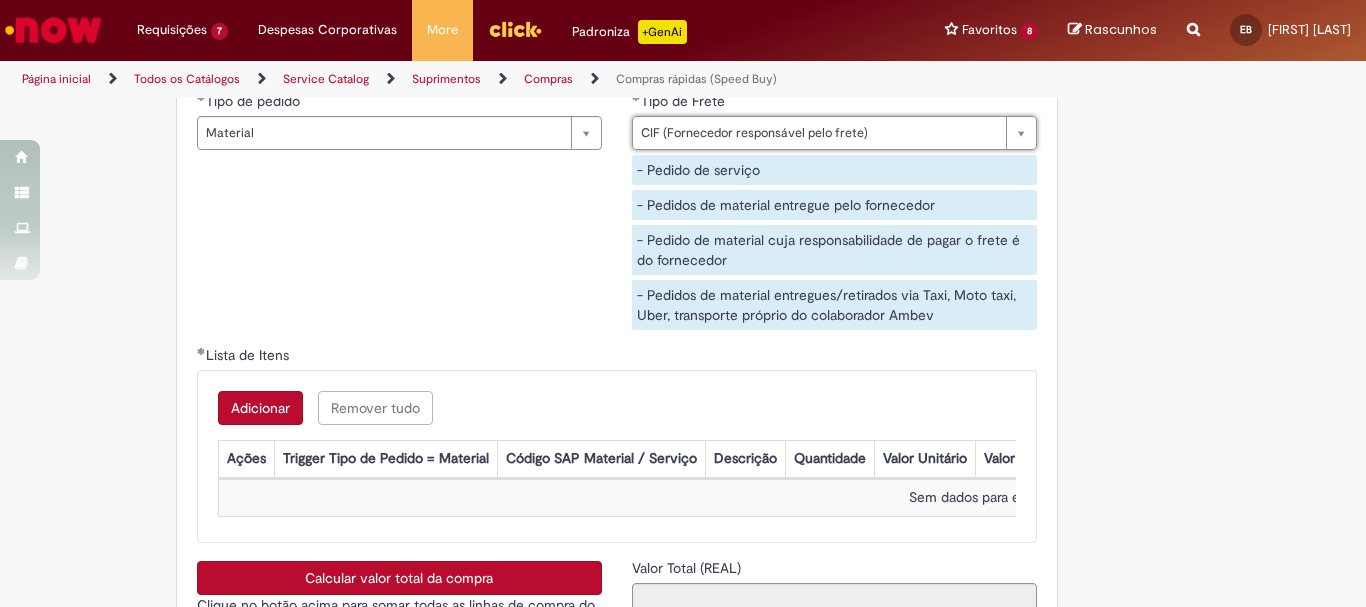 click on "Adicionar" at bounding box center [260, 408] 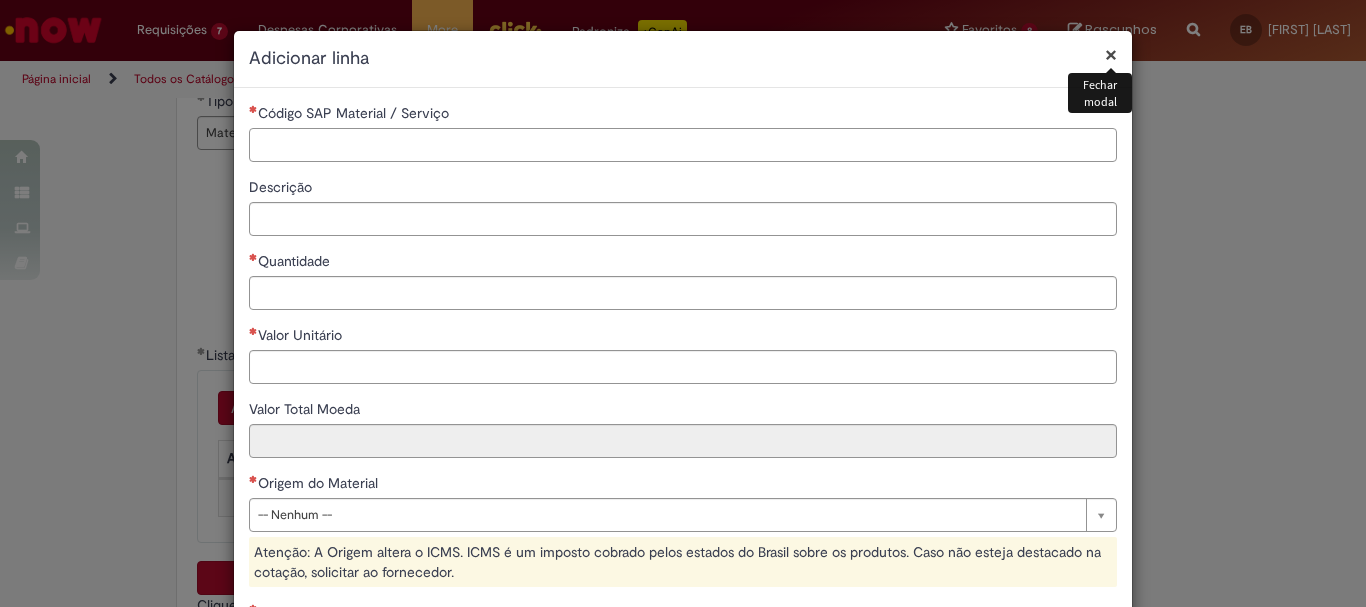 click on "Código SAP Material / Serviço" at bounding box center [683, 145] 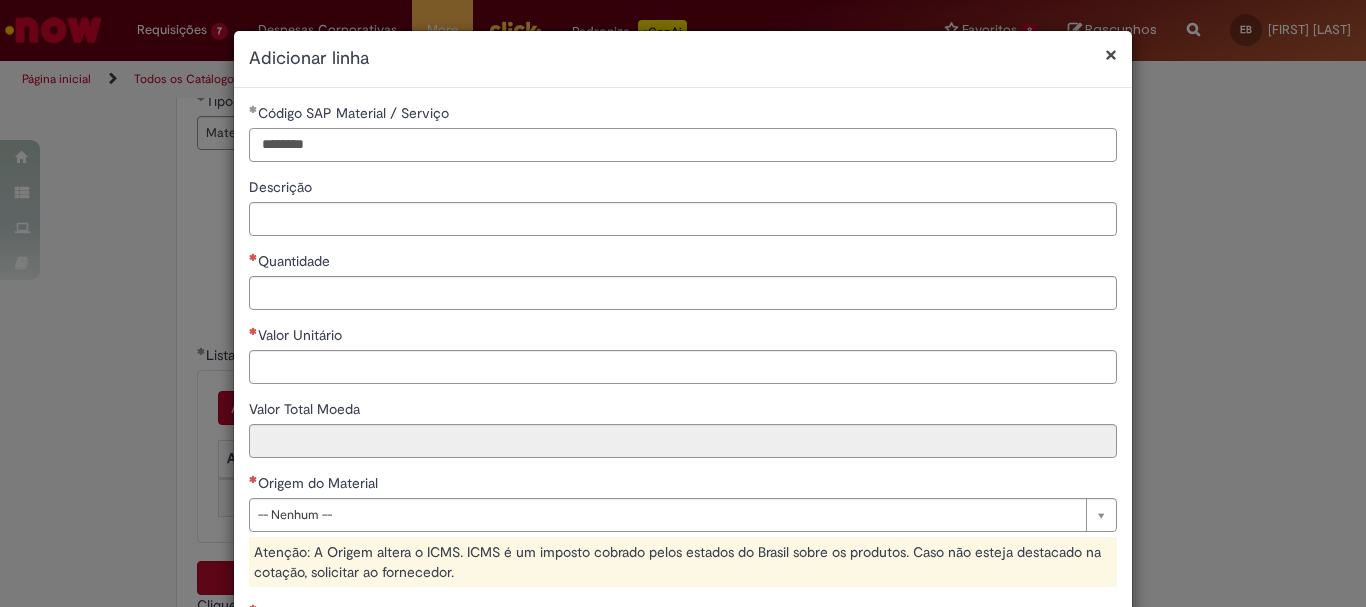 type on "********" 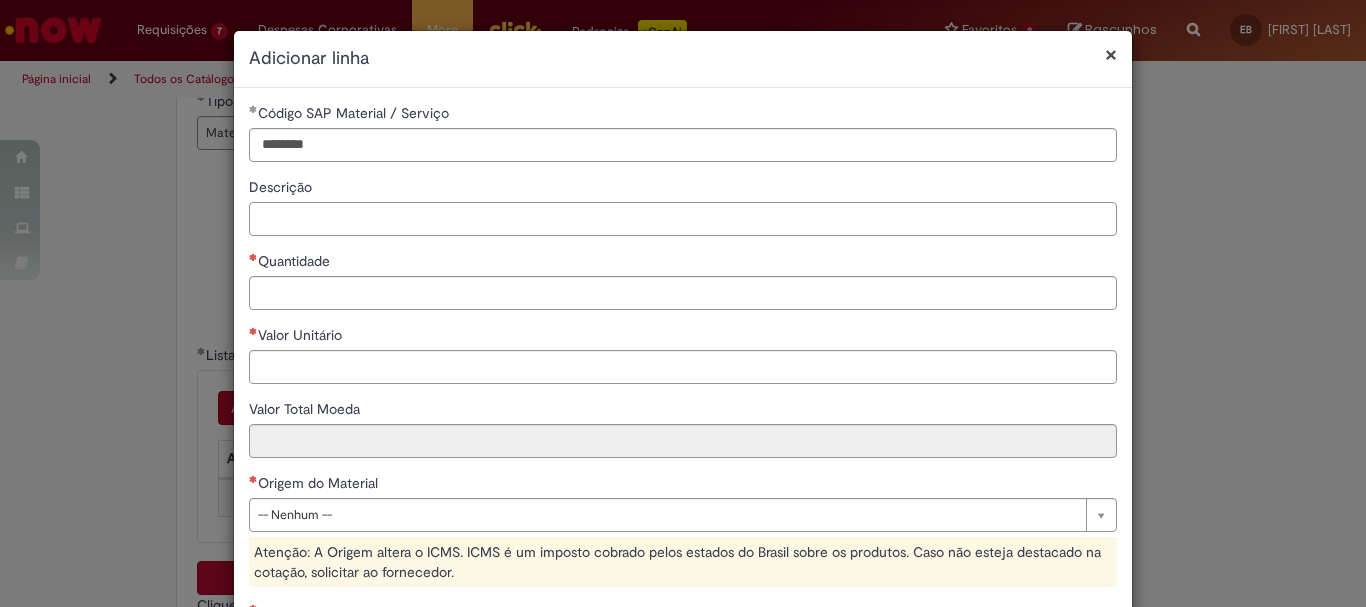 click on "Descrição" at bounding box center (683, 219) 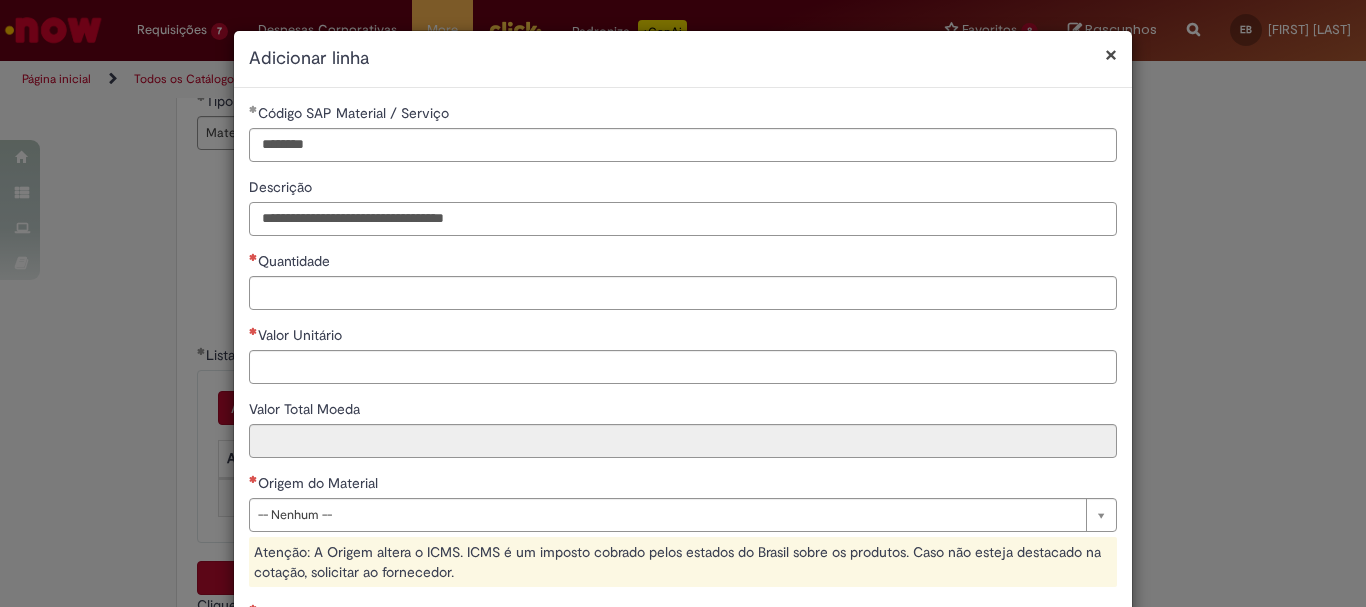 type on "**********" 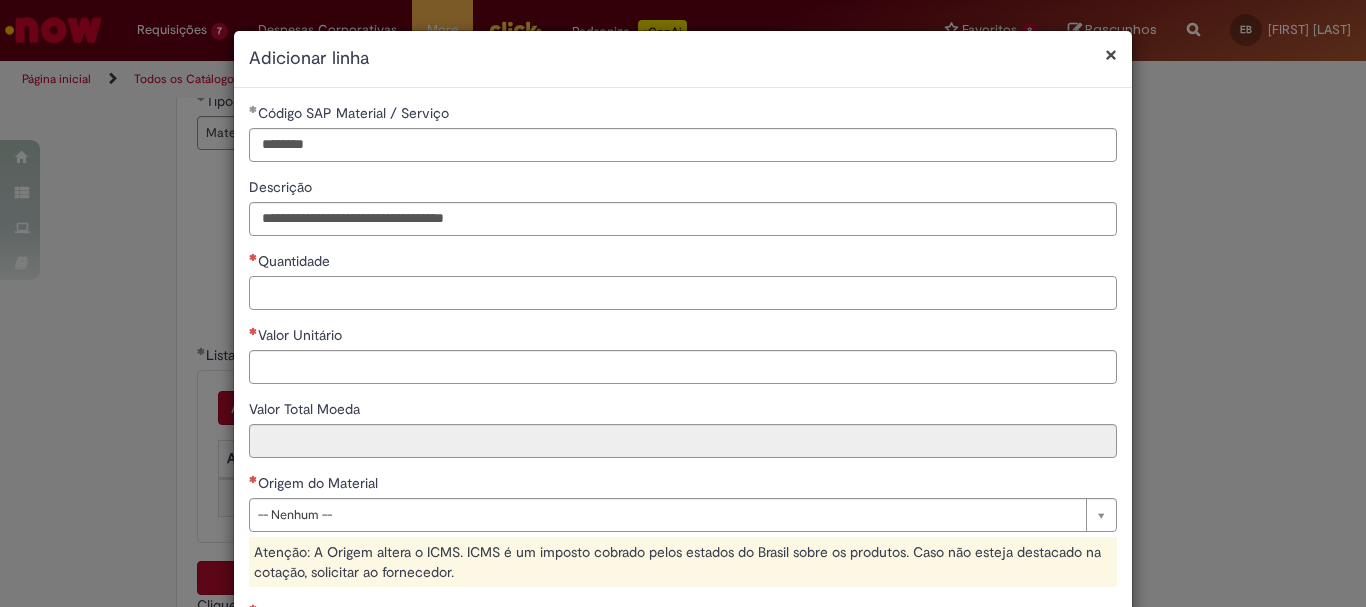 click on "Quantidade" at bounding box center (683, 293) 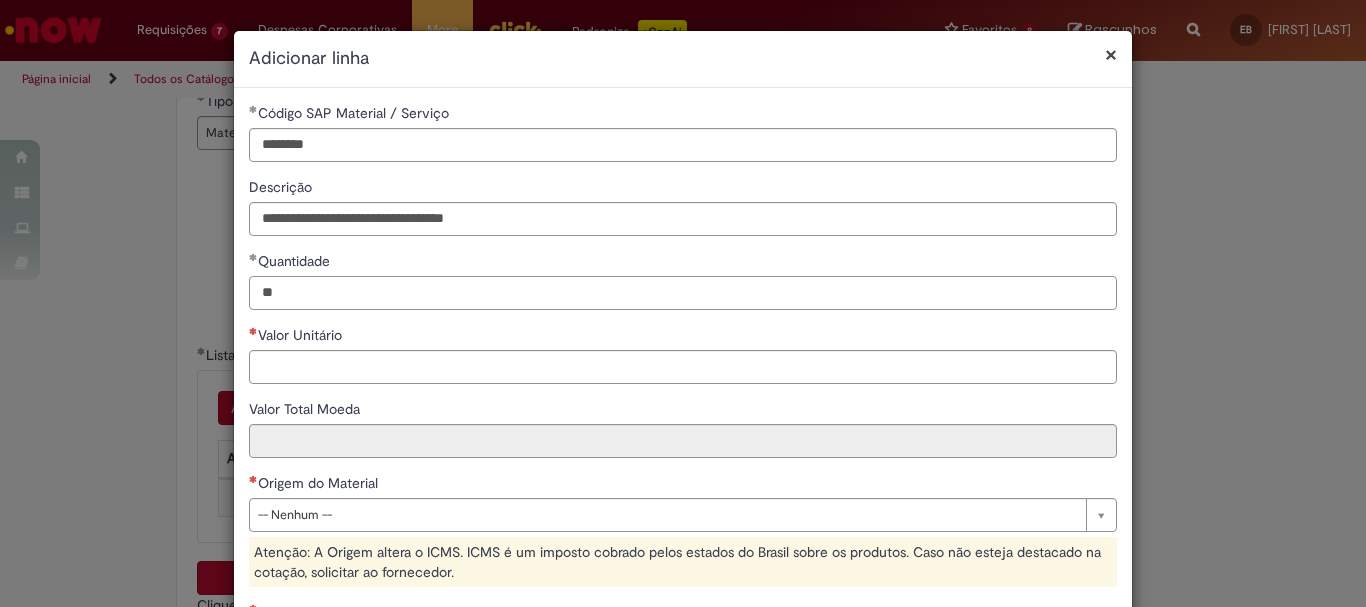 type on "**" 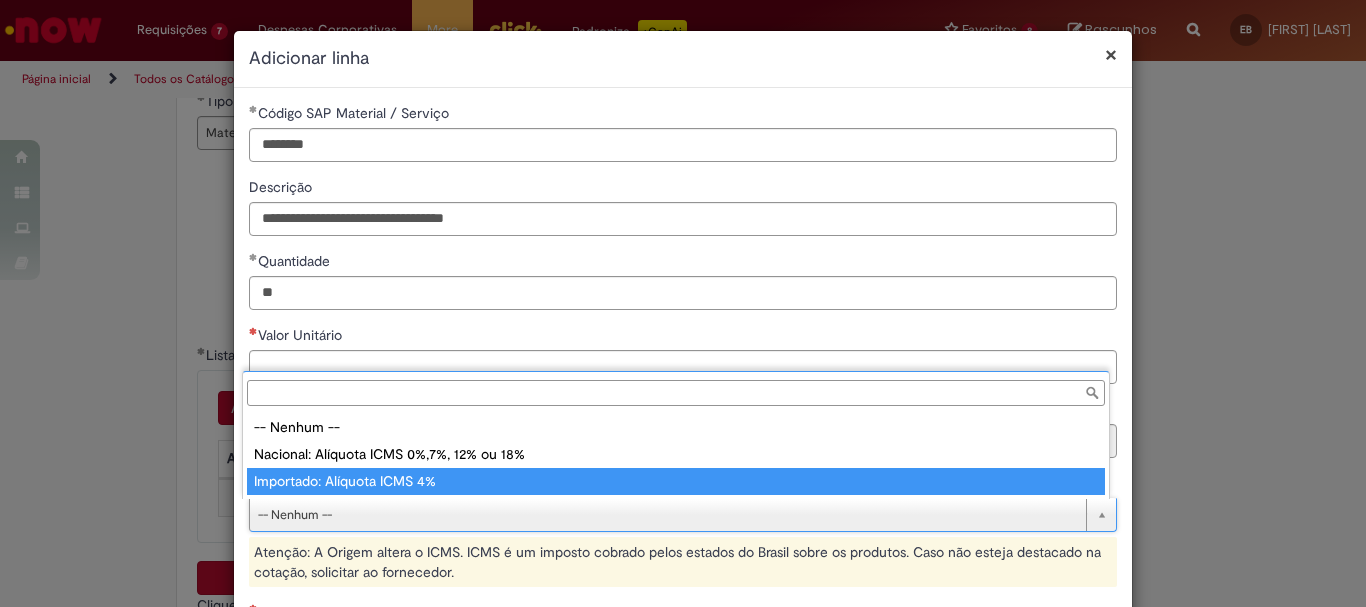 type on "**********" 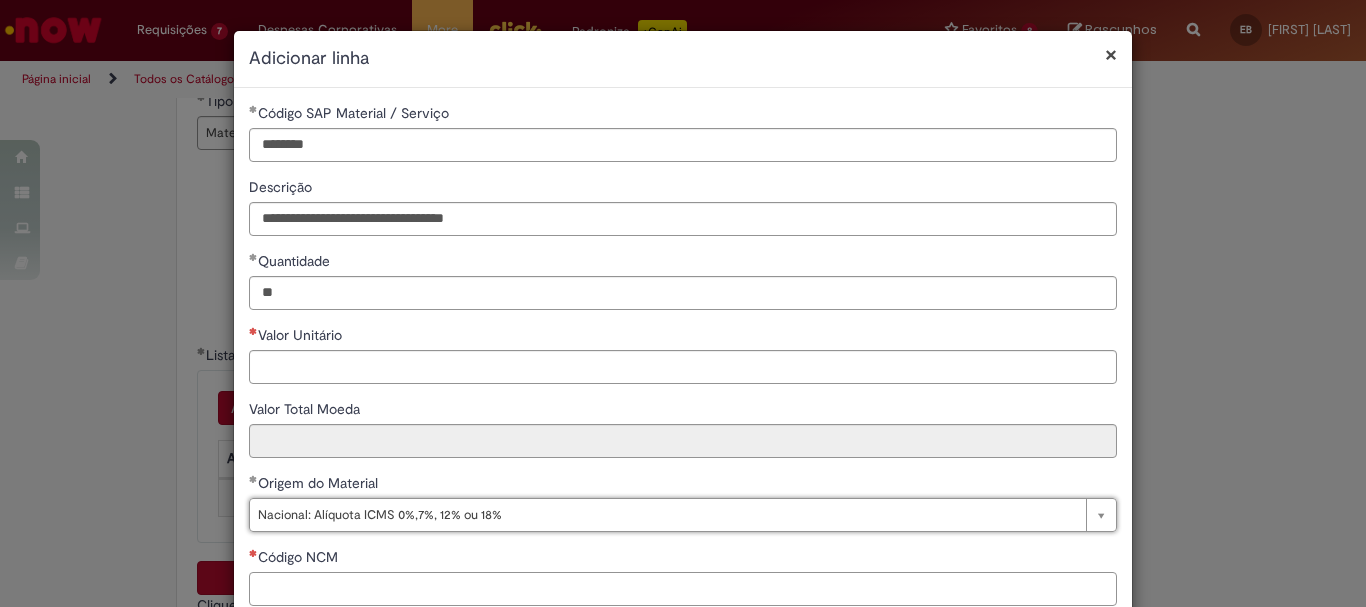 click on "Código NCM" at bounding box center (683, 589) 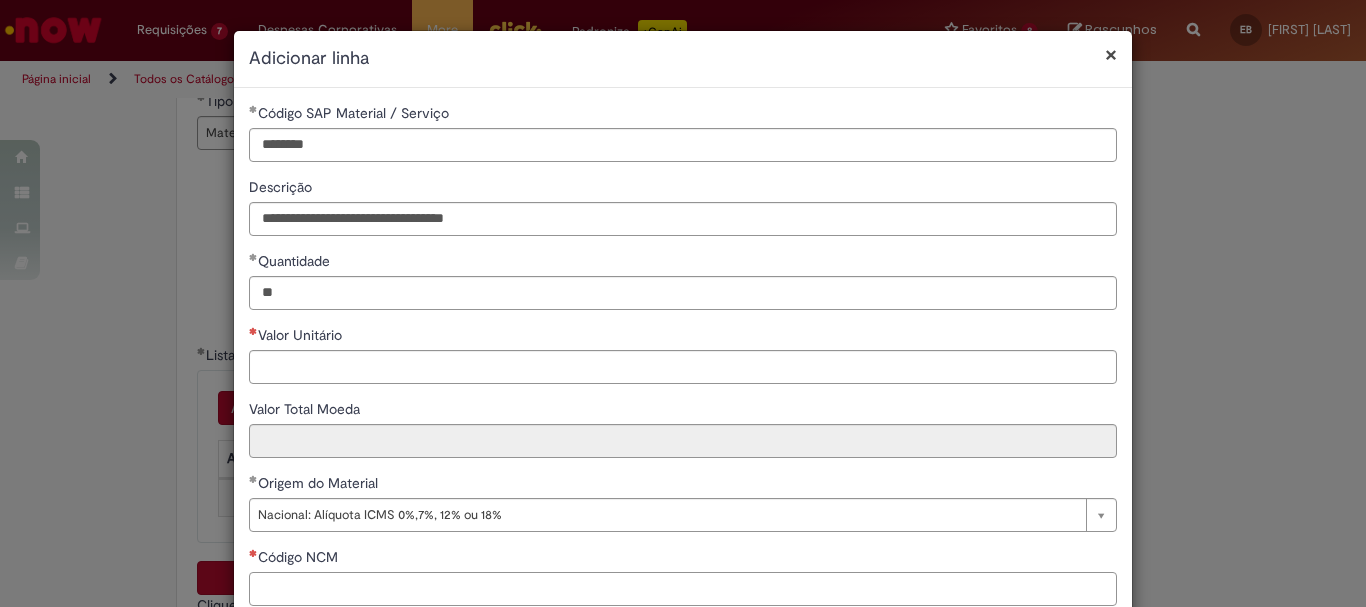 scroll, scrollTop: 200, scrollLeft: 0, axis: vertical 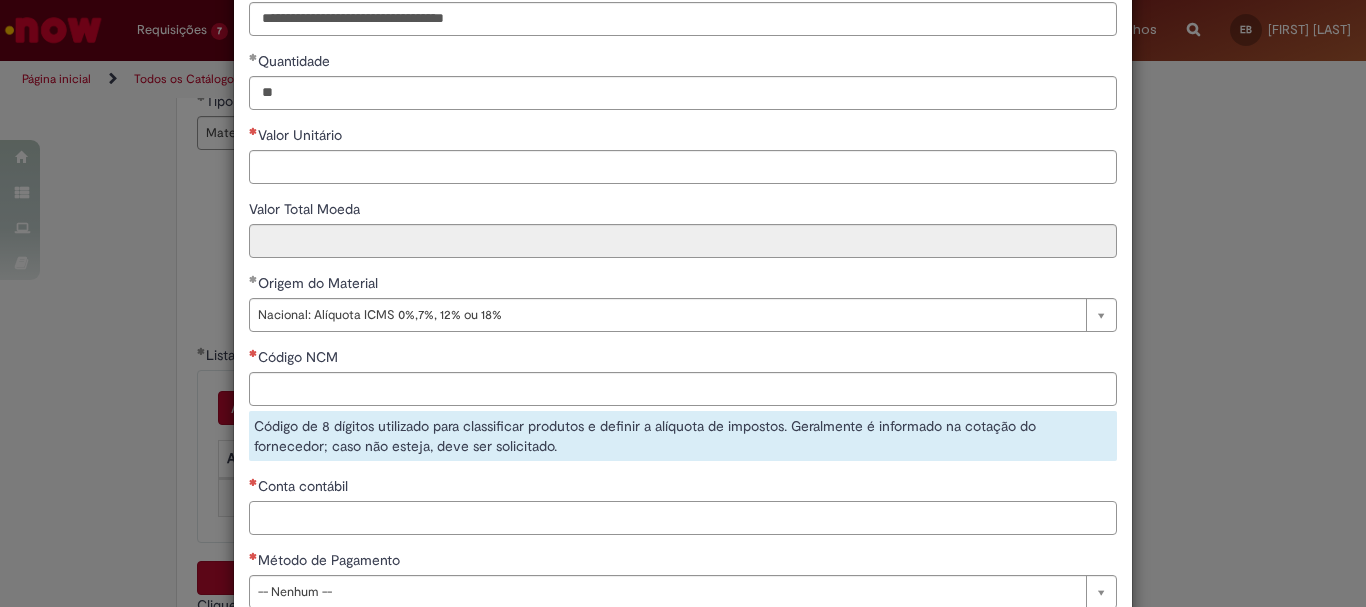 click on "Conta contábil" at bounding box center (683, 518) 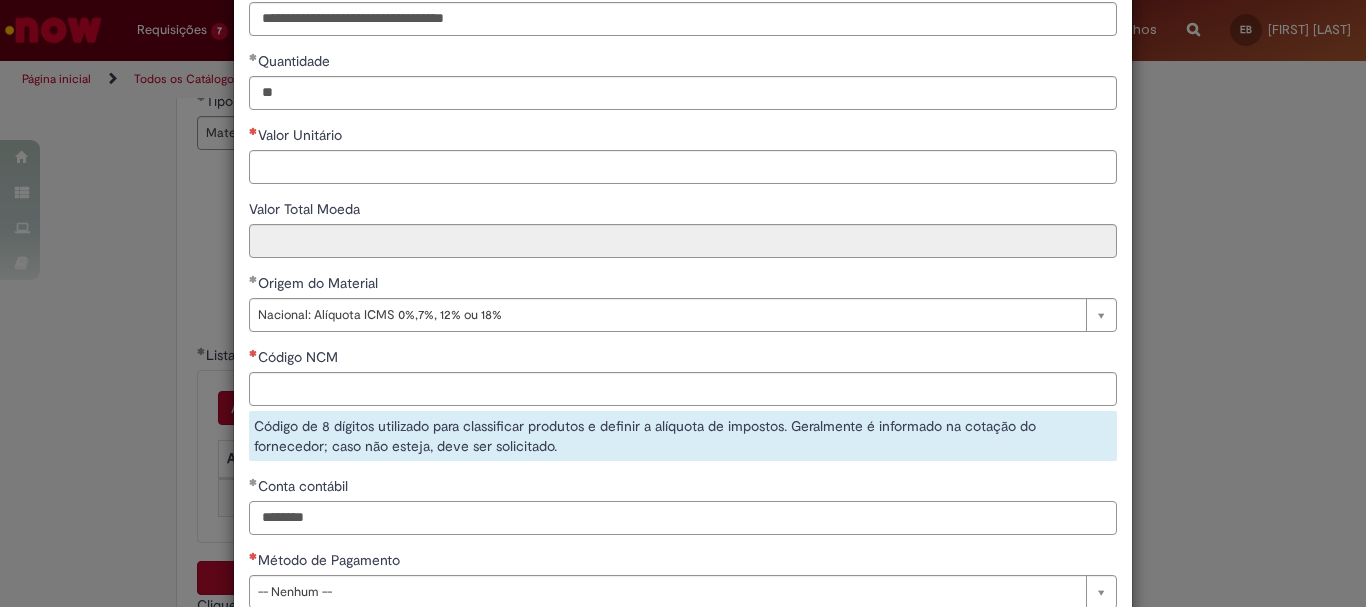 type on "********" 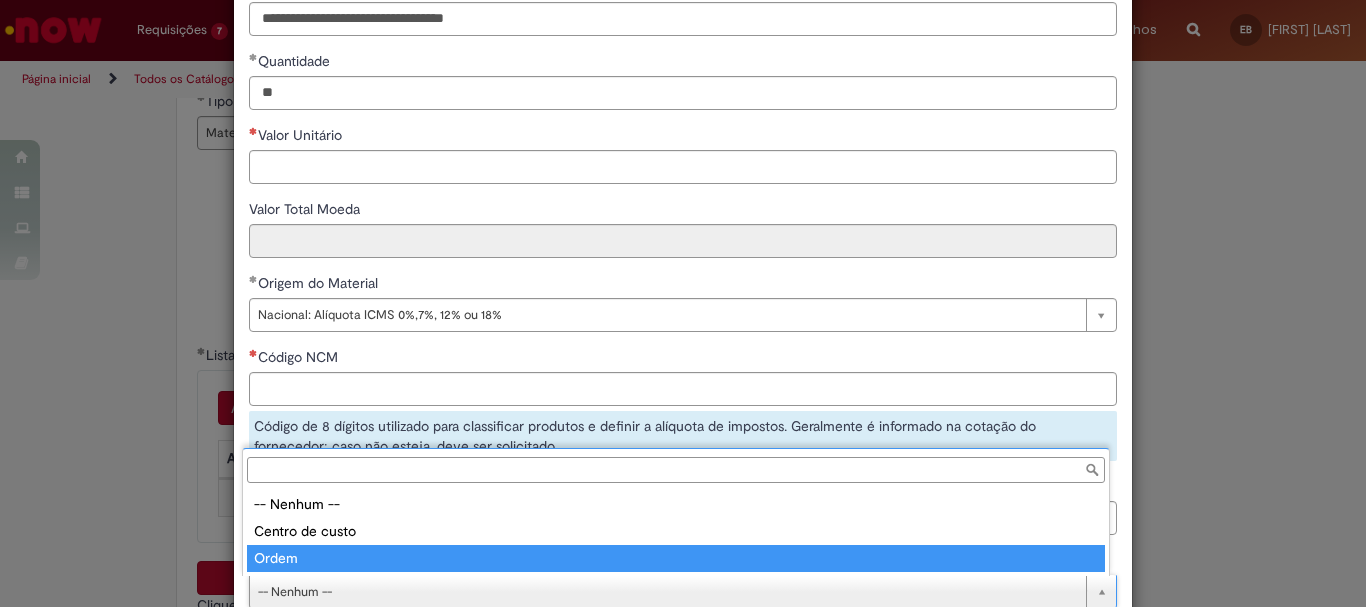 type on "*****" 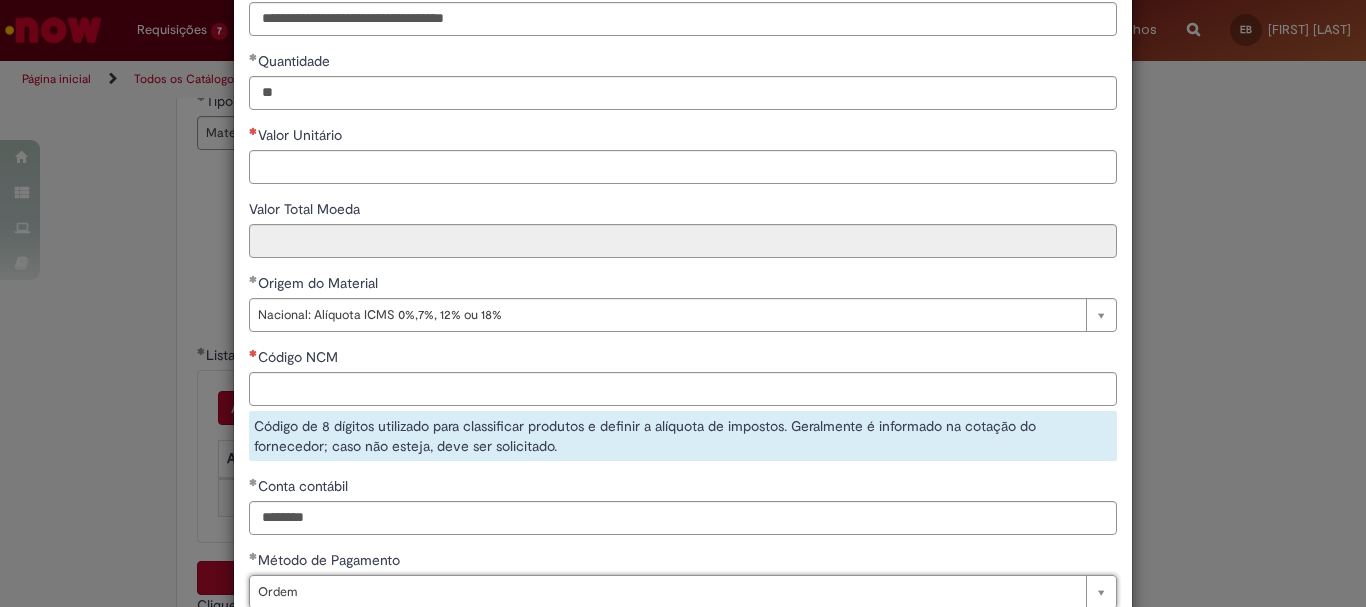 scroll, scrollTop: 300, scrollLeft: 0, axis: vertical 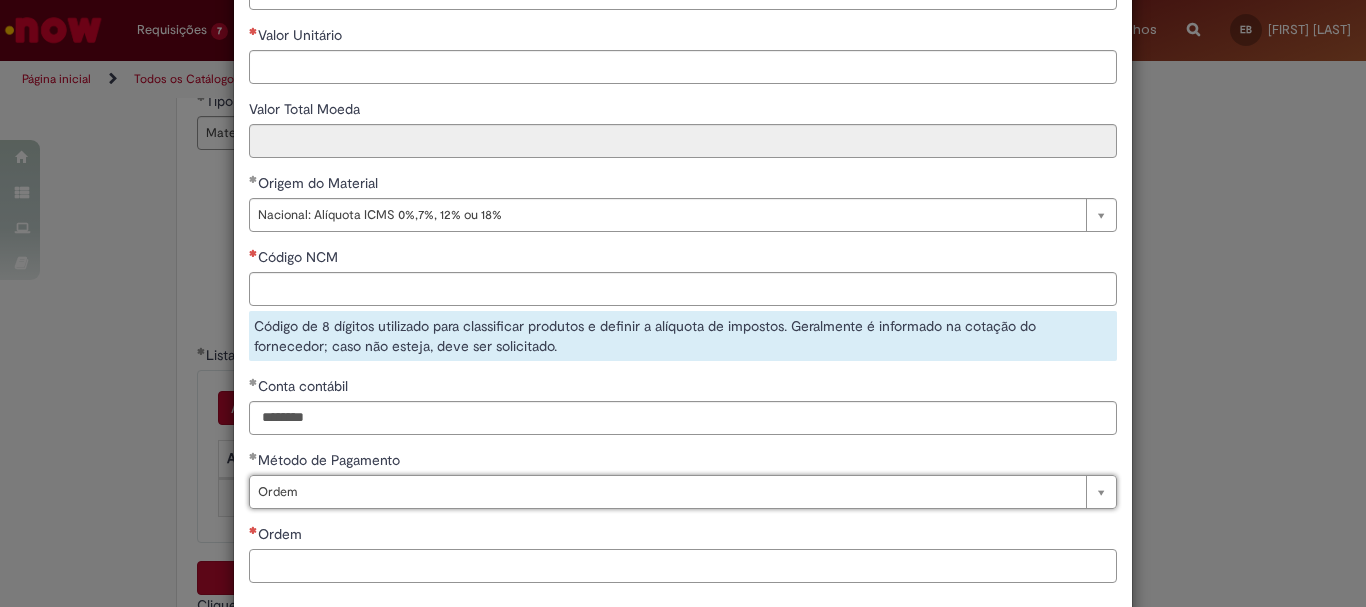 click on "Ordem" at bounding box center [683, 566] 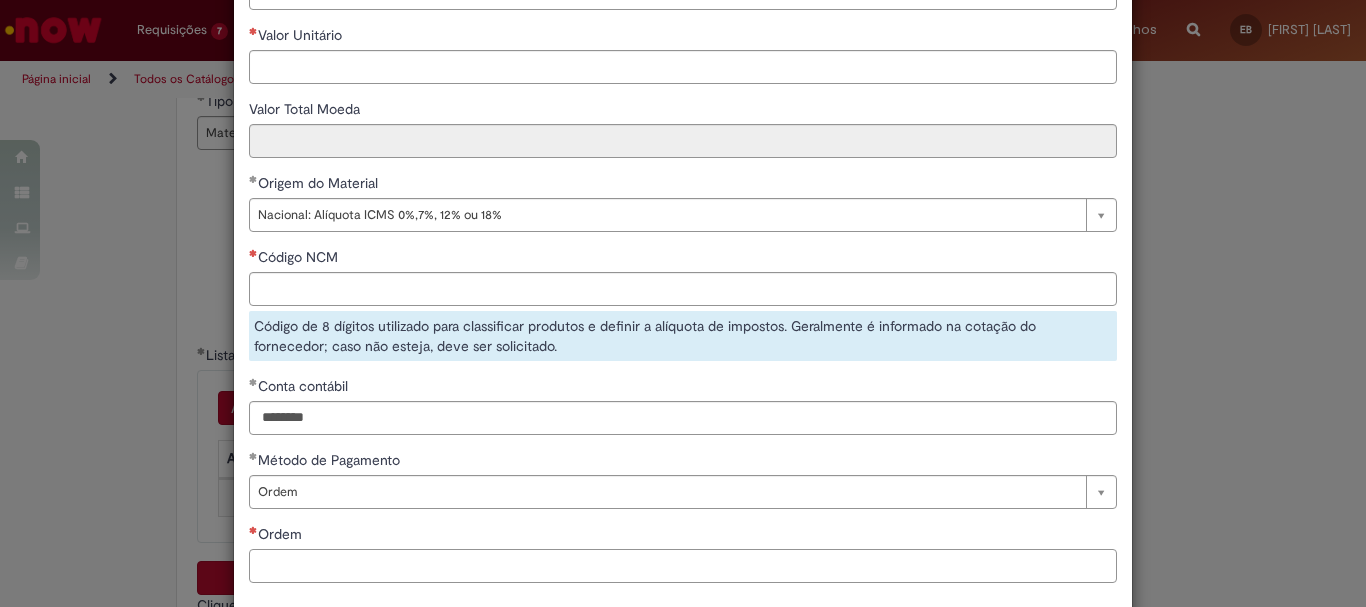 paste on "**********" 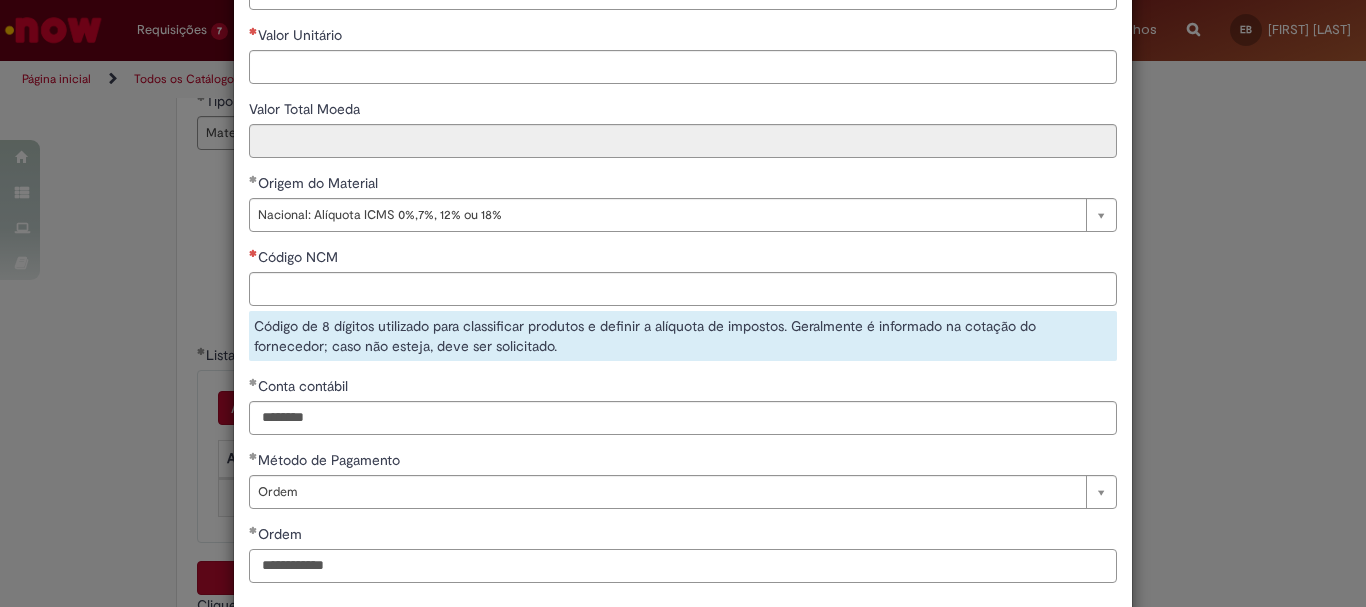 scroll, scrollTop: 0, scrollLeft: 0, axis: both 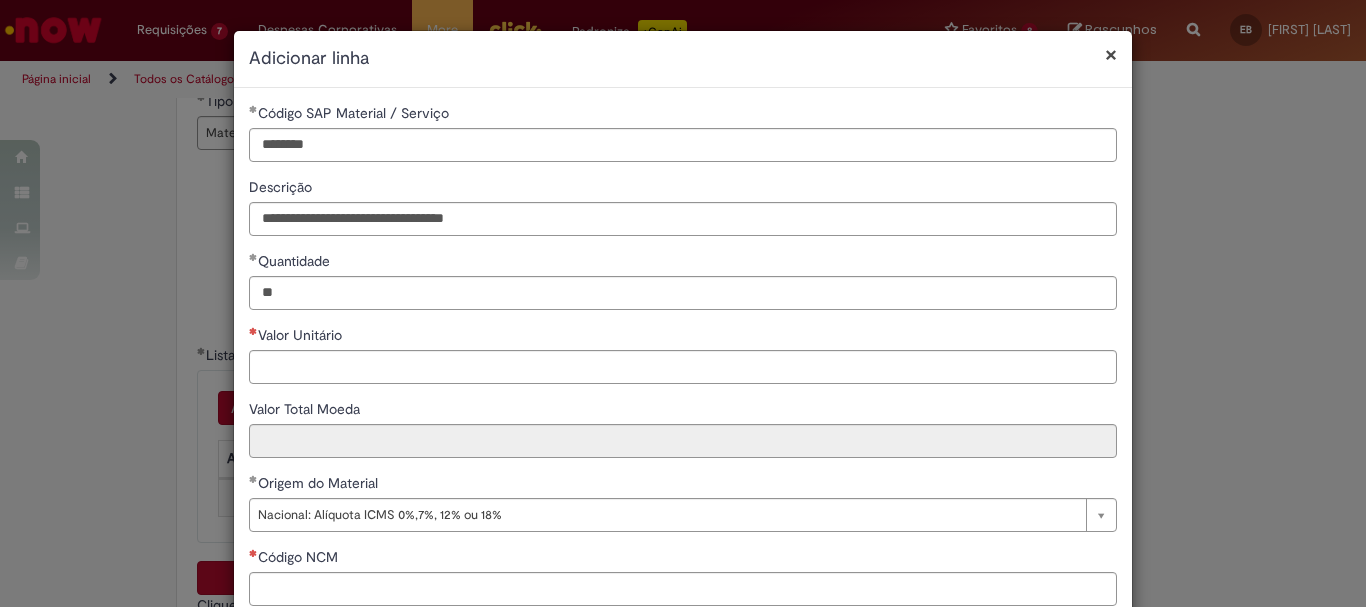 type on "**********" 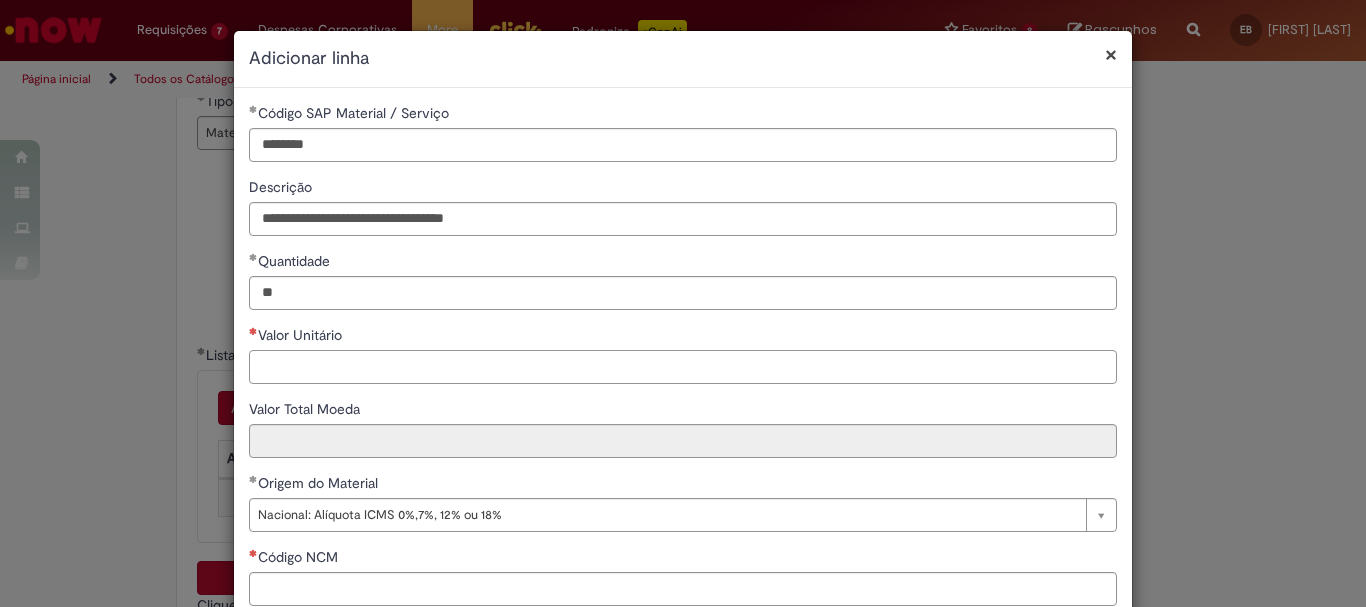 click on "Valor Unitário" at bounding box center [683, 367] 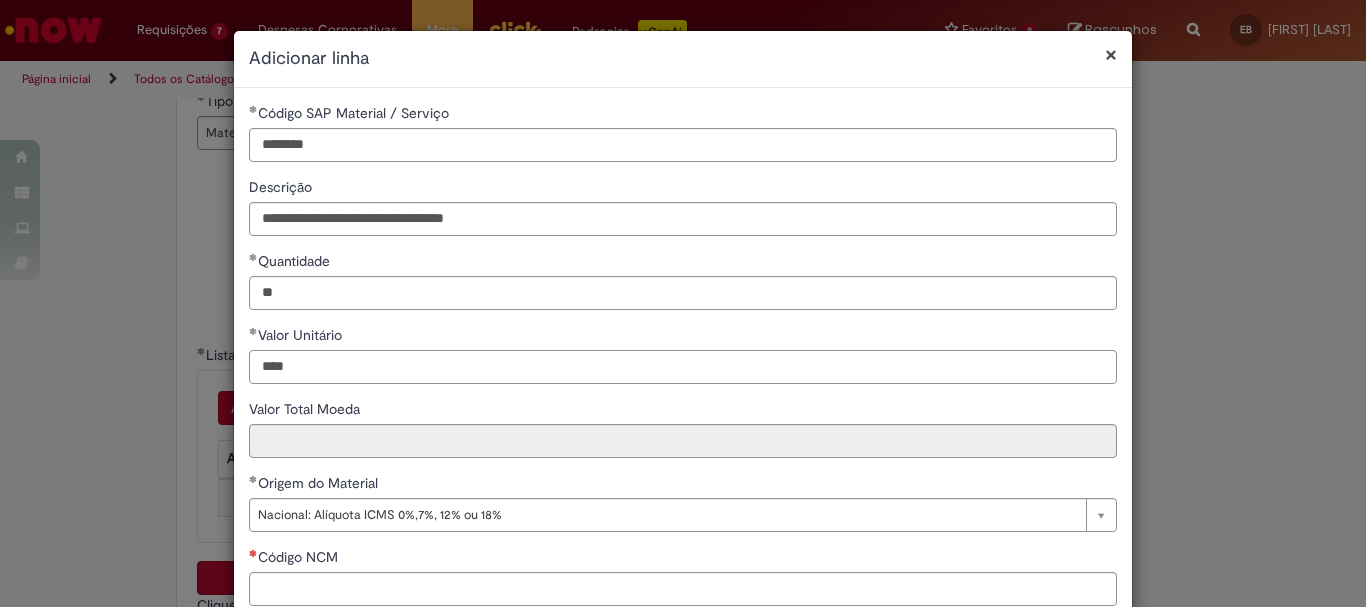 scroll, scrollTop: 200, scrollLeft: 0, axis: vertical 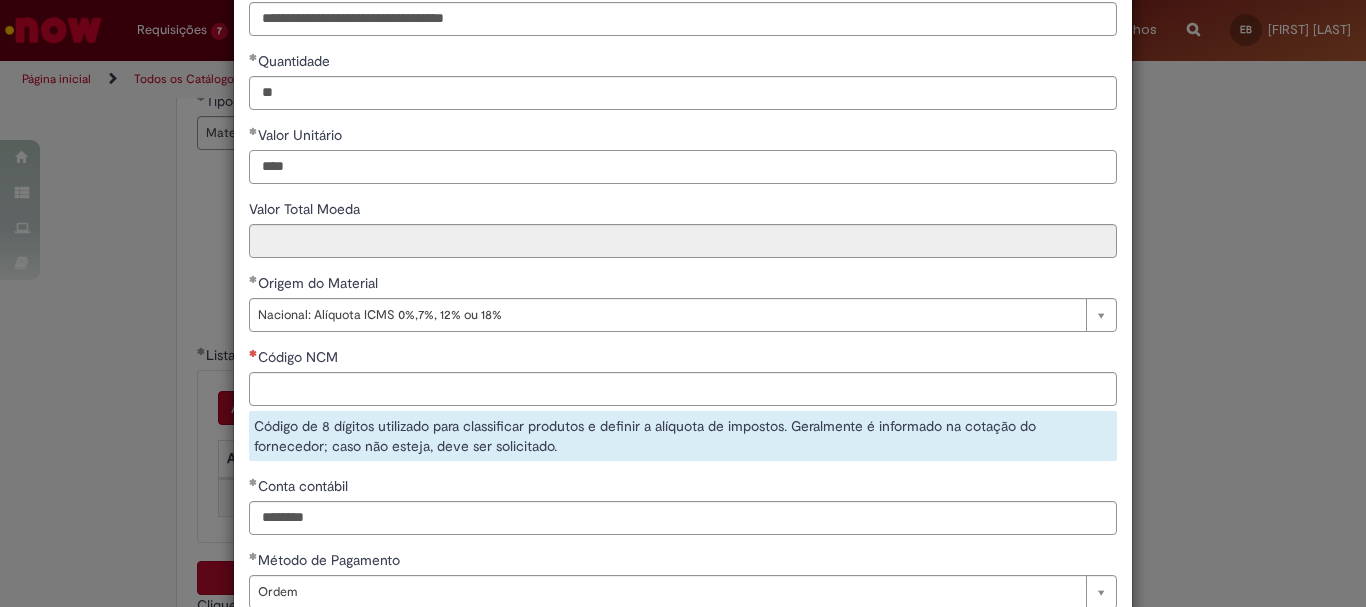 type on "****" 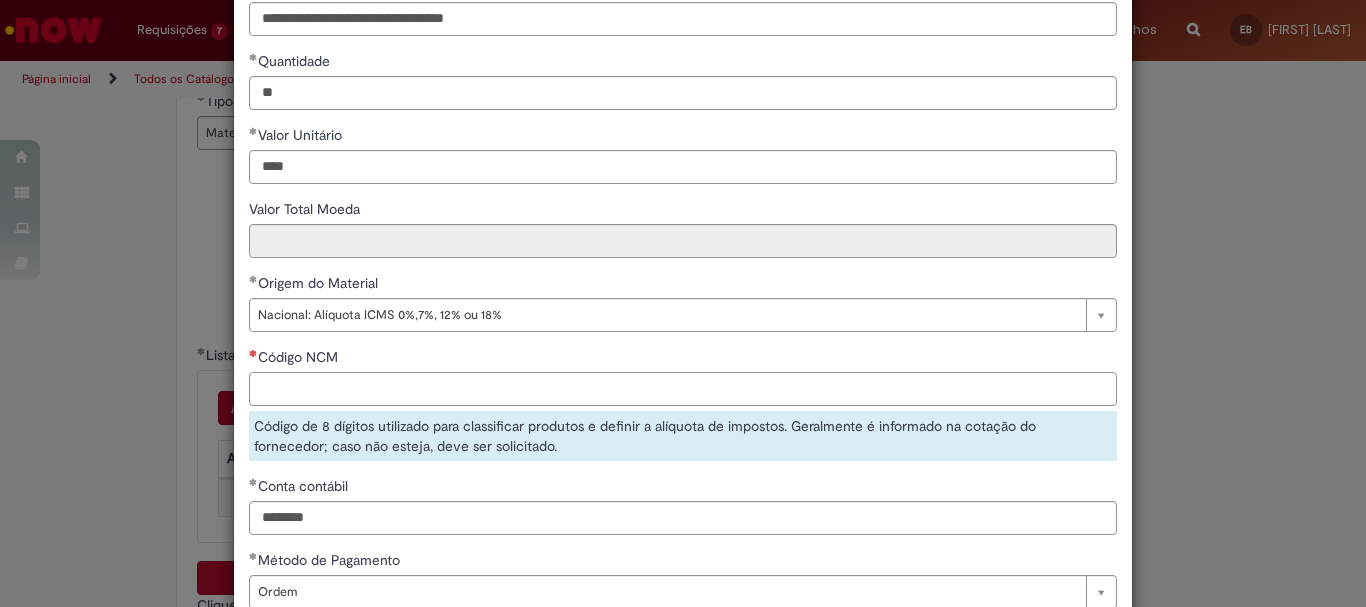 click on "Código NCM" at bounding box center [683, 389] 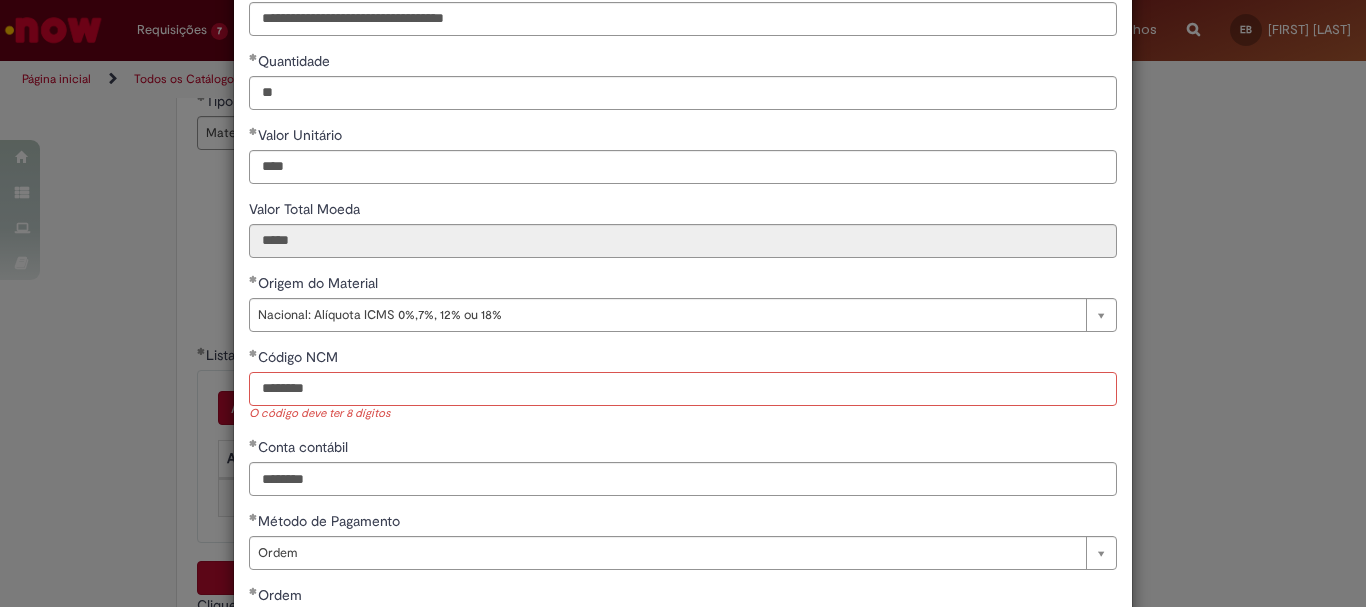 scroll, scrollTop: 300, scrollLeft: 0, axis: vertical 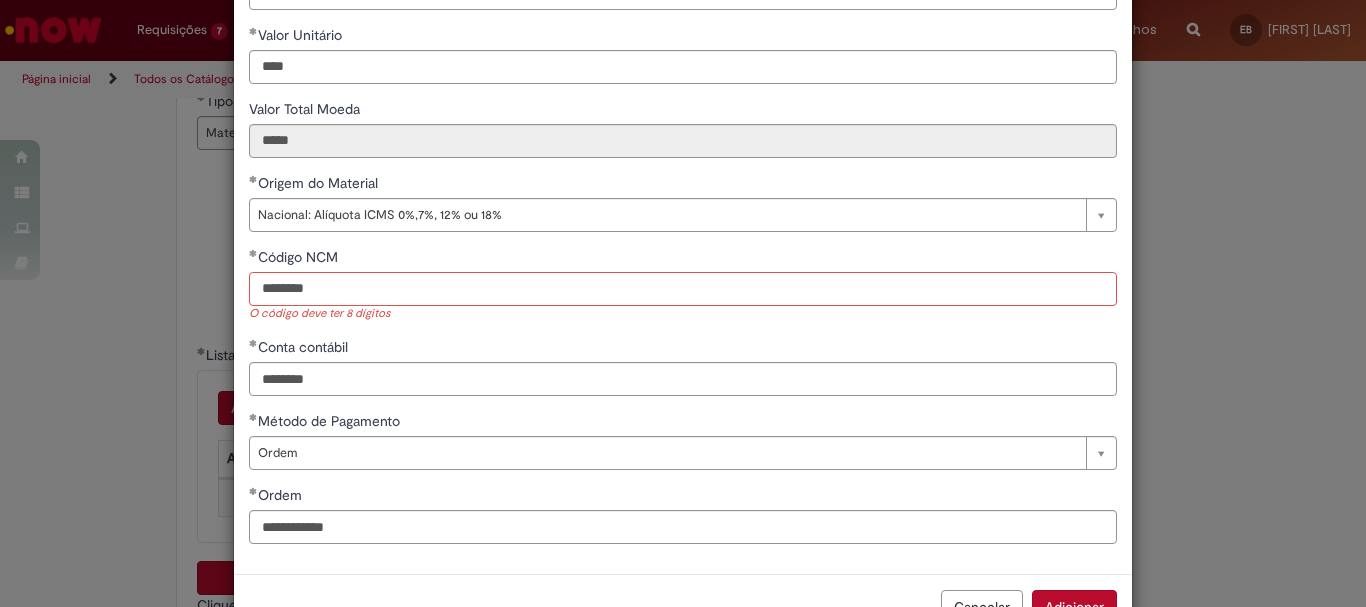 type on "********" 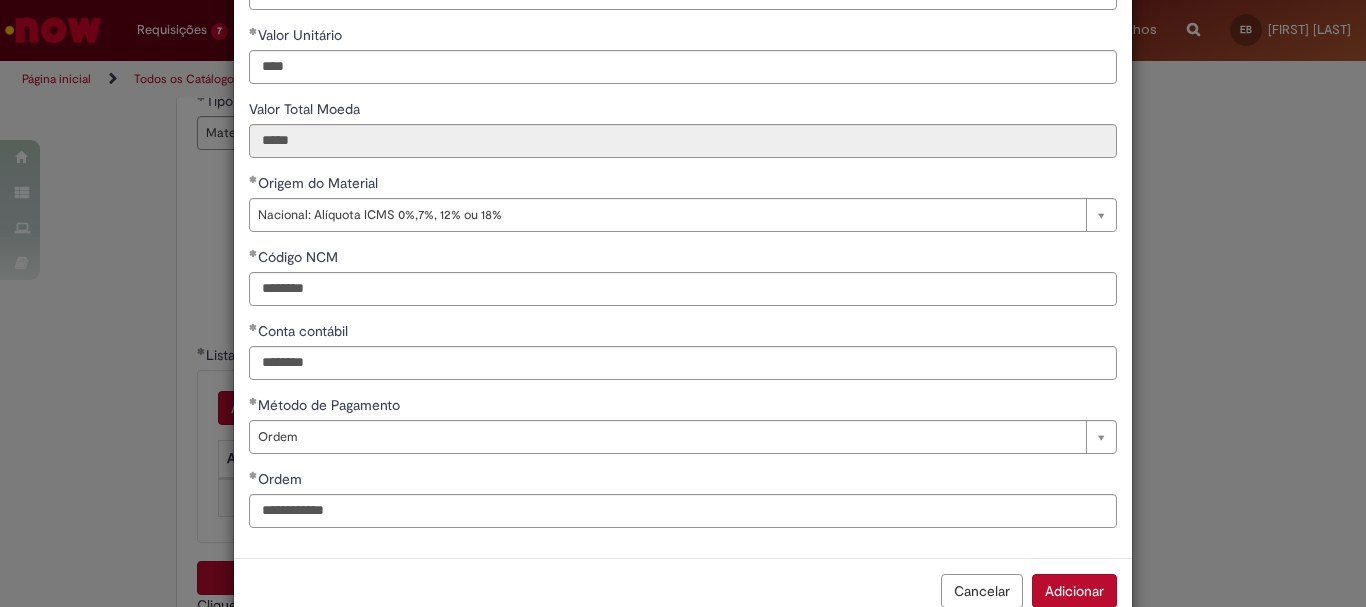 click on "Adicionar" at bounding box center (1074, 591) 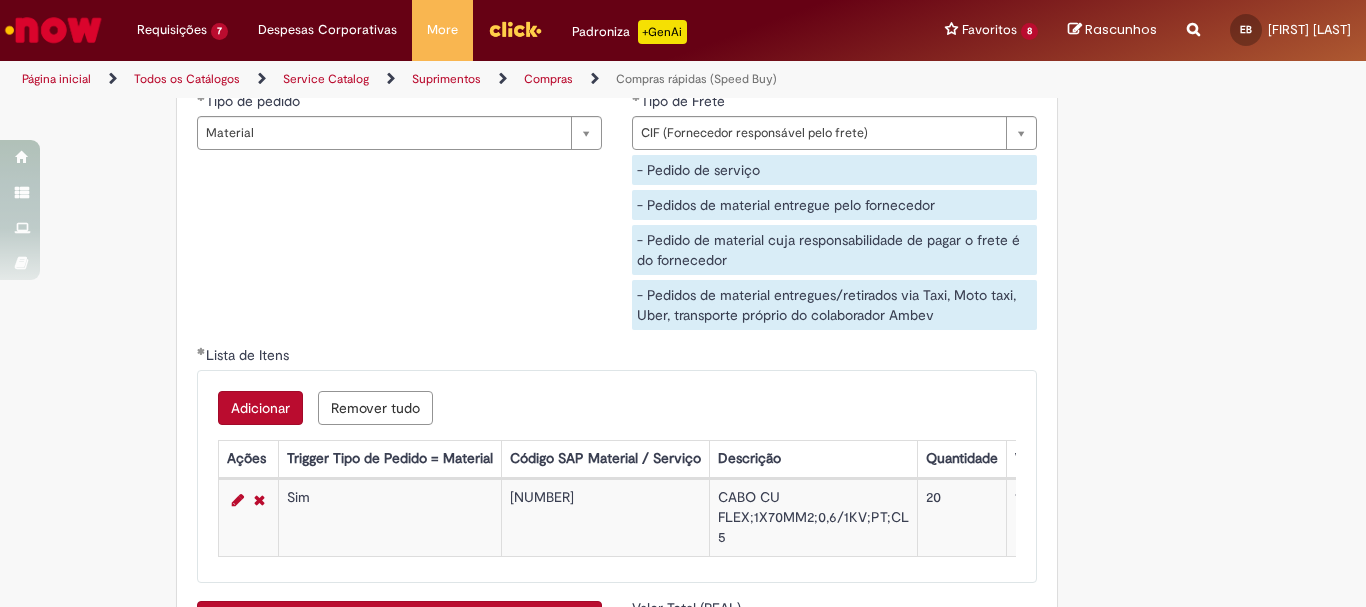 scroll, scrollTop: 301, scrollLeft: 0, axis: vertical 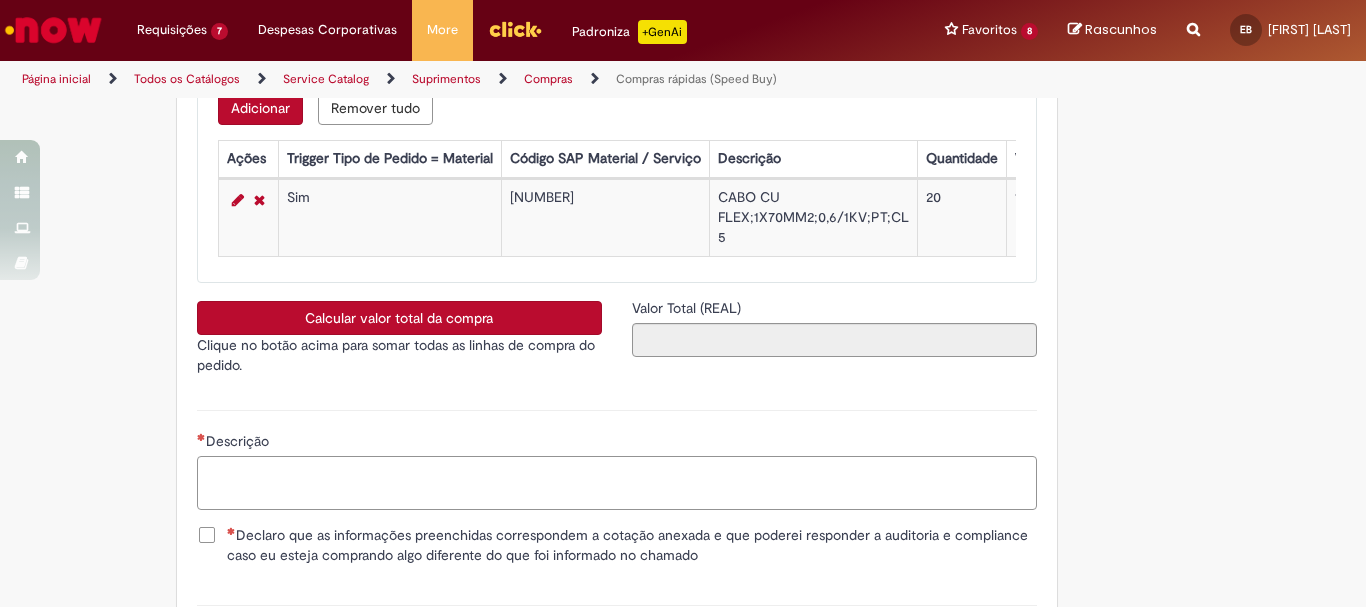 click on "Descrição" at bounding box center (617, 483) 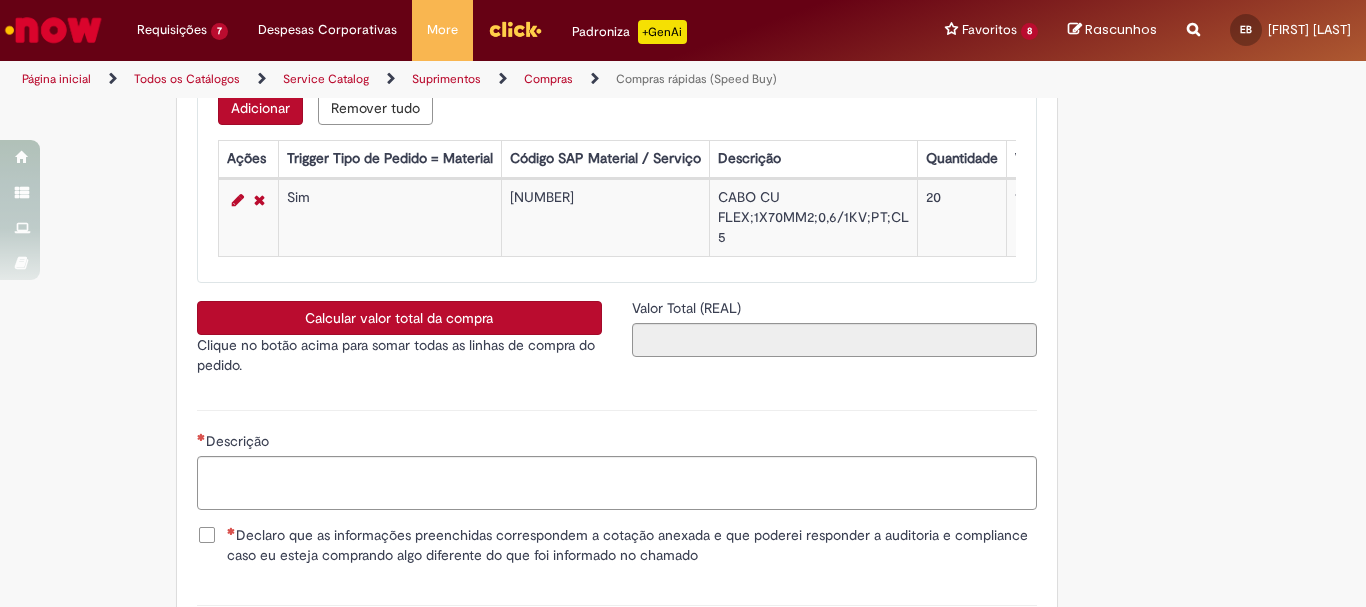 click on "Calcular valor total da compra" at bounding box center (399, 318) 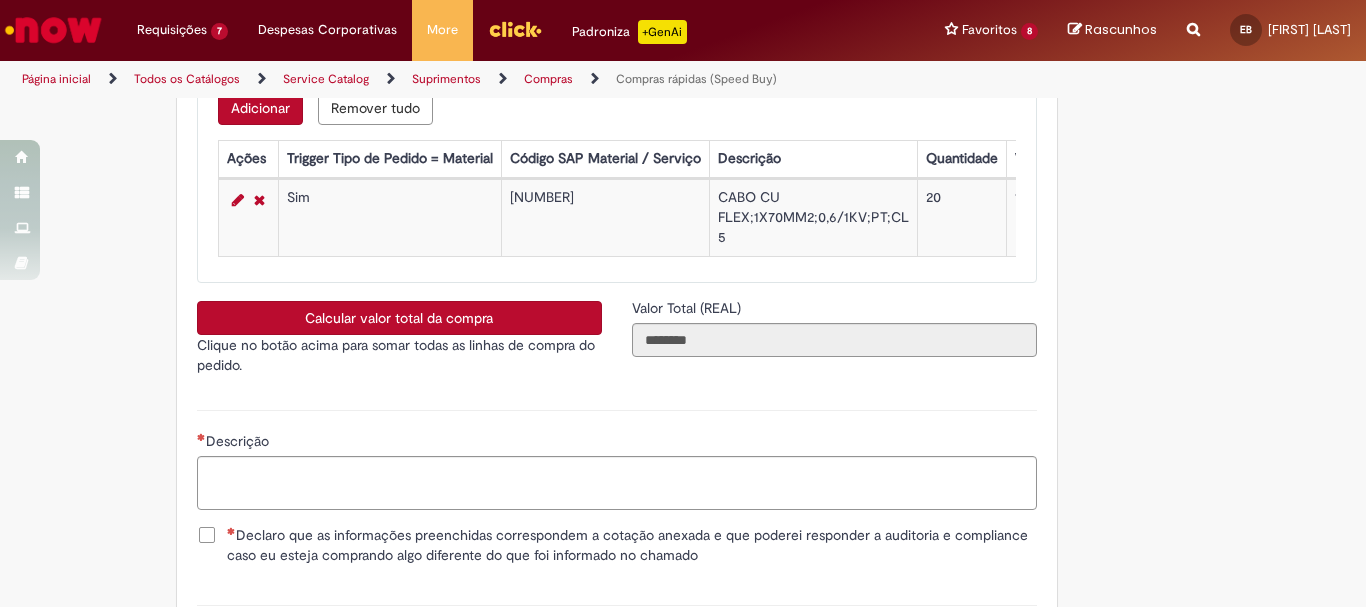 click on "Descrição" at bounding box center (617, 457) 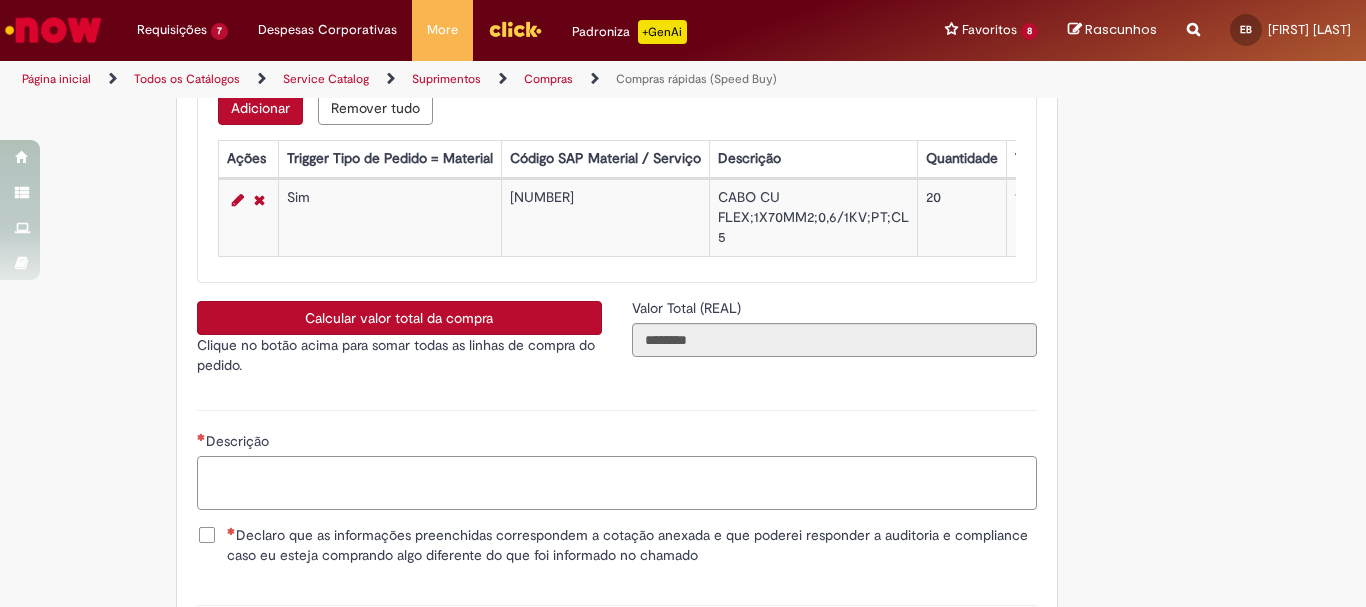 click on "Descrição" at bounding box center (617, 483) 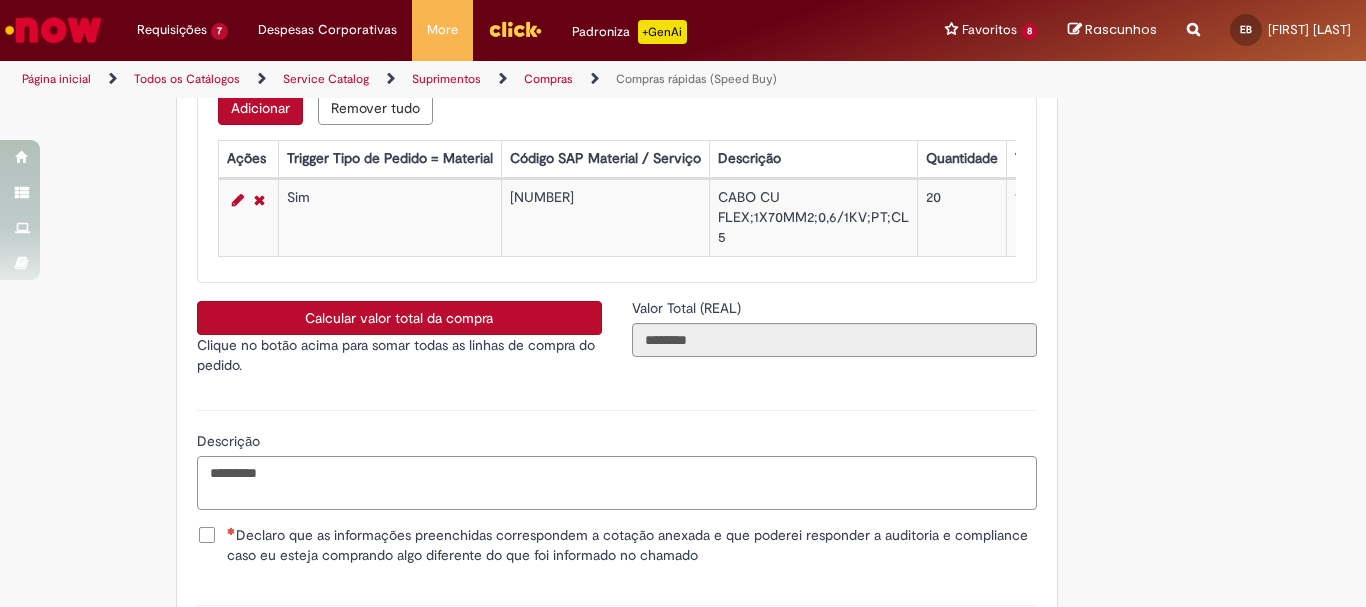 scroll, scrollTop: 3641, scrollLeft: 0, axis: vertical 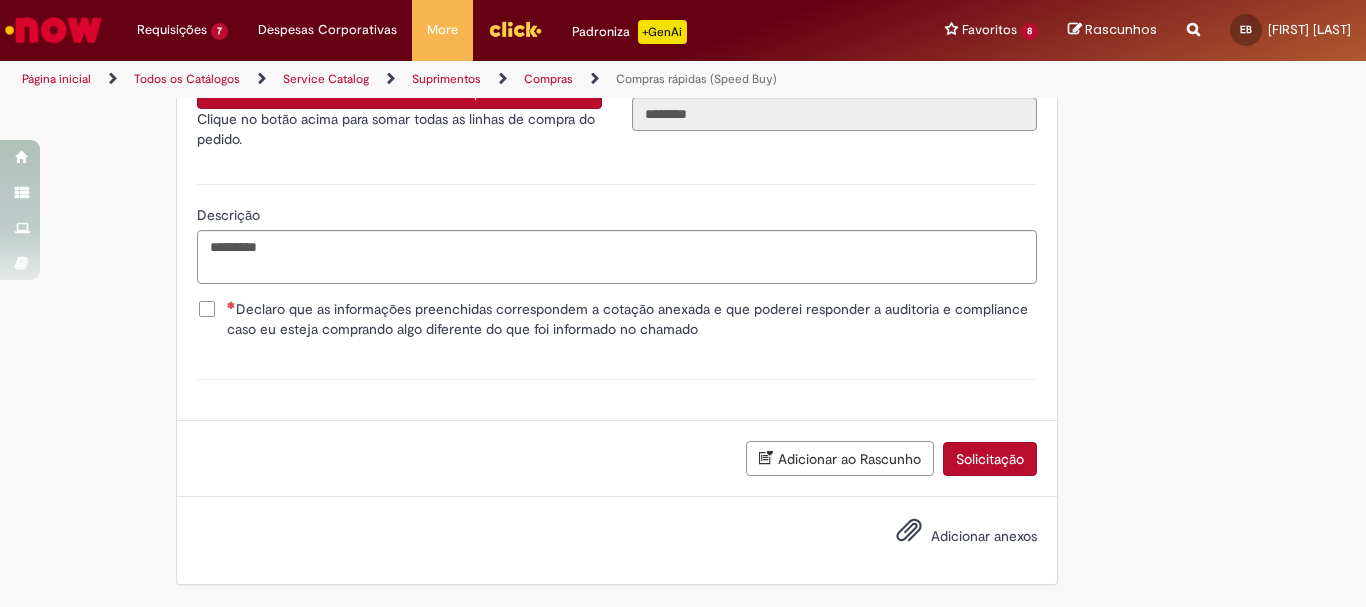 click on "Declaro que as informações preenchidas correspondem a cotação anexada e que poderei responder a auditoria e compliance caso eu esteja comprando algo diferente do que foi informado no chamado" at bounding box center (632, 319) 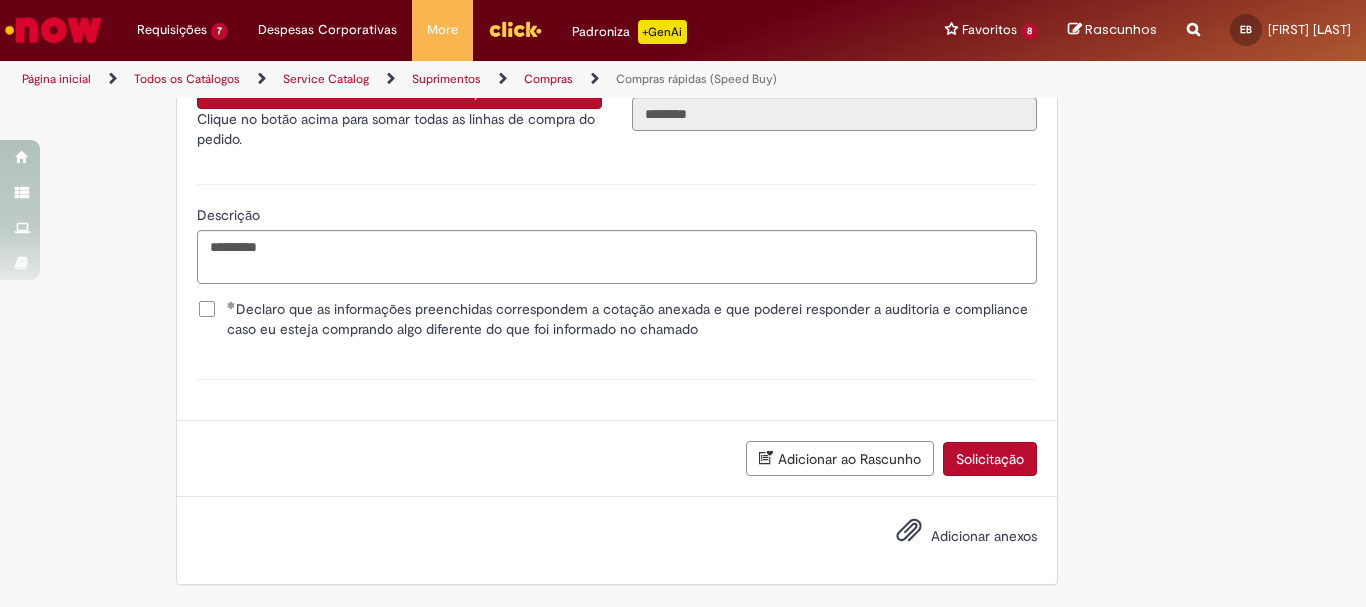 click on "Adicionar anexos" at bounding box center [984, 536] 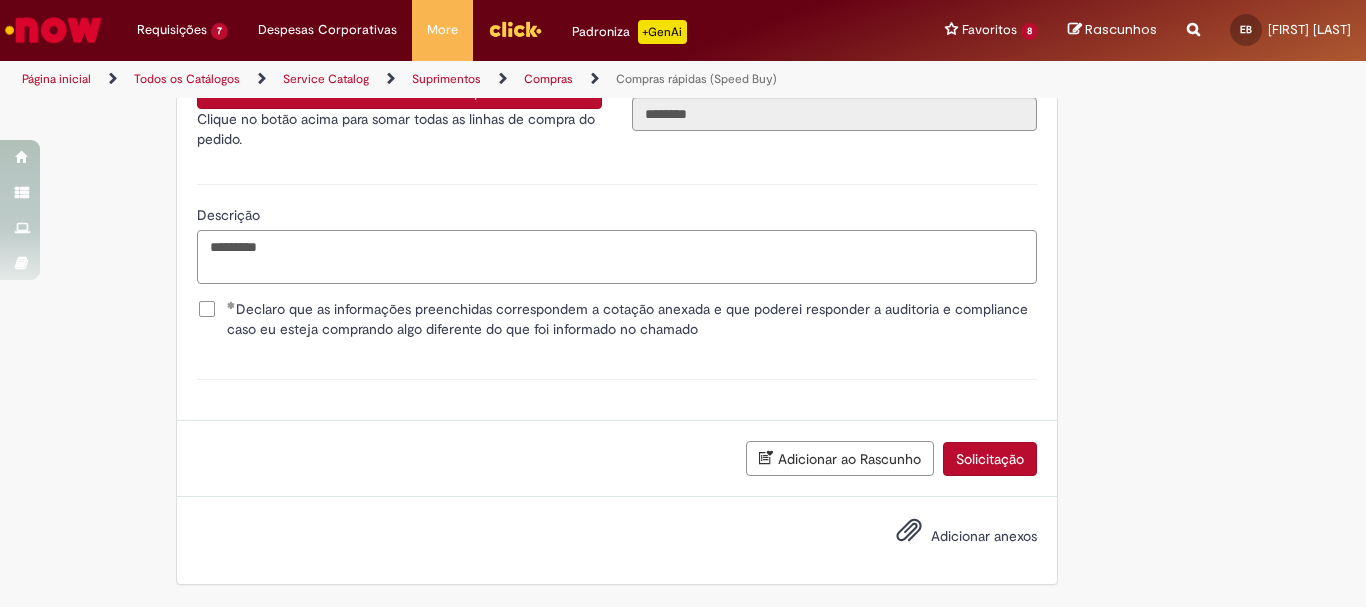 click on "*********" at bounding box center [617, 257] 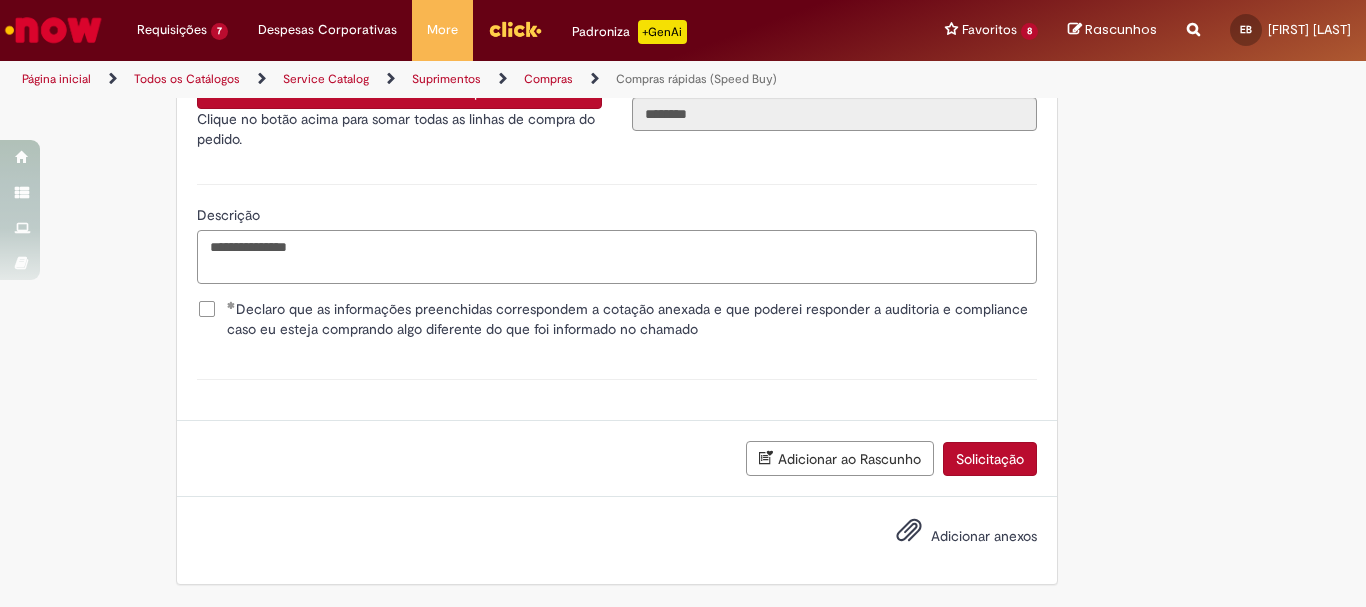 type on "**********" 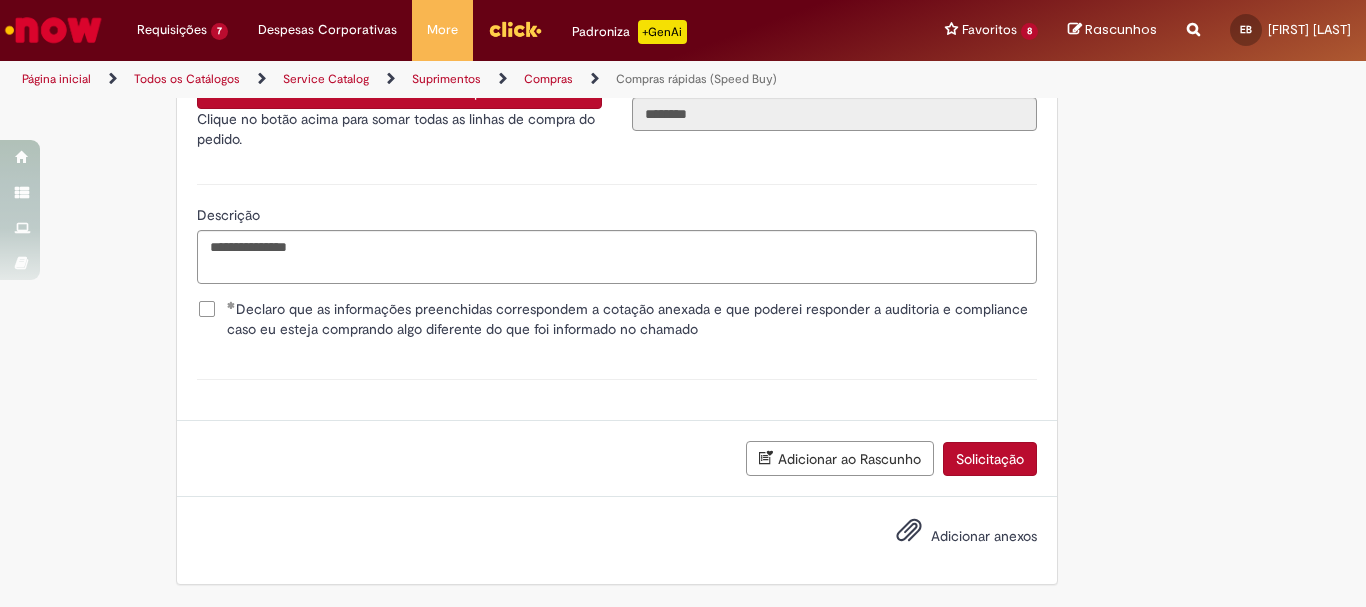 click on "Adicionar anexos" at bounding box center [617, 540] 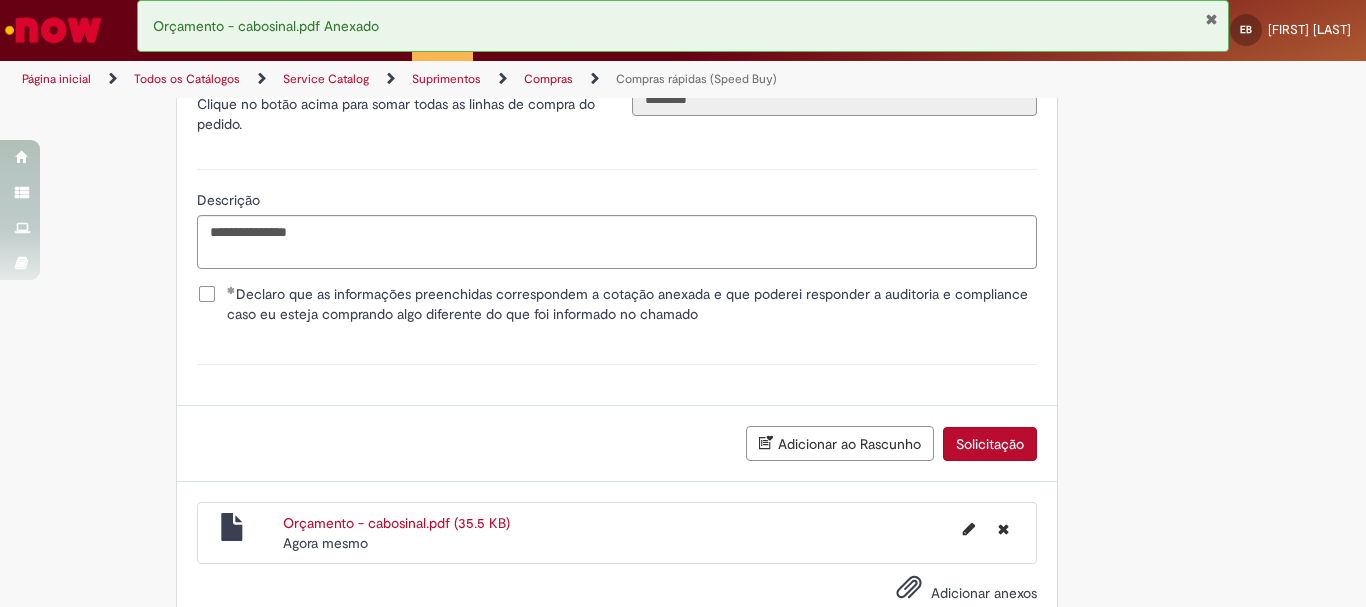 click on "Solicitação" at bounding box center (990, 444) 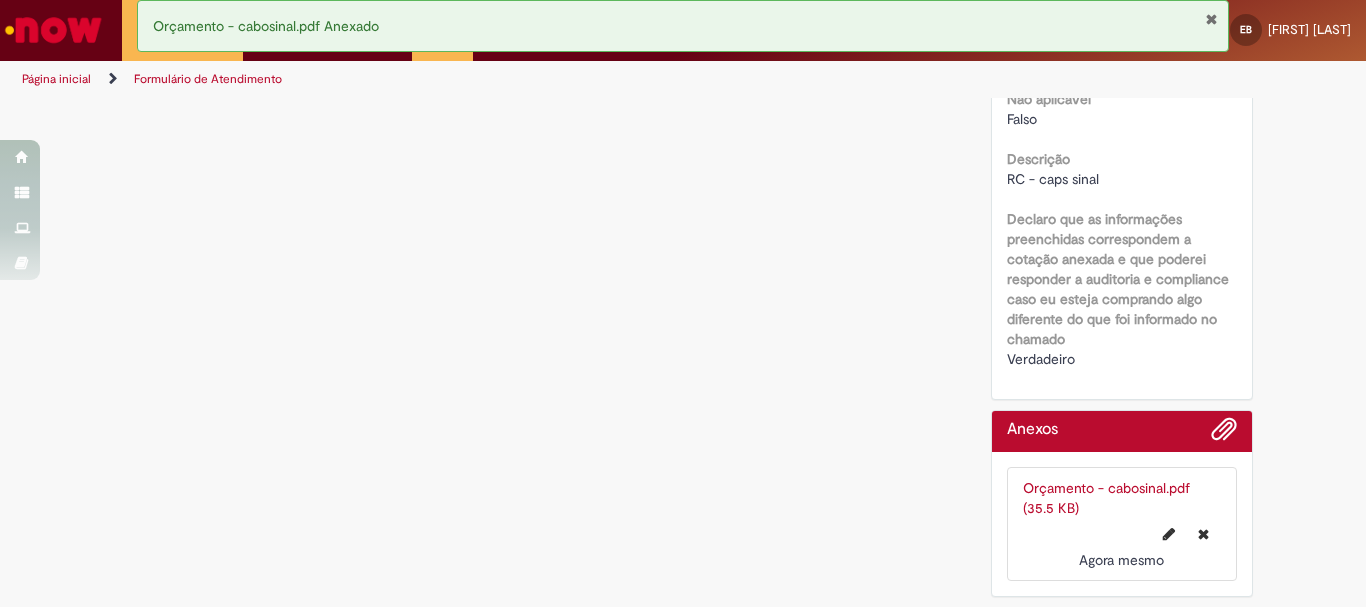 scroll, scrollTop: 0, scrollLeft: 0, axis: both 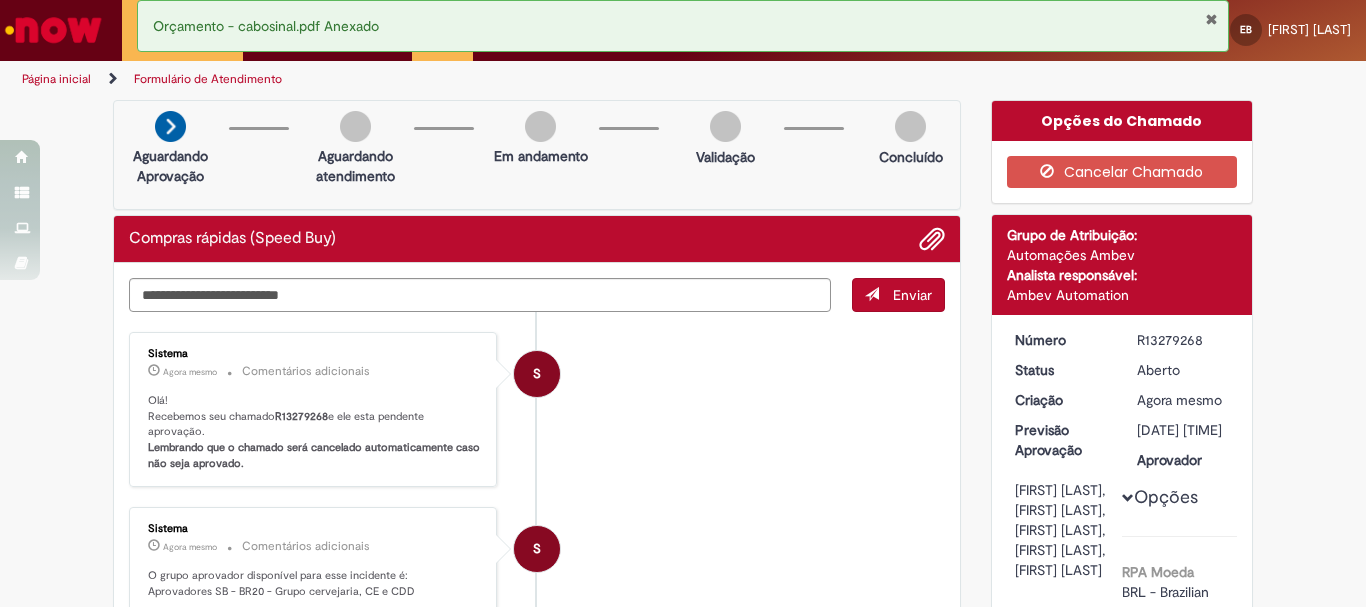 click on "Orçamento - cabosinal.pdf Anexado" at bounding box center (683, 26) 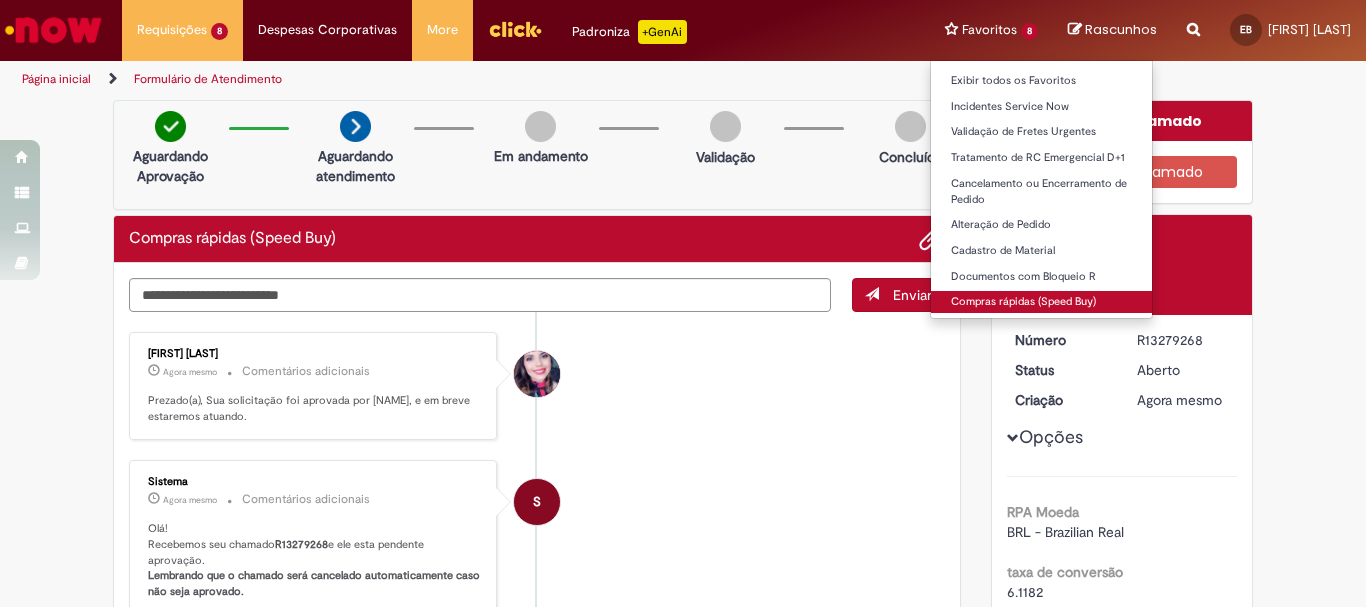click on "Compras rápidas (Speed Buy)" at bounding box center (1041, 302) 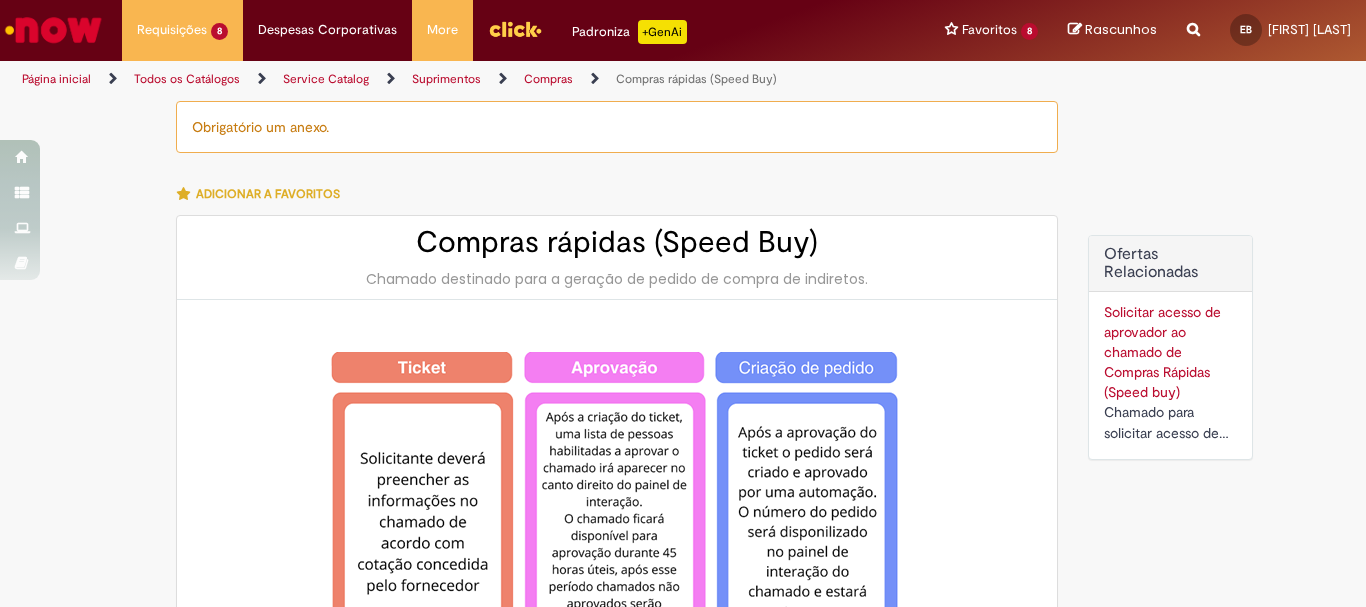 type on "********" 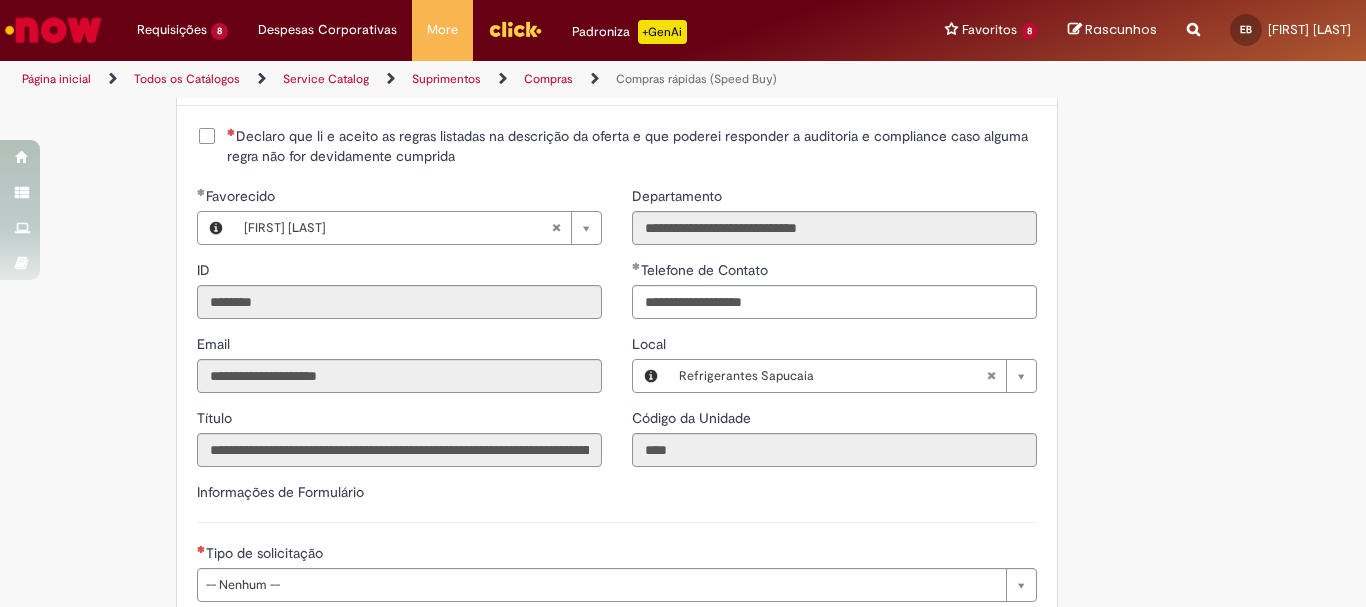 scroll, scrollTop: 2400, scrollLeft: 0, axis: vertical 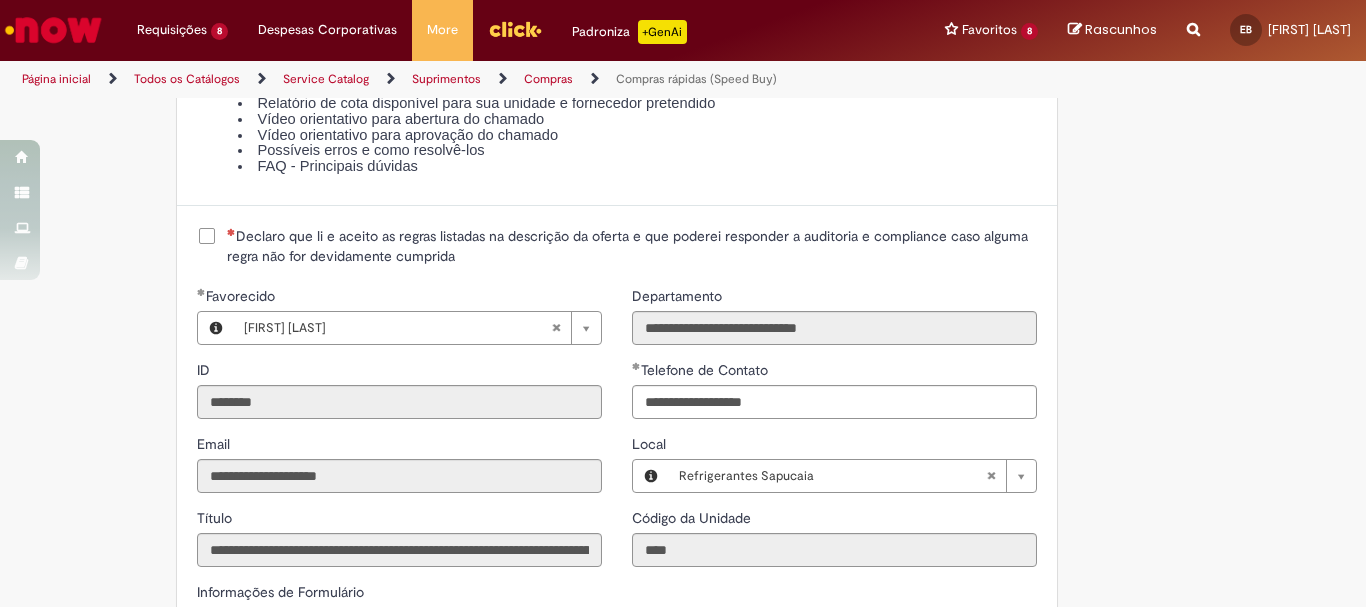 click on "Declaro que li e aceito as regras listadas na descrição da oferta e que poderei responder a auditoria e compliance caso alguma regra não for devidamente cumprida" at bounding box center (632, 246) 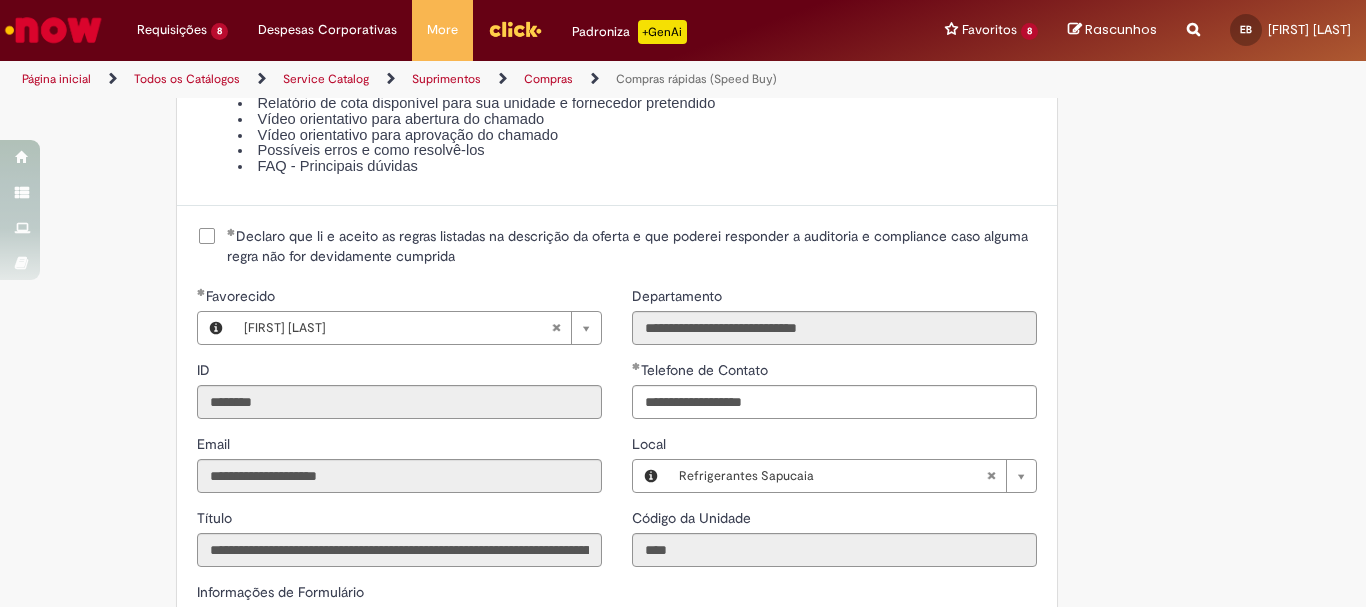 scroll, scrollTop: 2800, scrollLeft: 0, axis: vertical 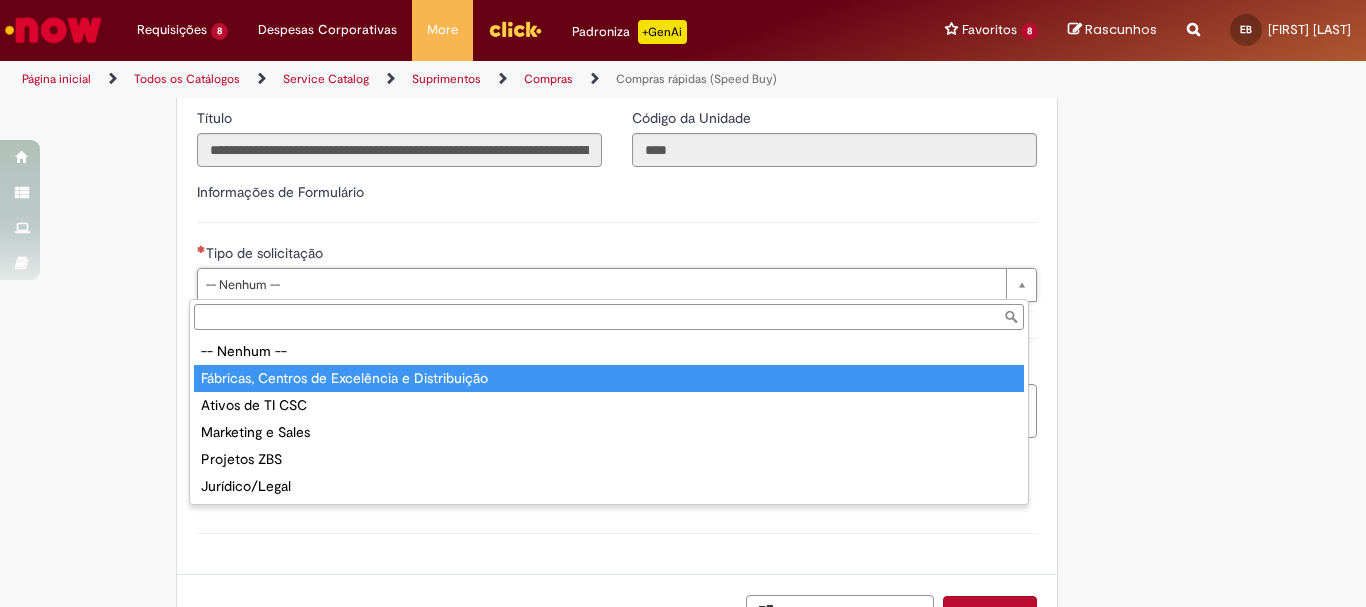 type on "**********" 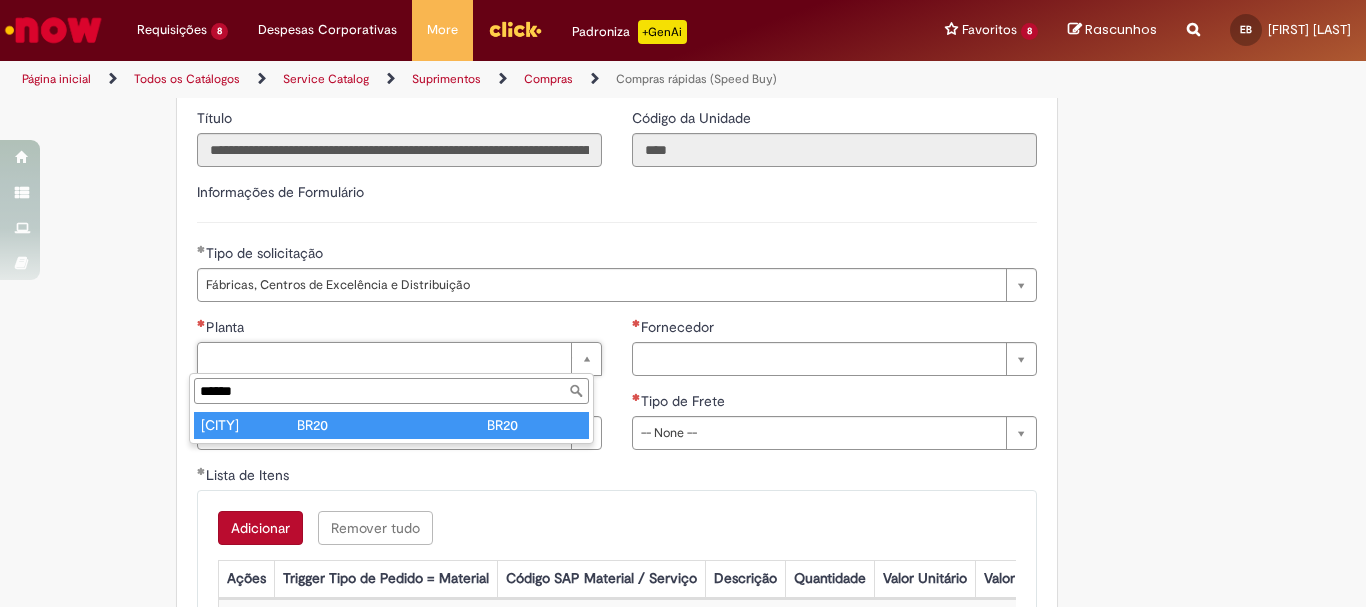 type on "******" 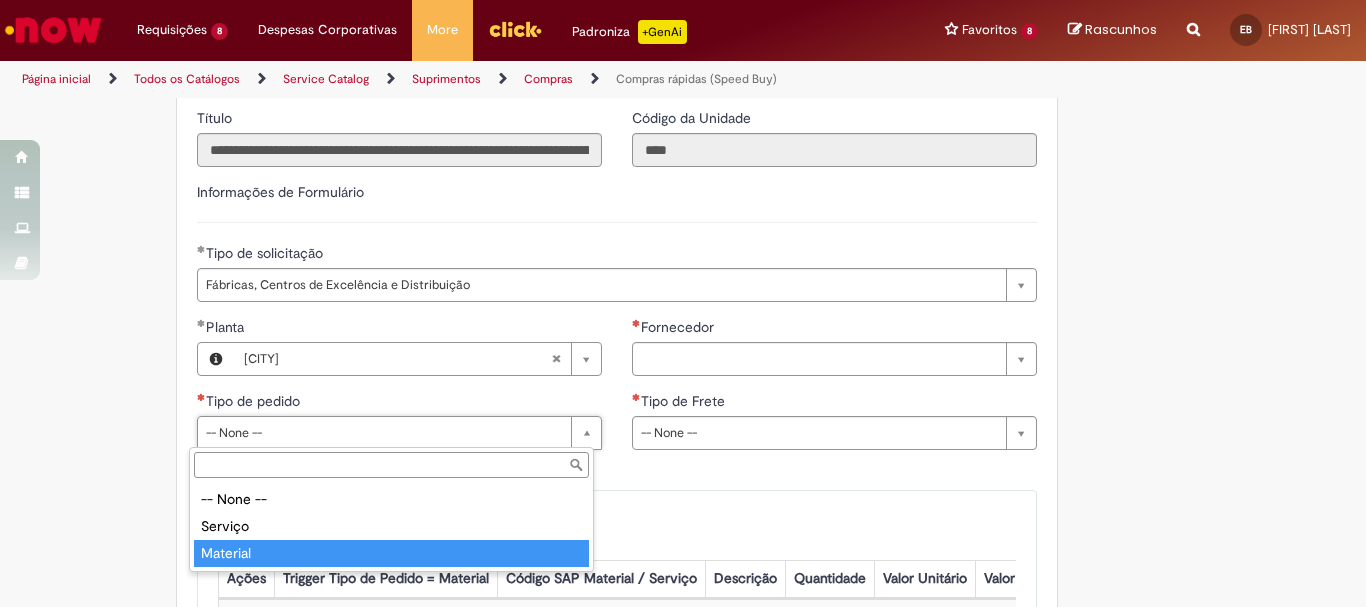 type on "********" 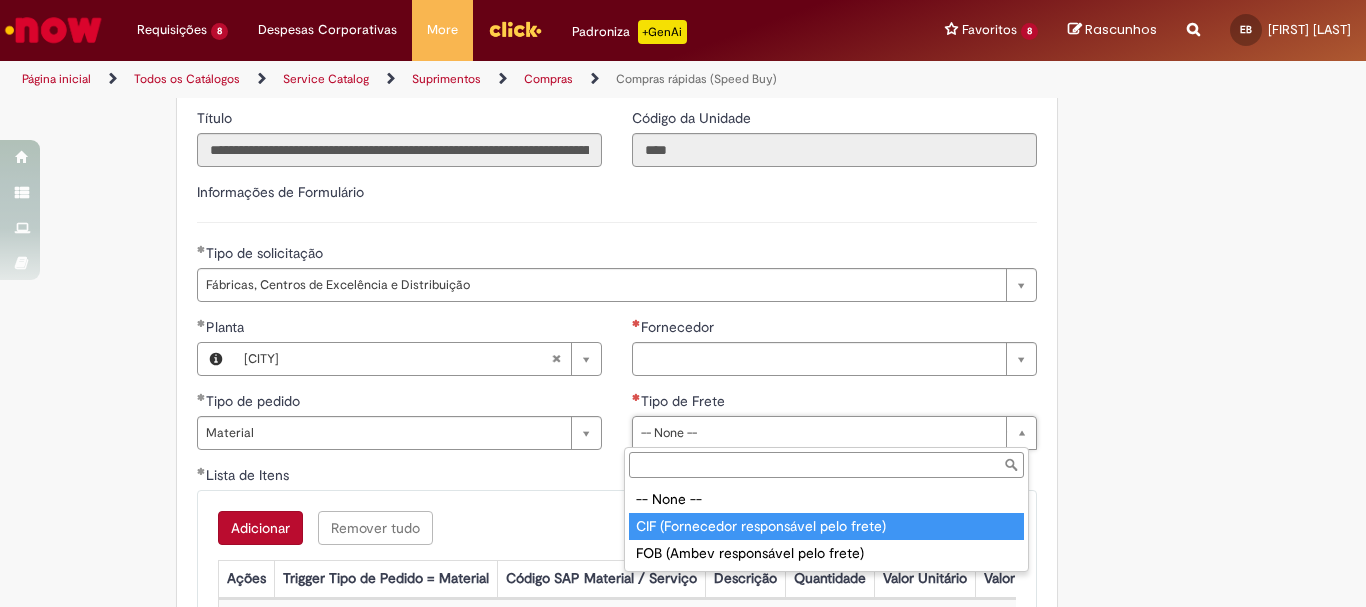 type on "**********" 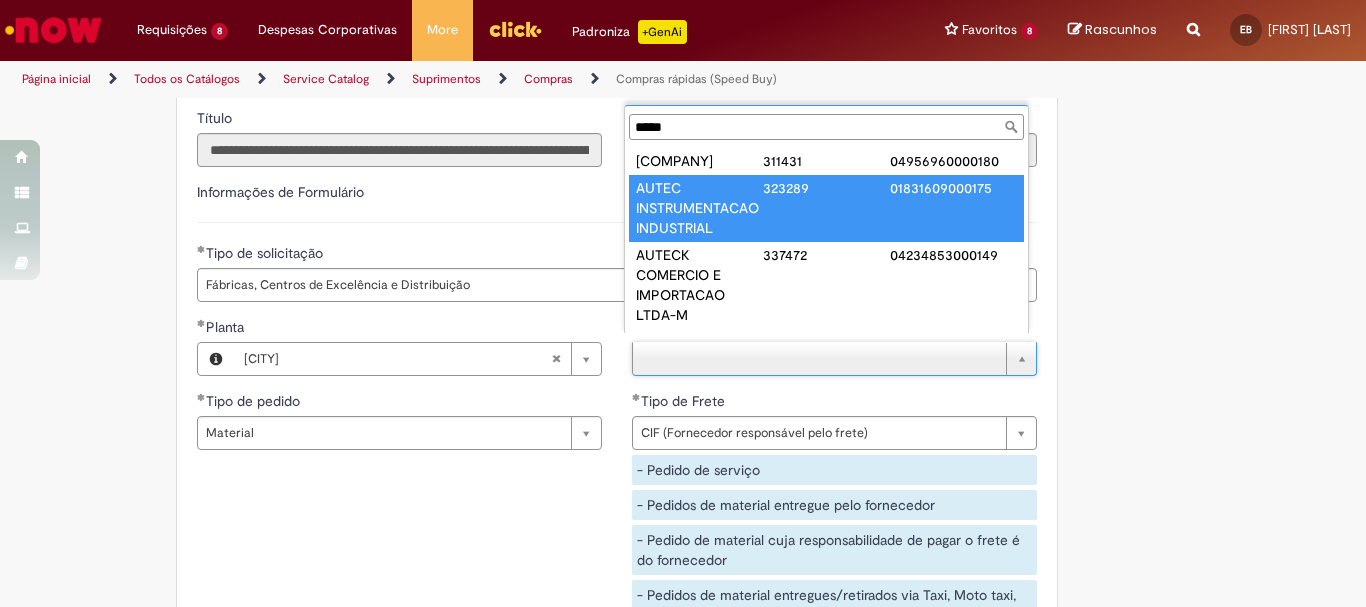 scroll, scrollTop: 0, scrollLeft: 0, axis: both 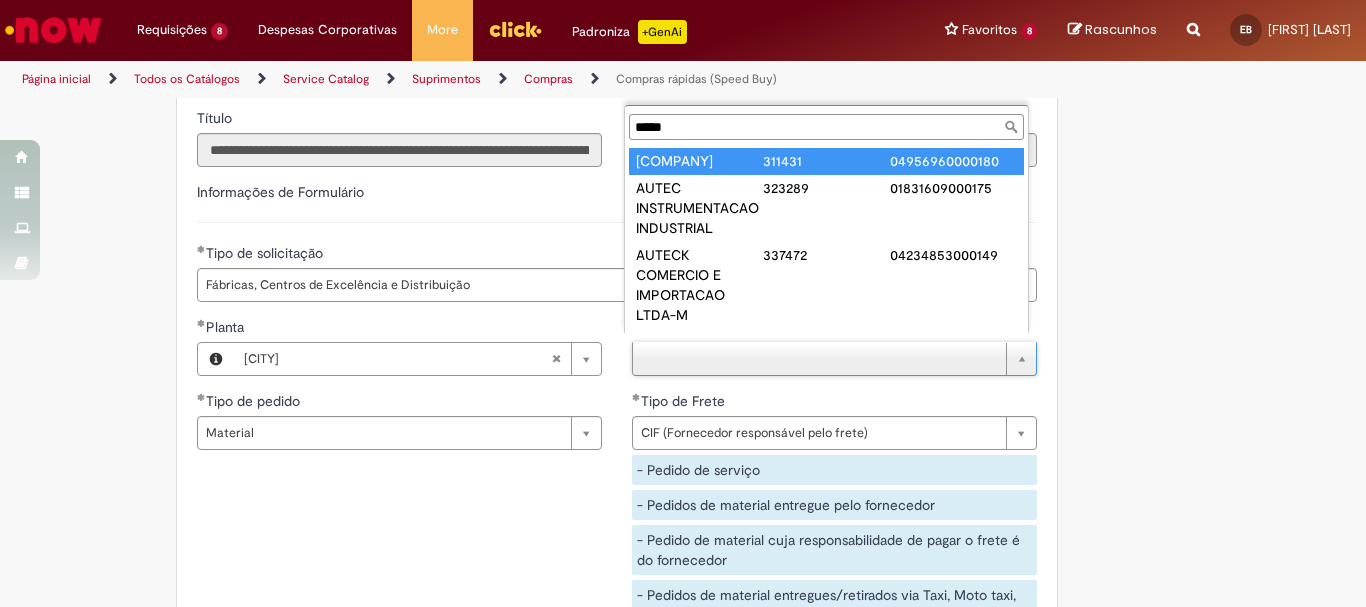 type on "*****" 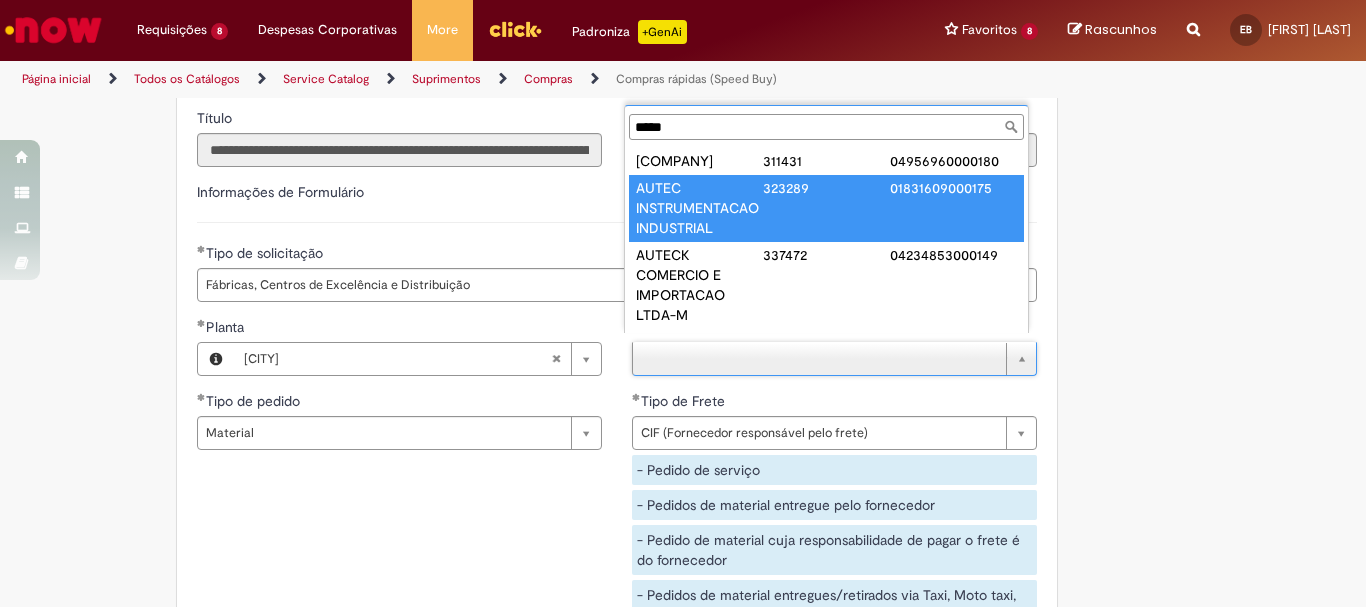 type on "**********" 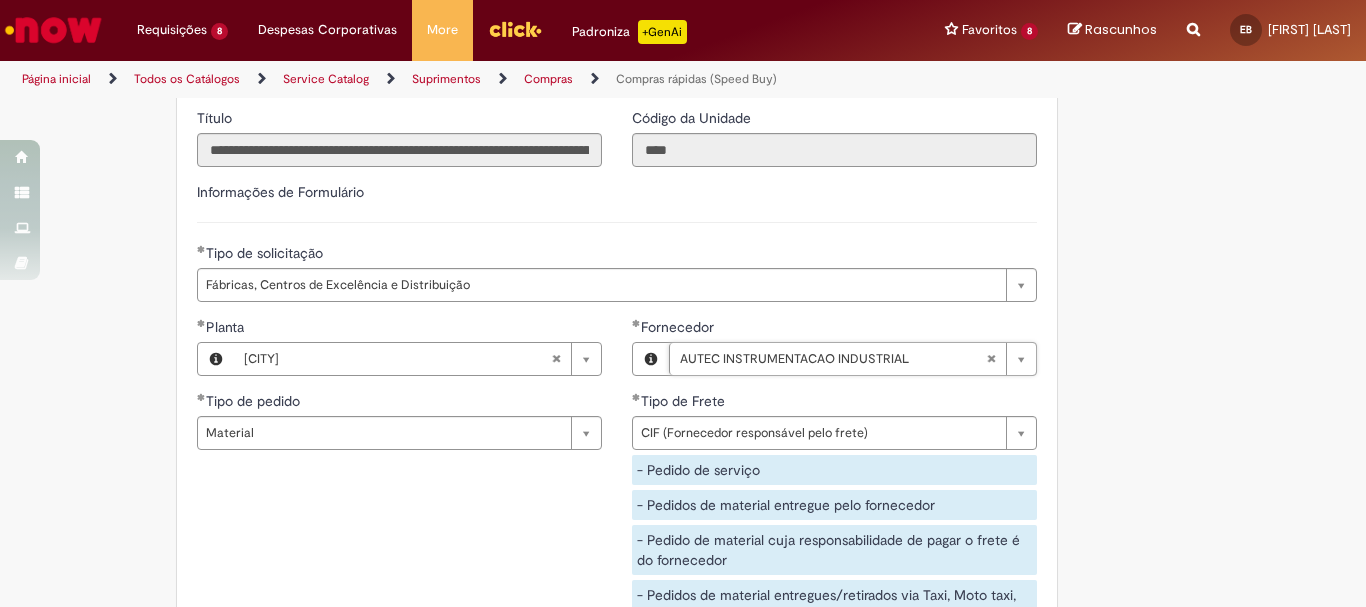 scroll, scrollTop: 3100, scrollLeft: 0, axis: vertical 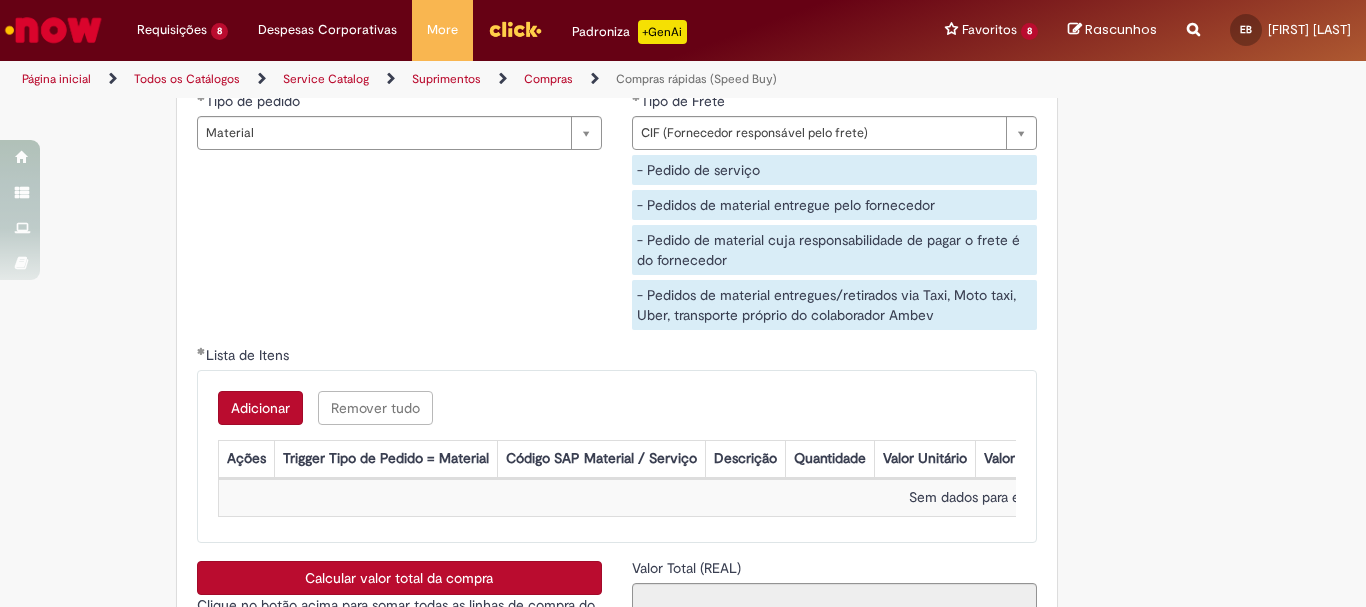 click on "Adicionar" at bounding box center [260, 408] 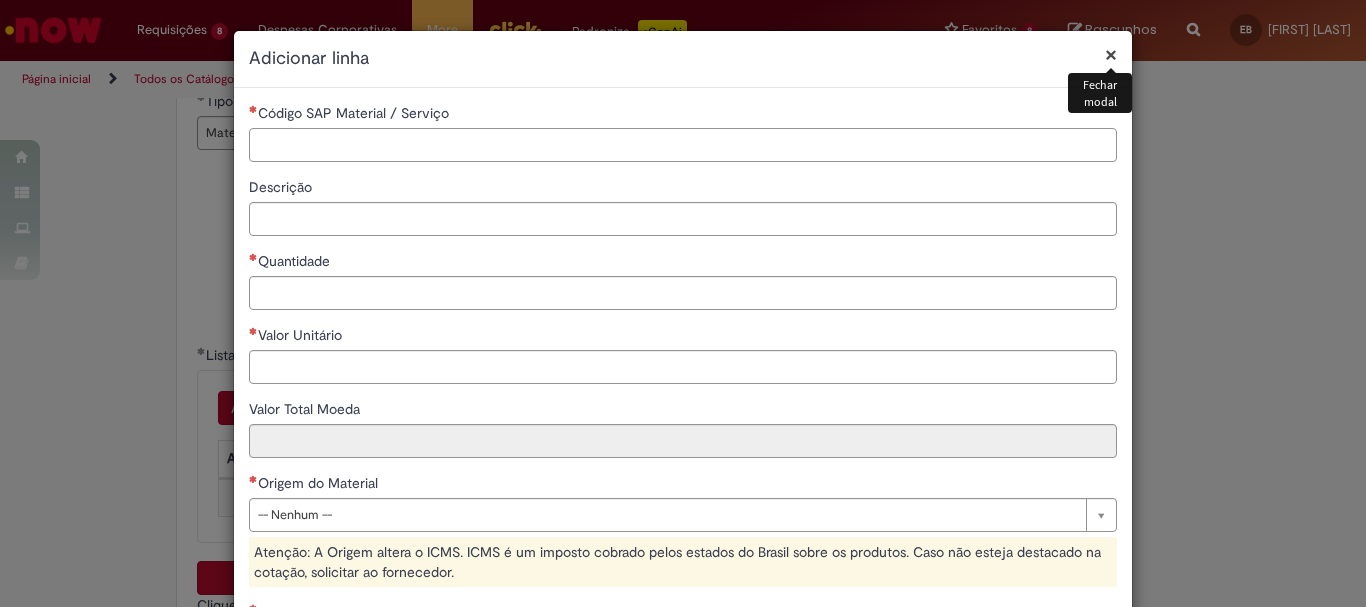 click on "Código SAP Material / Serviço" at bounding box center (683, 145) 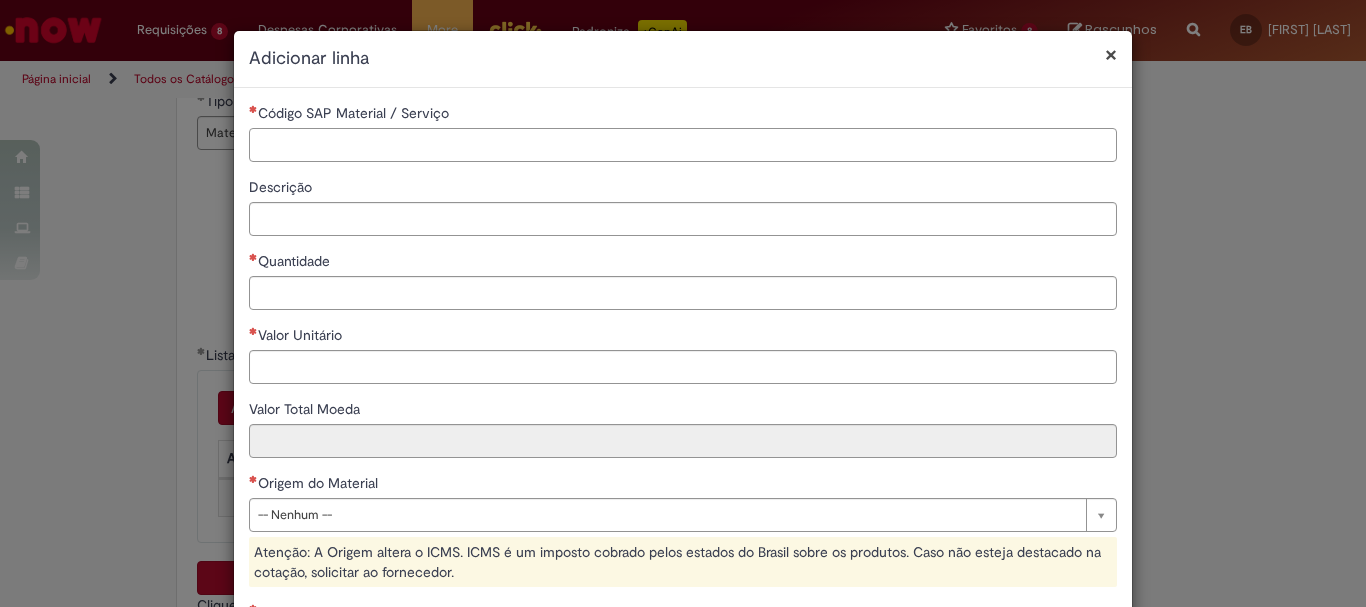 paste on "********" 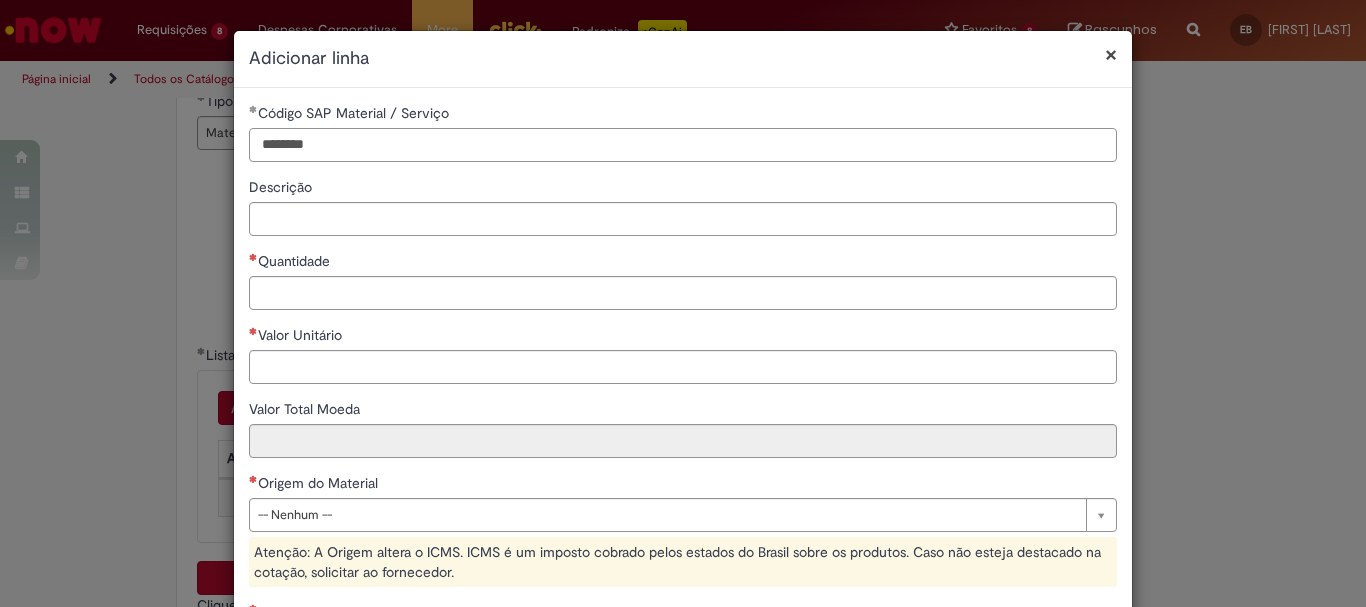 type on "********" 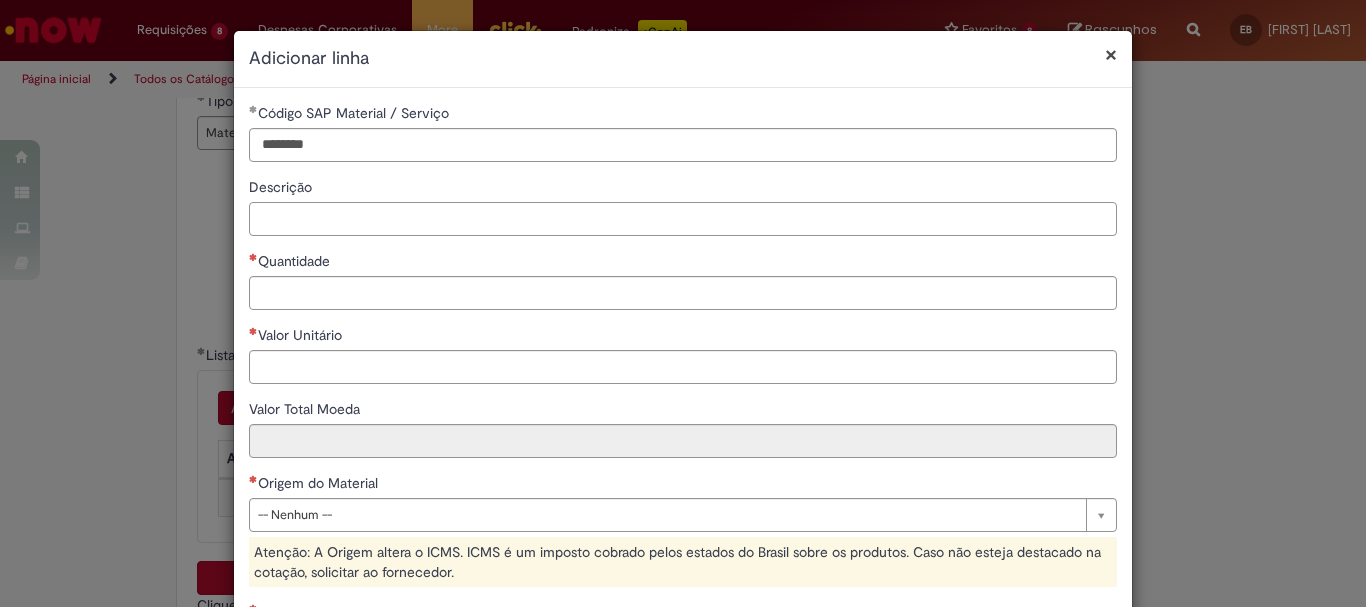 click on "Descrição" at bounding box center (683, 219) 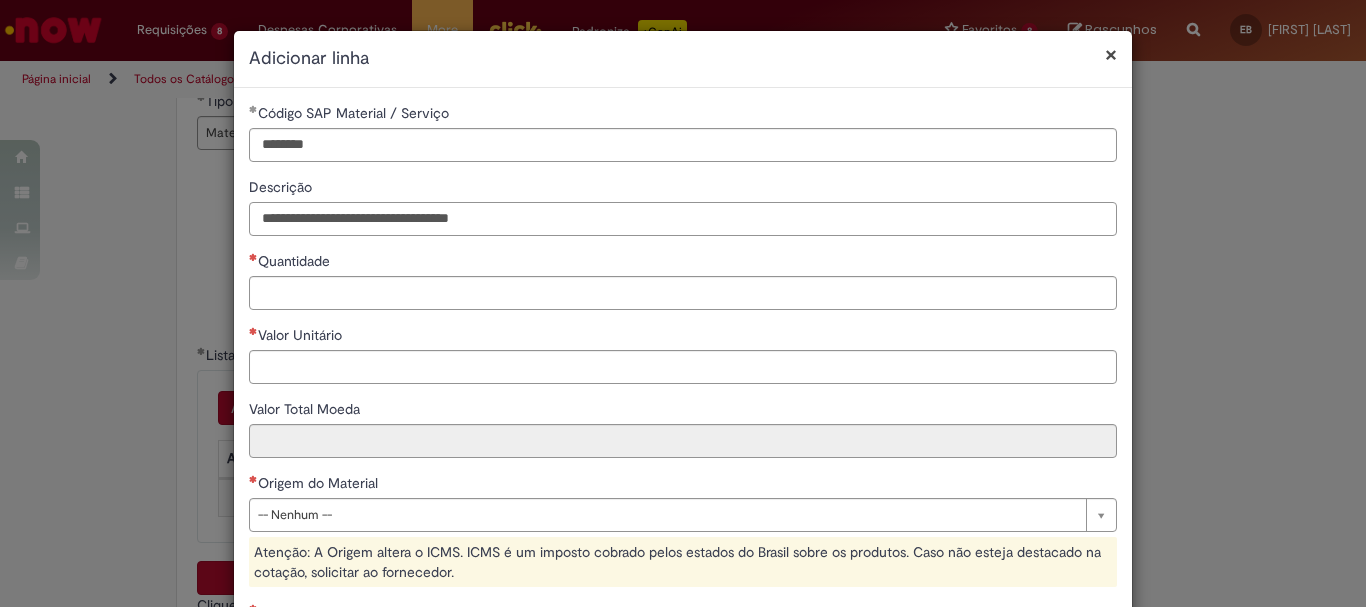 type on "**********" 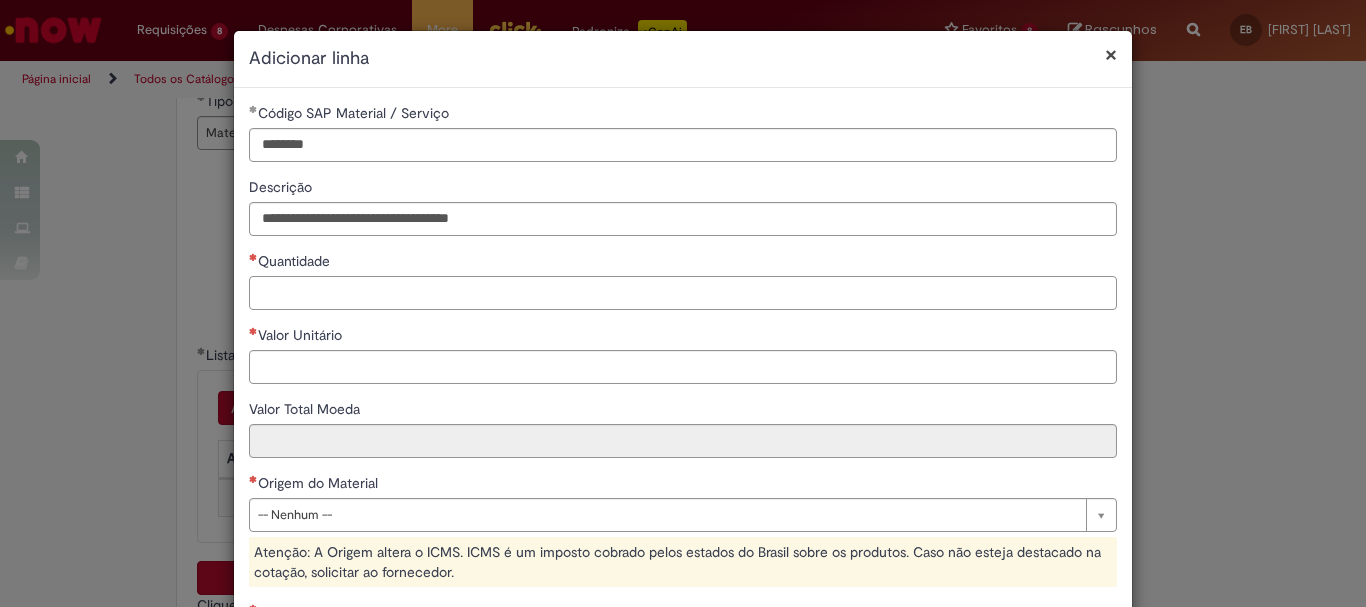 click on "Quantidade" at bounding box center [683, 293] 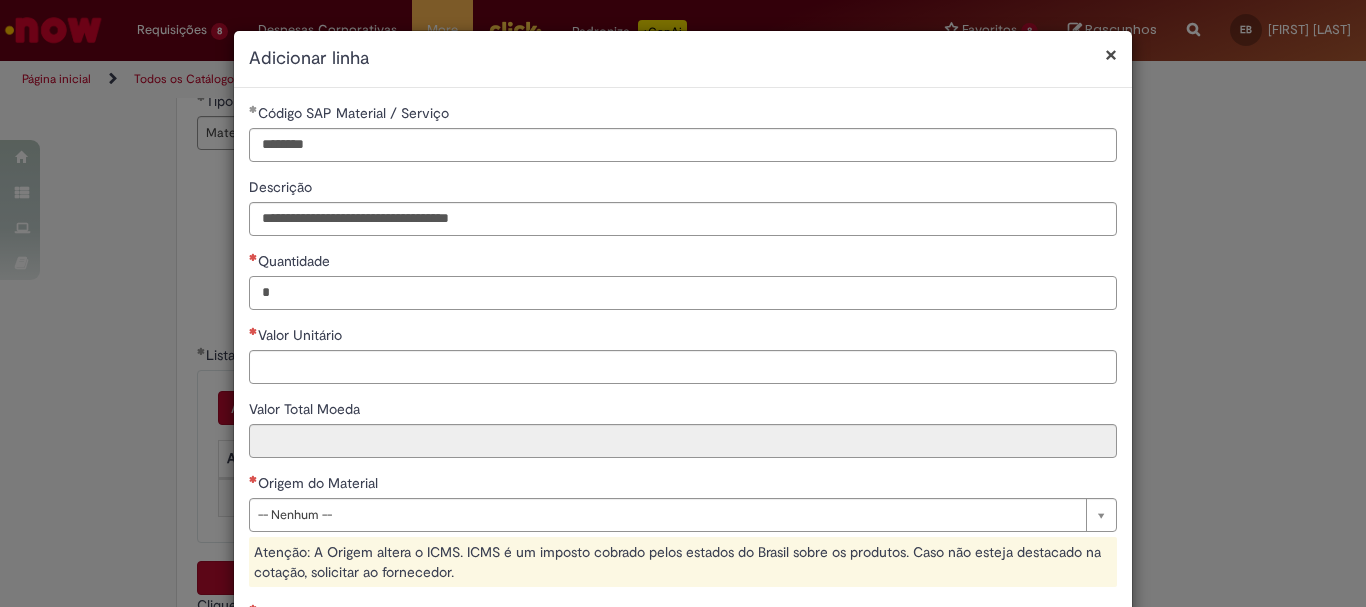 type on "*" 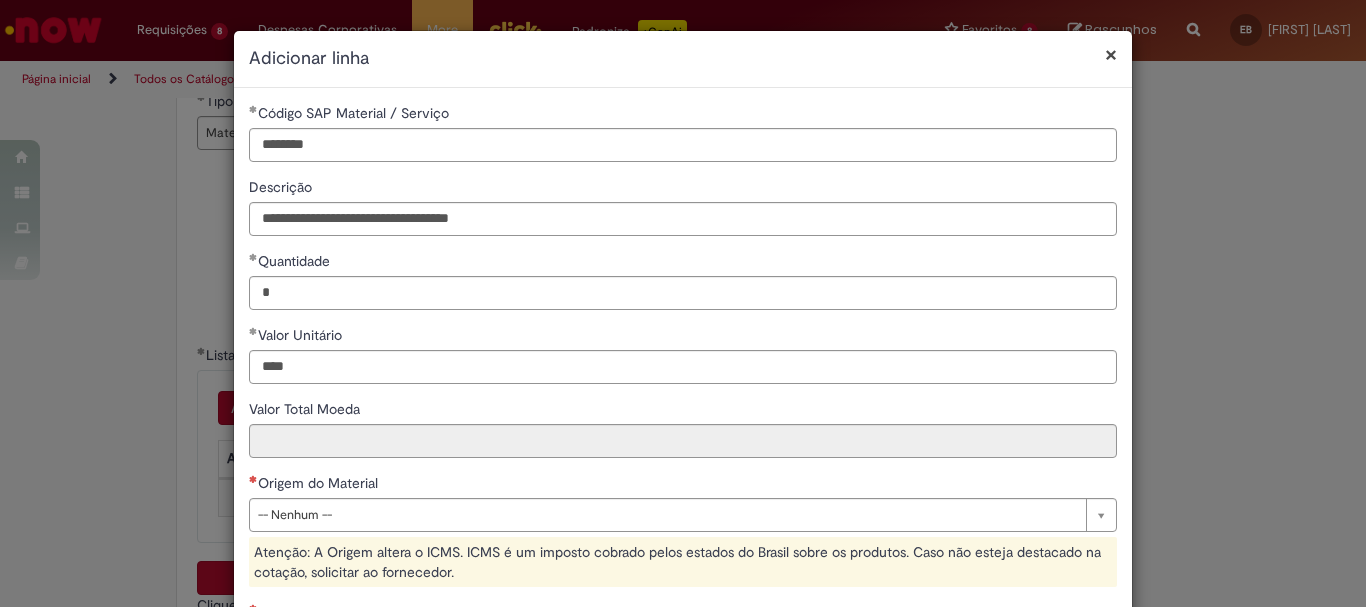 type on "********" 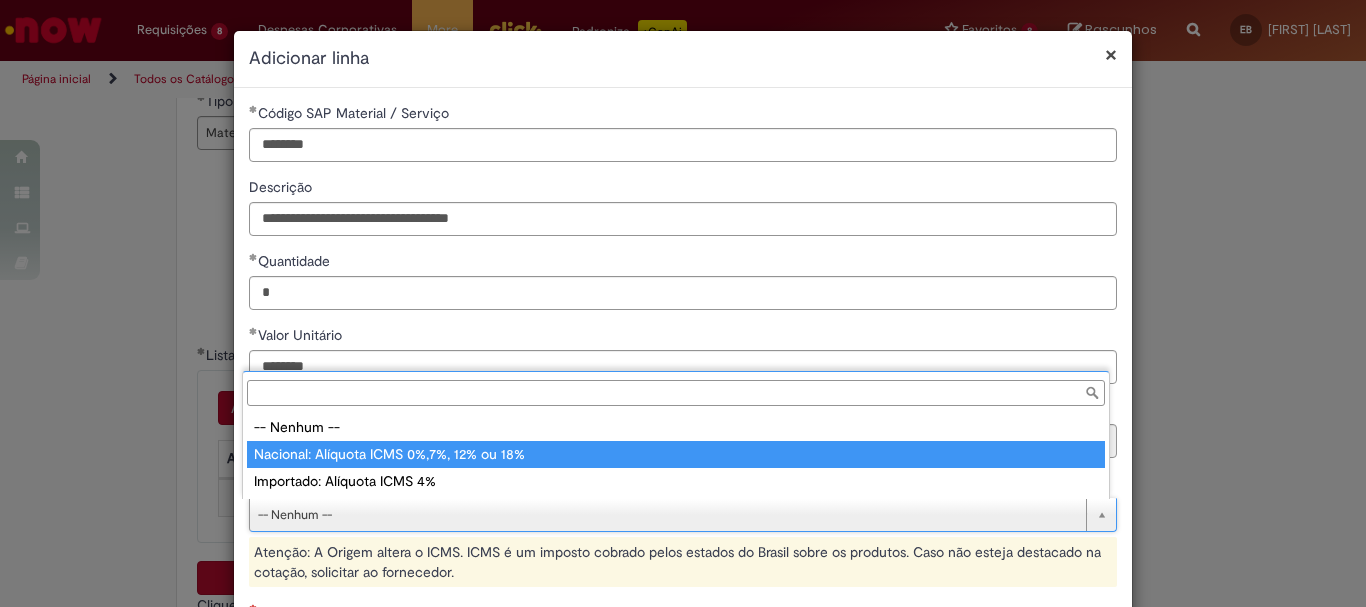 type on "**********" 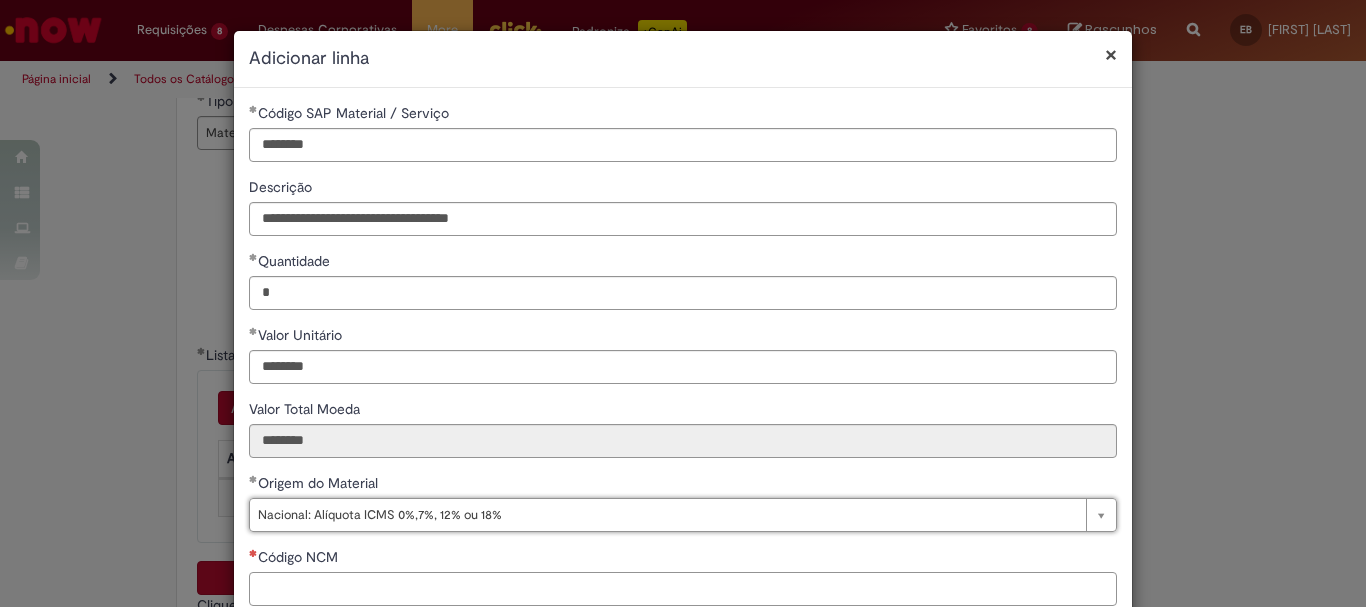 click on "Código NCM" at bounding box center (683, 589) 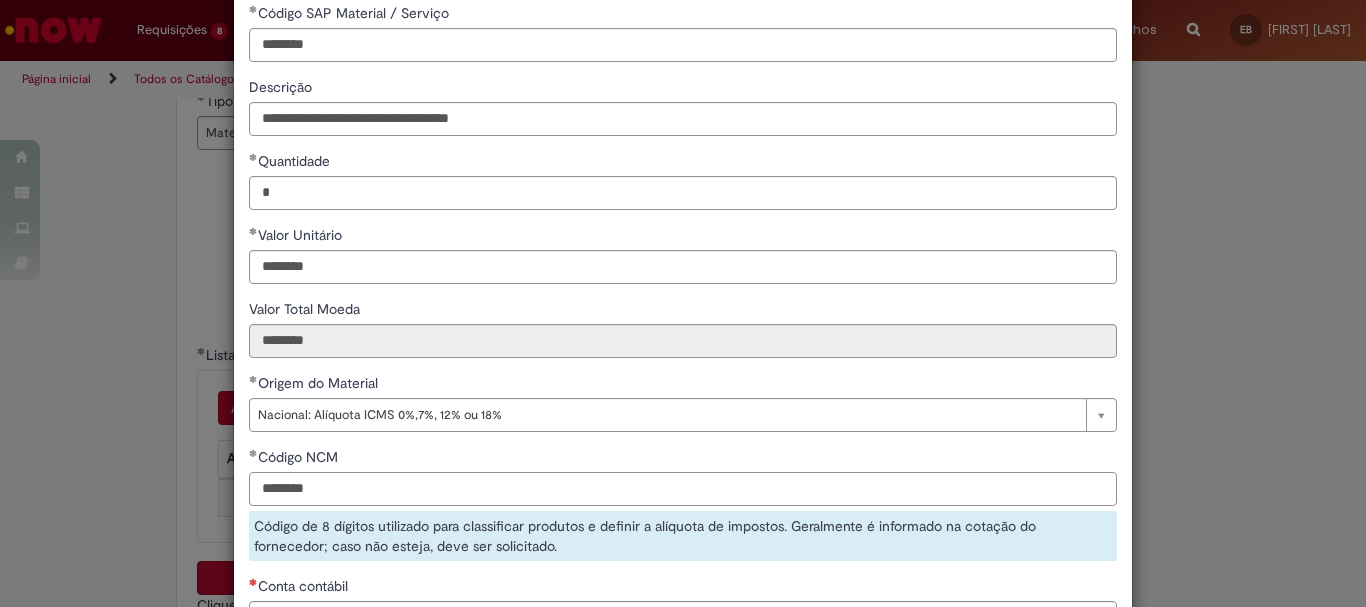 scroll, scrollTop: 200, scrollLeft: 0, axis: vertical 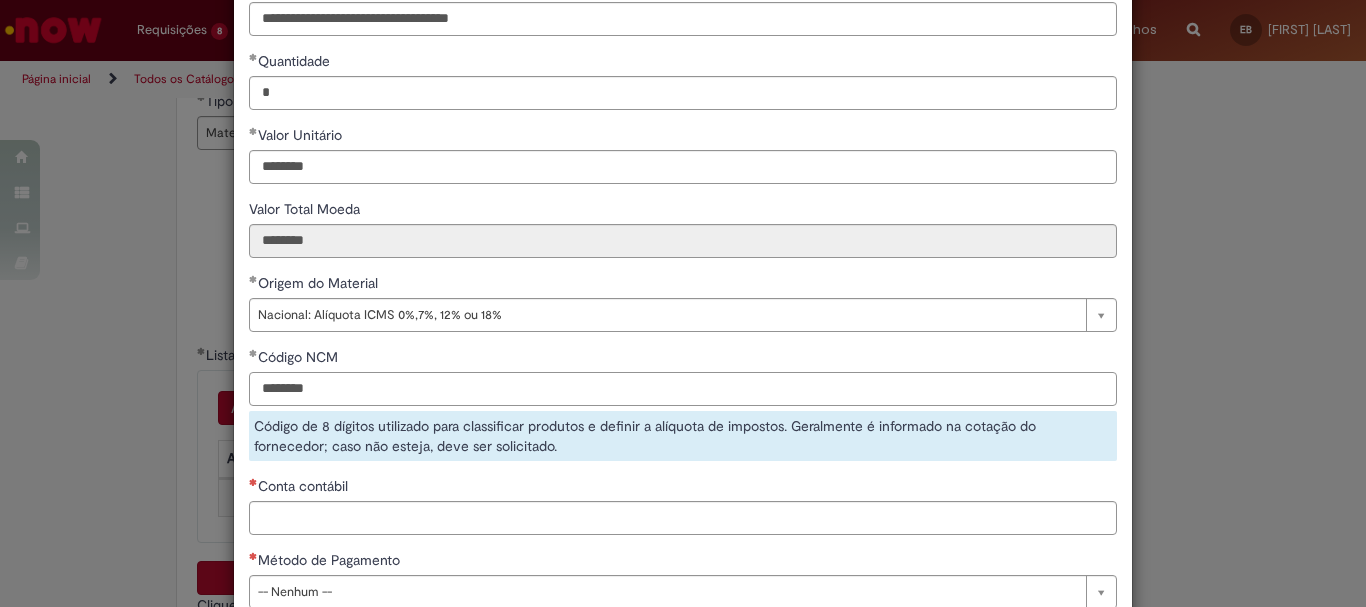 type on "********" 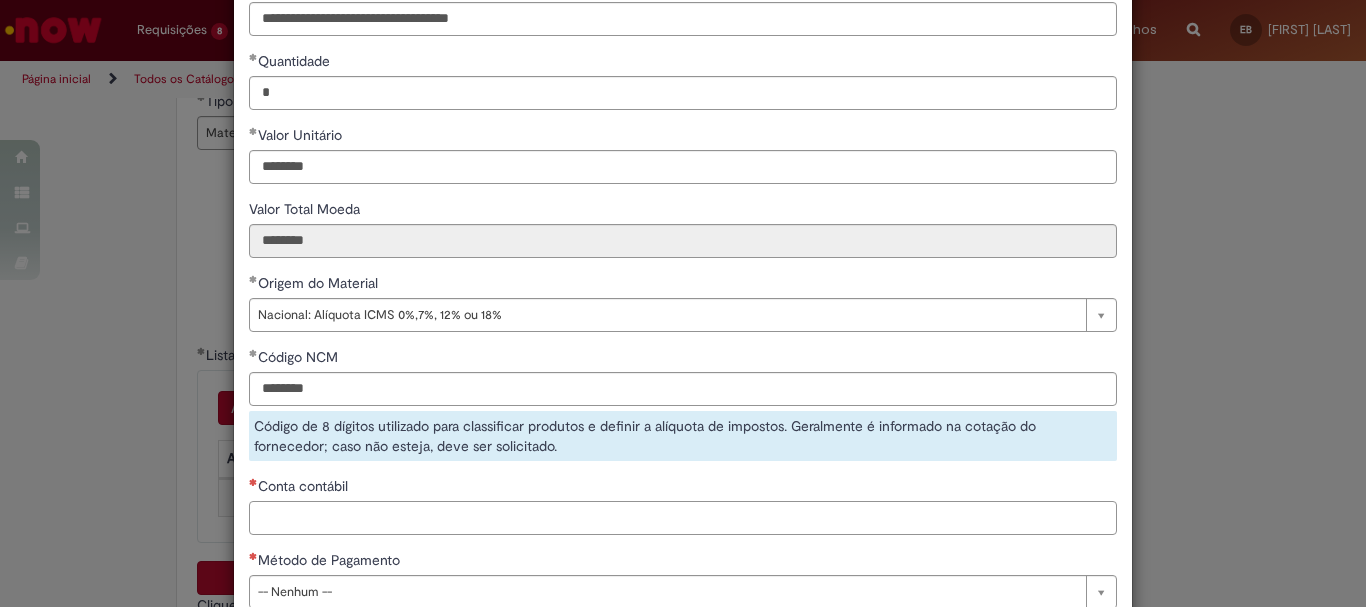 click on "**********" at bounding box center (683, 263) 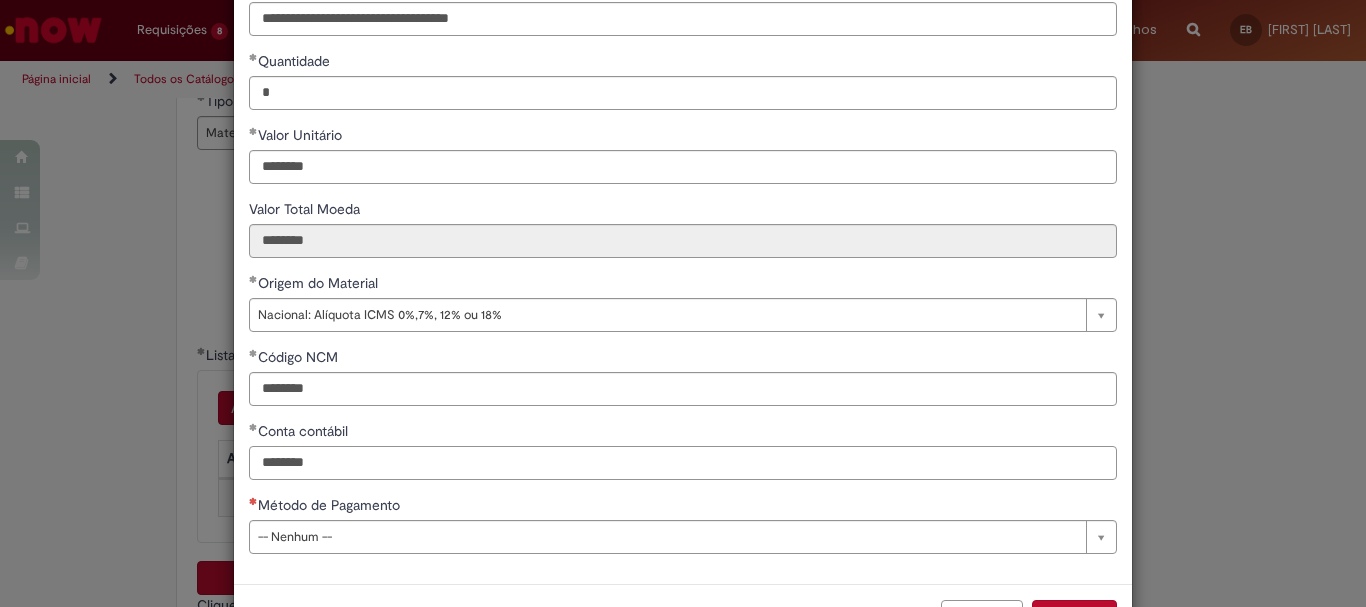 type on "********" 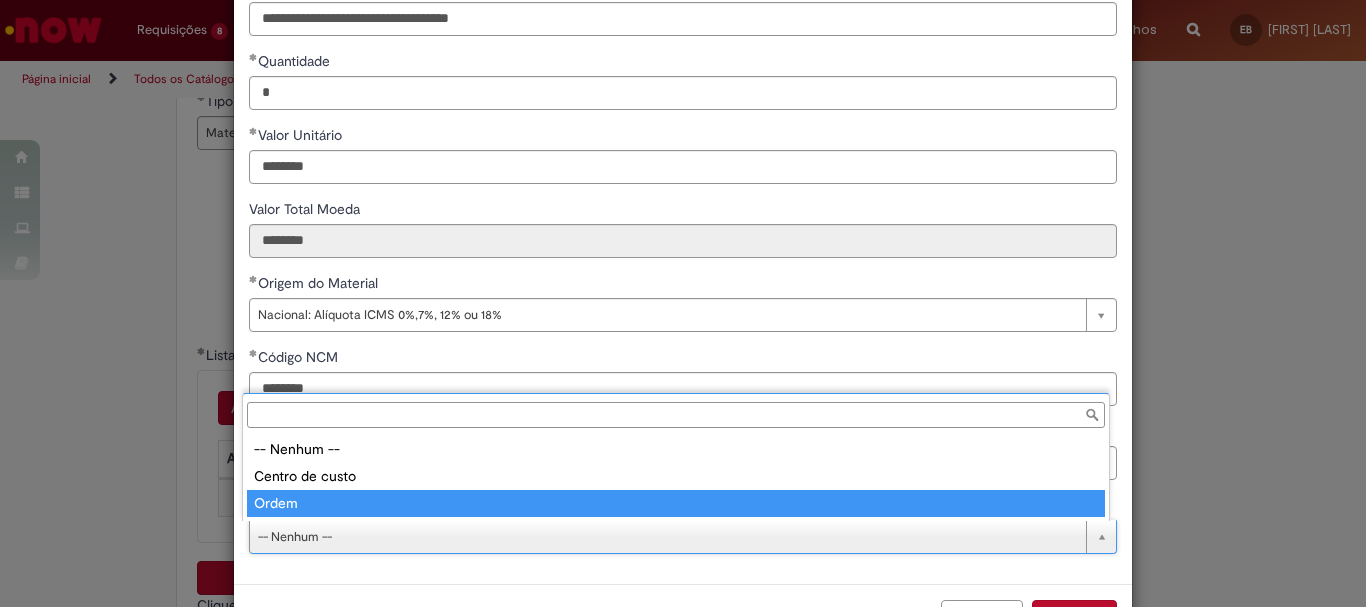 type on "*****" 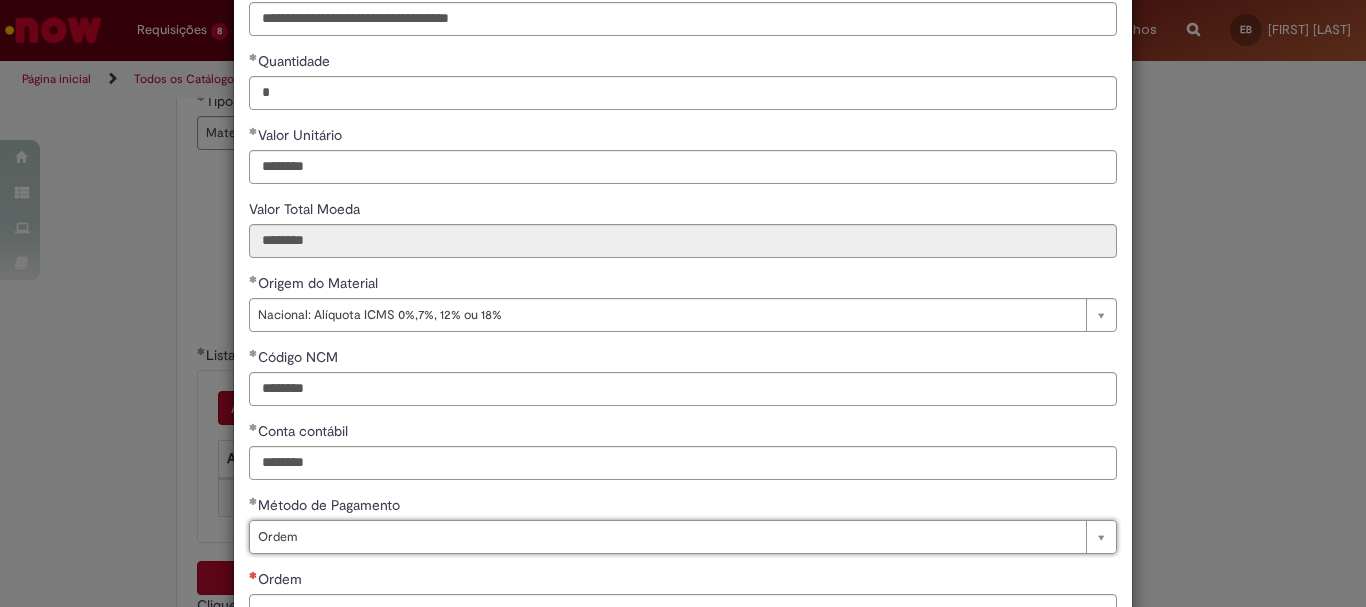 scroll, scrollTop: 347, scrollLeft: 0, axis: vertical 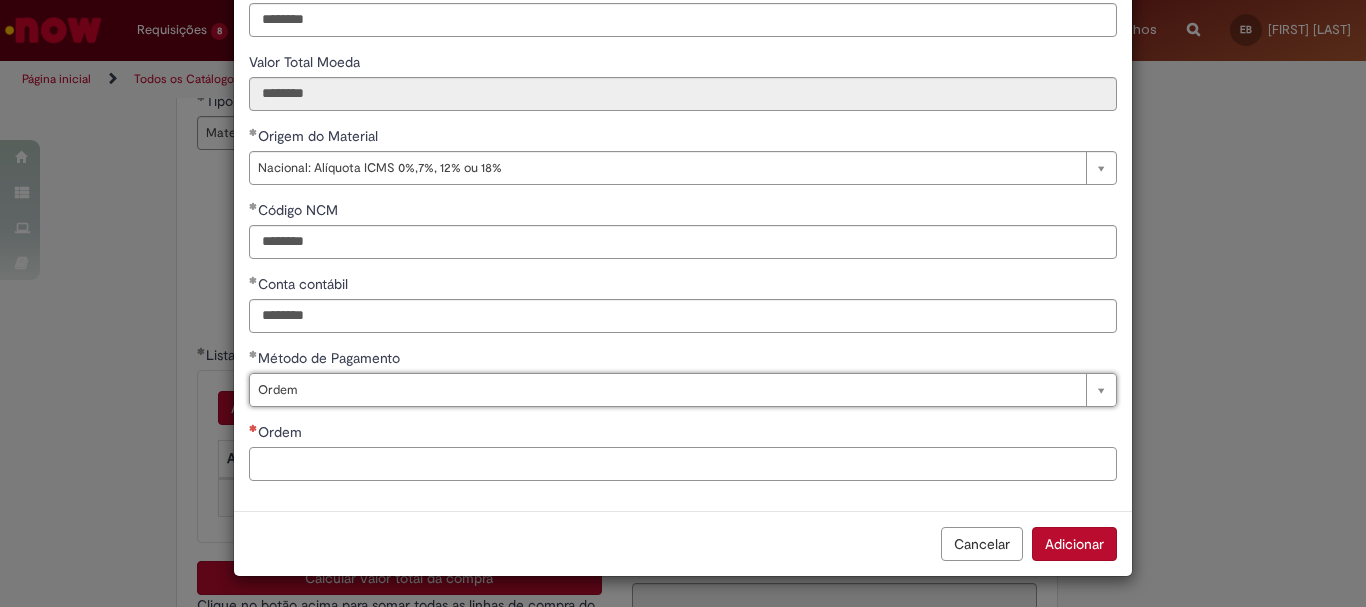 click on "Ordem" at bounding box center (683, 464) 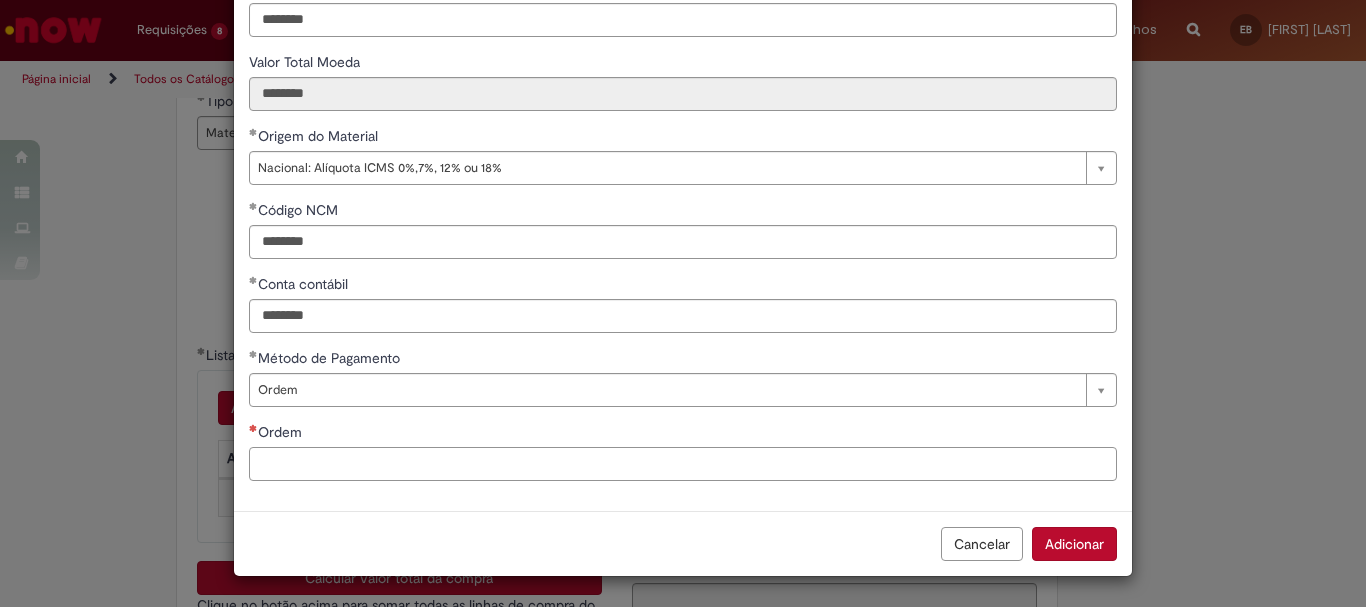 paste on "**********" 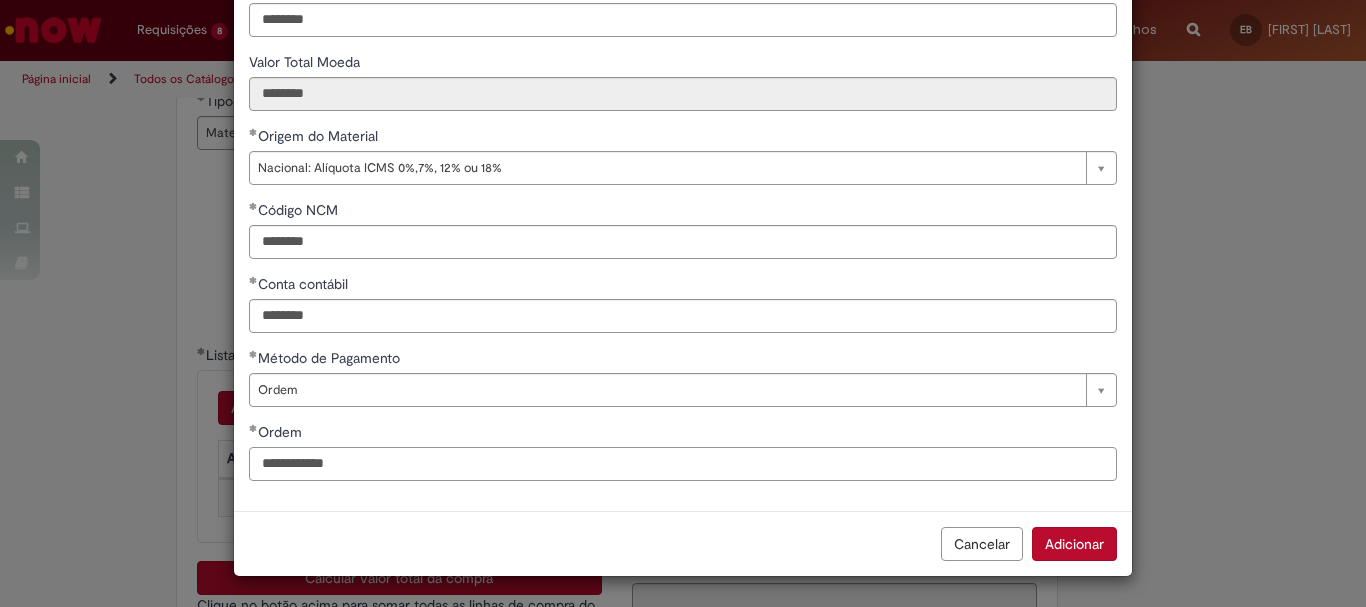 type on "**********" 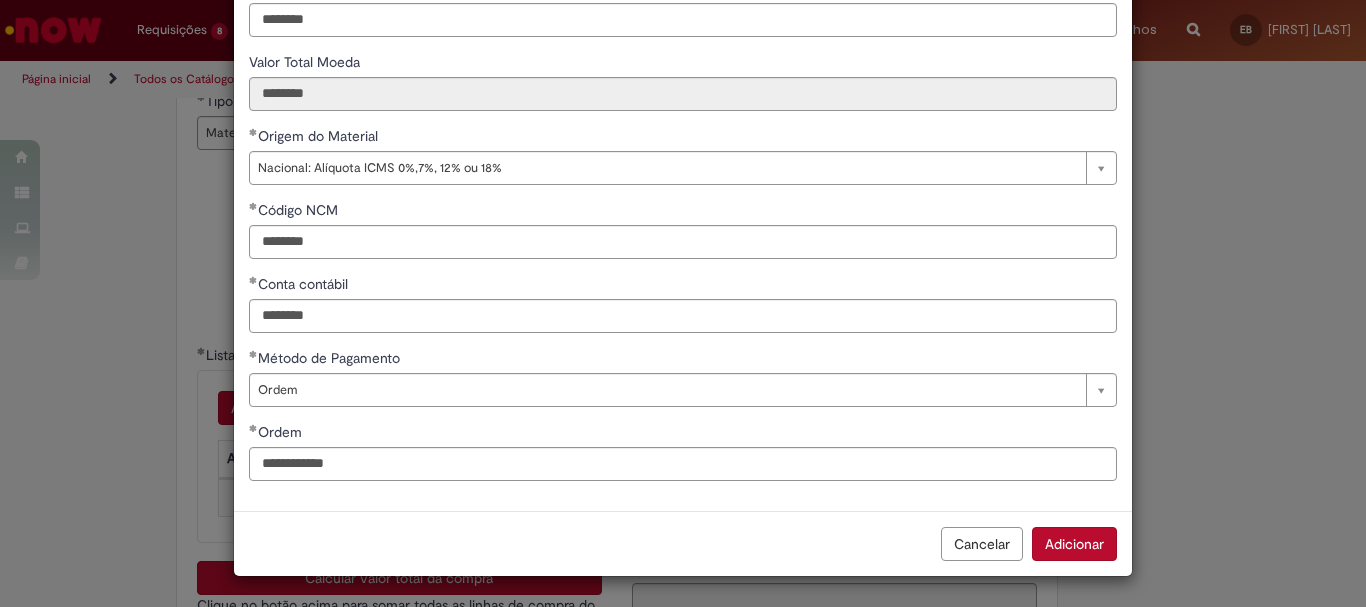 click on "Adicionar" at bounding box center (1074, 544) 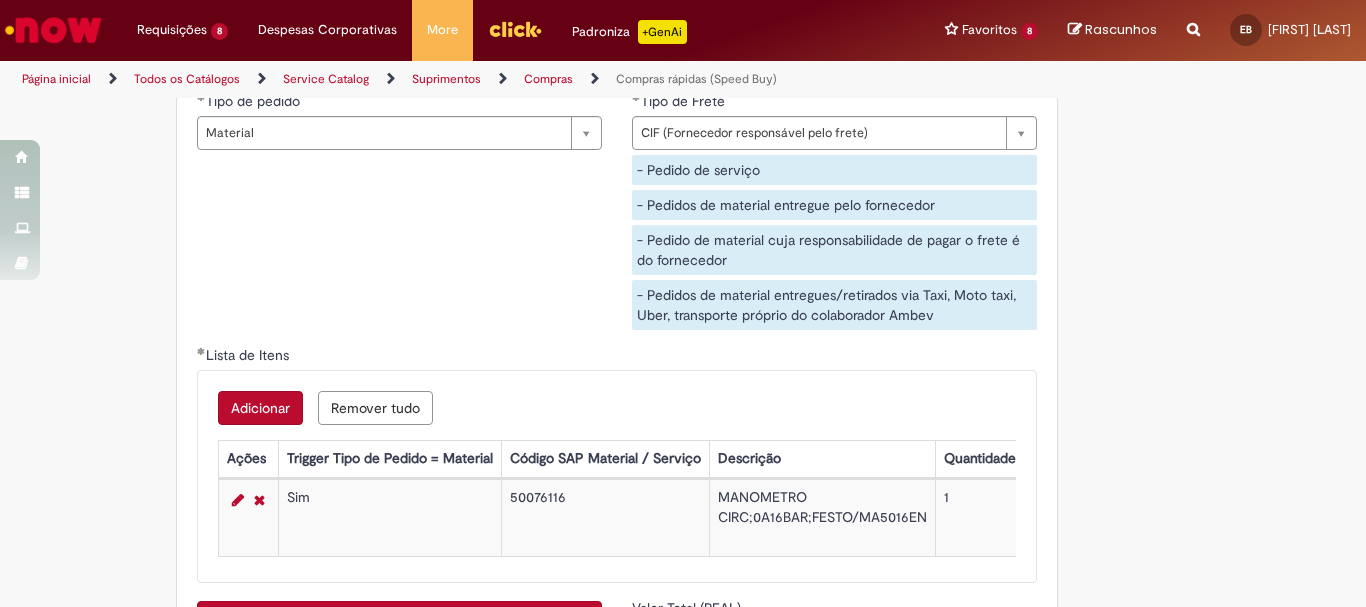 scroll, scrollTop: 3400, scrollLeft: 0, axis: vertical 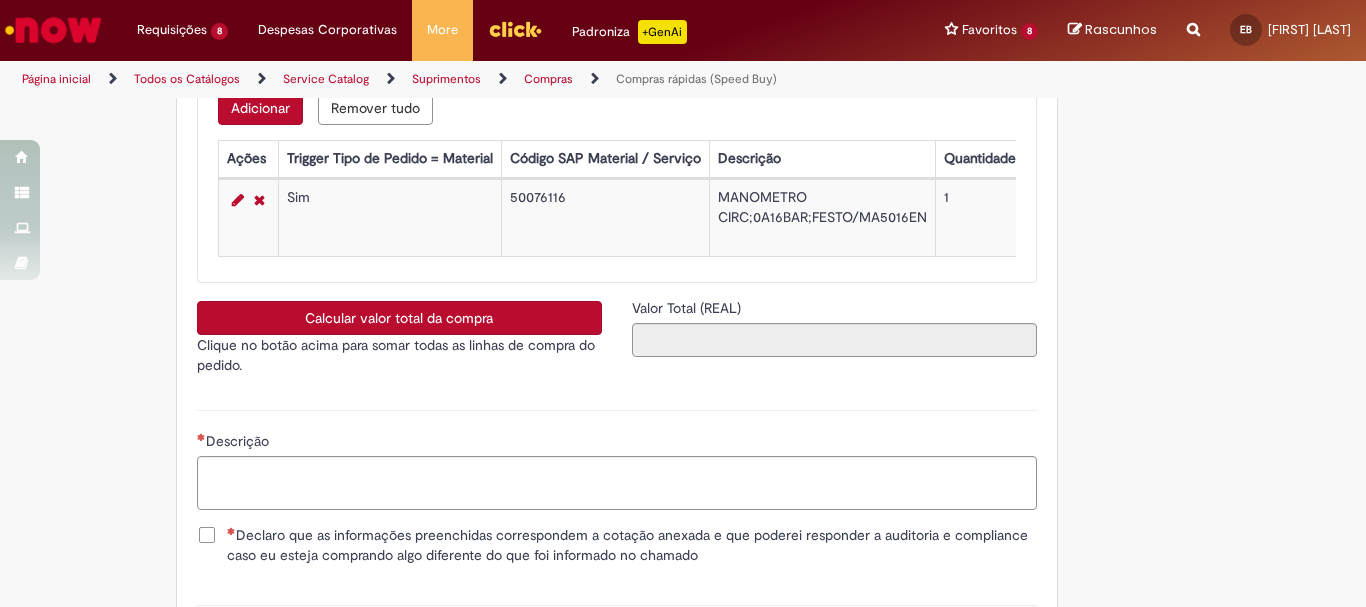 click on "Calcular valor total da compra" at bounding box center [399, 318] 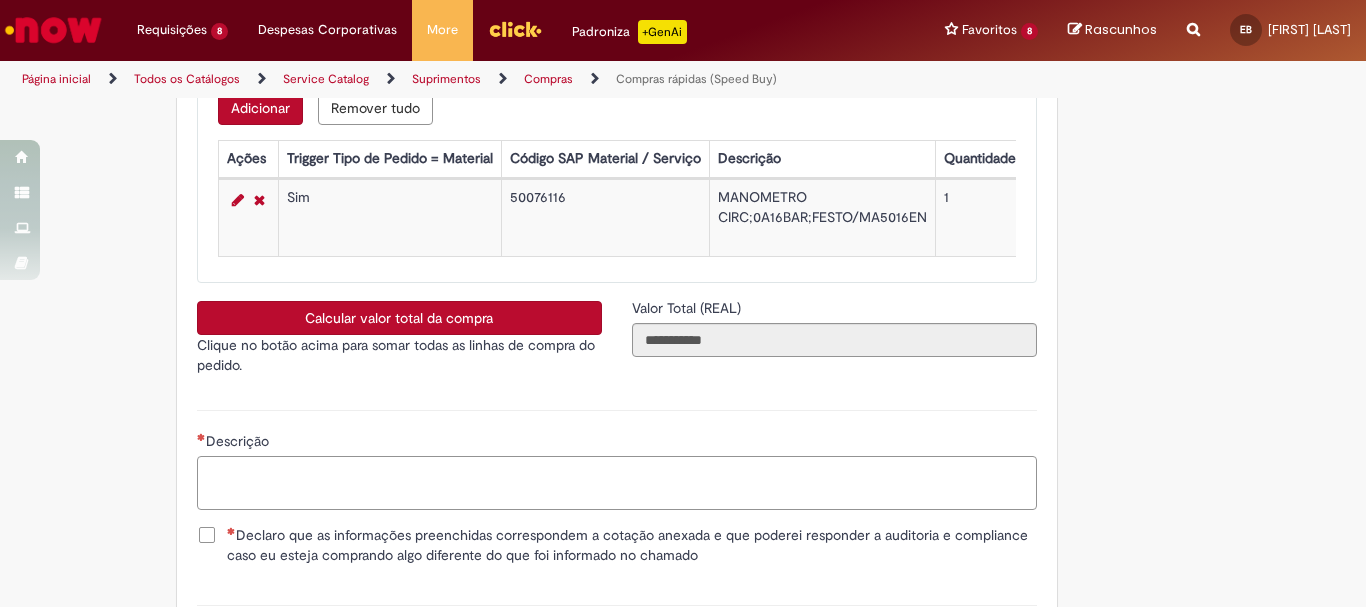 click on "Descrição" at bounding box center (617, 483) 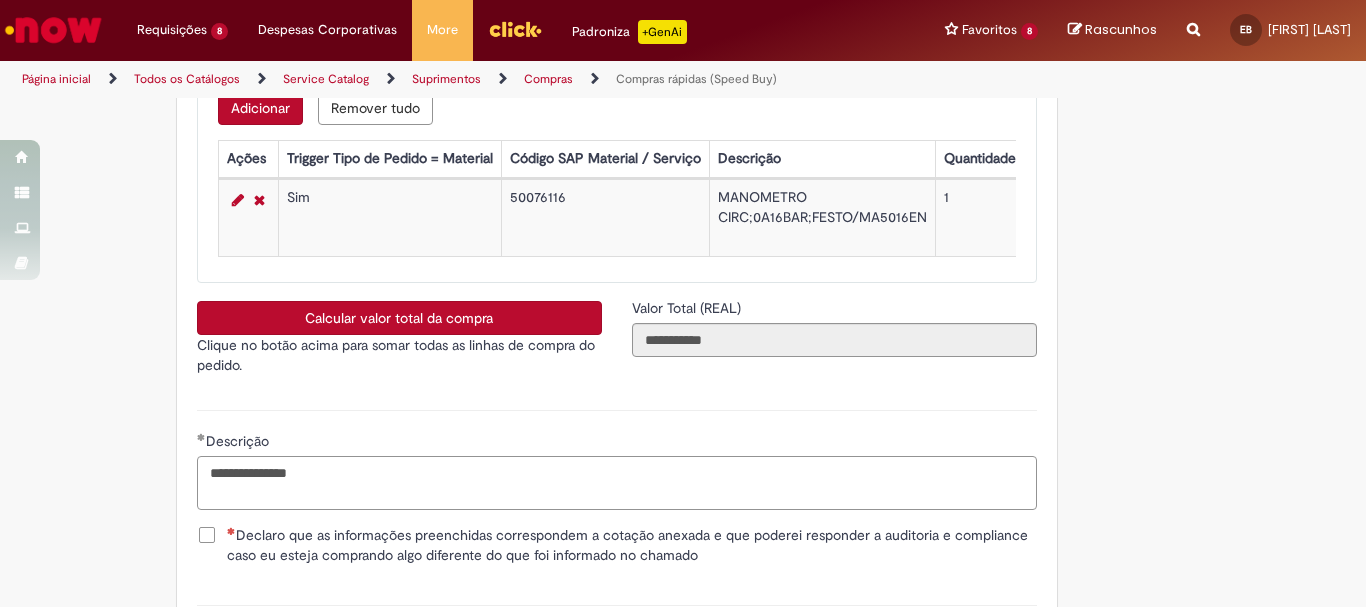 scroll, scrollTop: 3600, scrollLeft: 0, axis: vertical 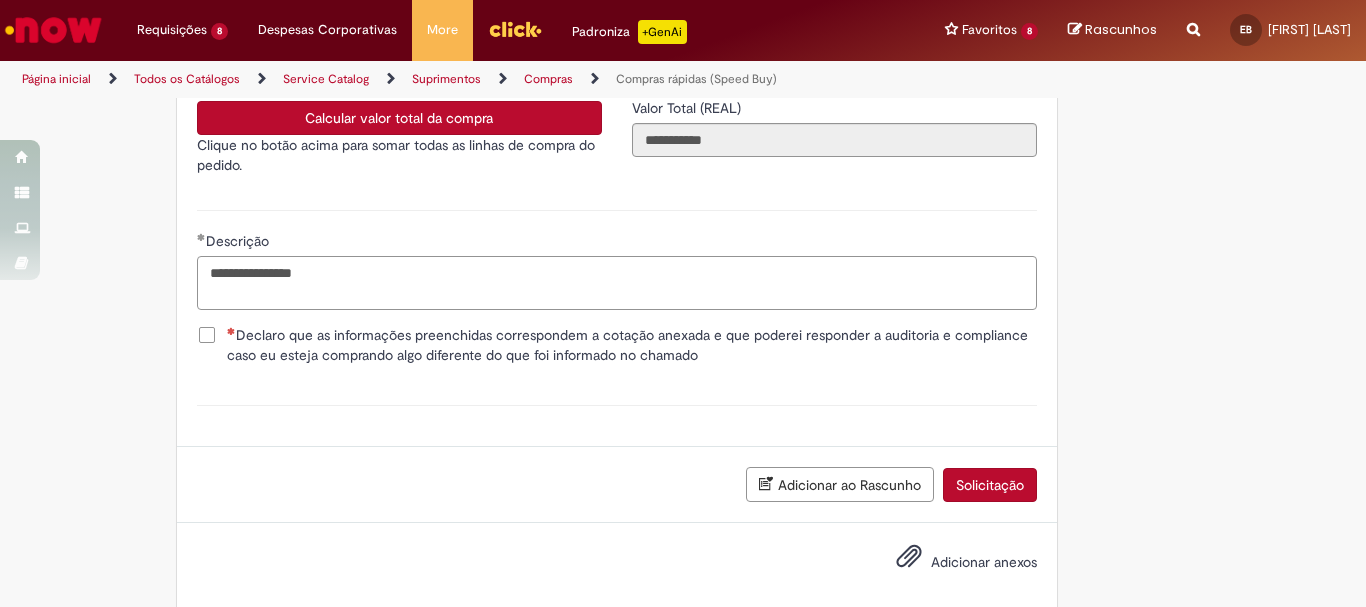 type on "**********" 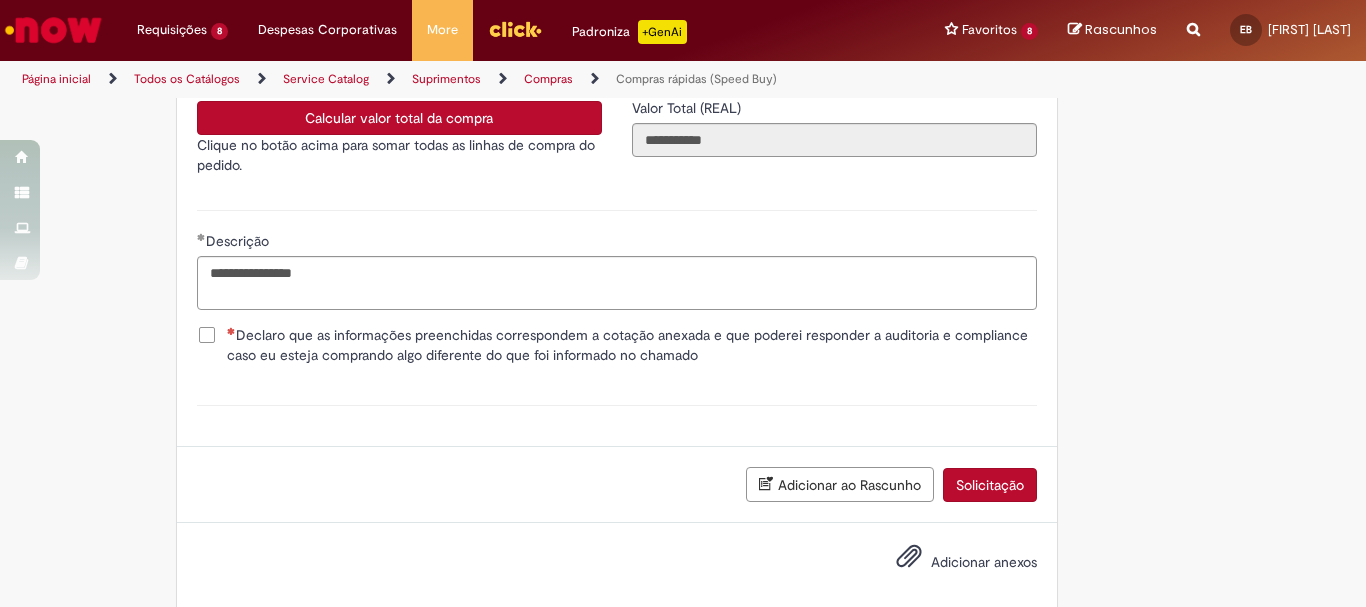 click on "Declaro que as informações preenchidas correspondem a cotação anexada e que poderei responder a auditoria e compliance caso eu esteja comprando algo diferente do que foi informado no chamado" at bounding box center [632, 345] 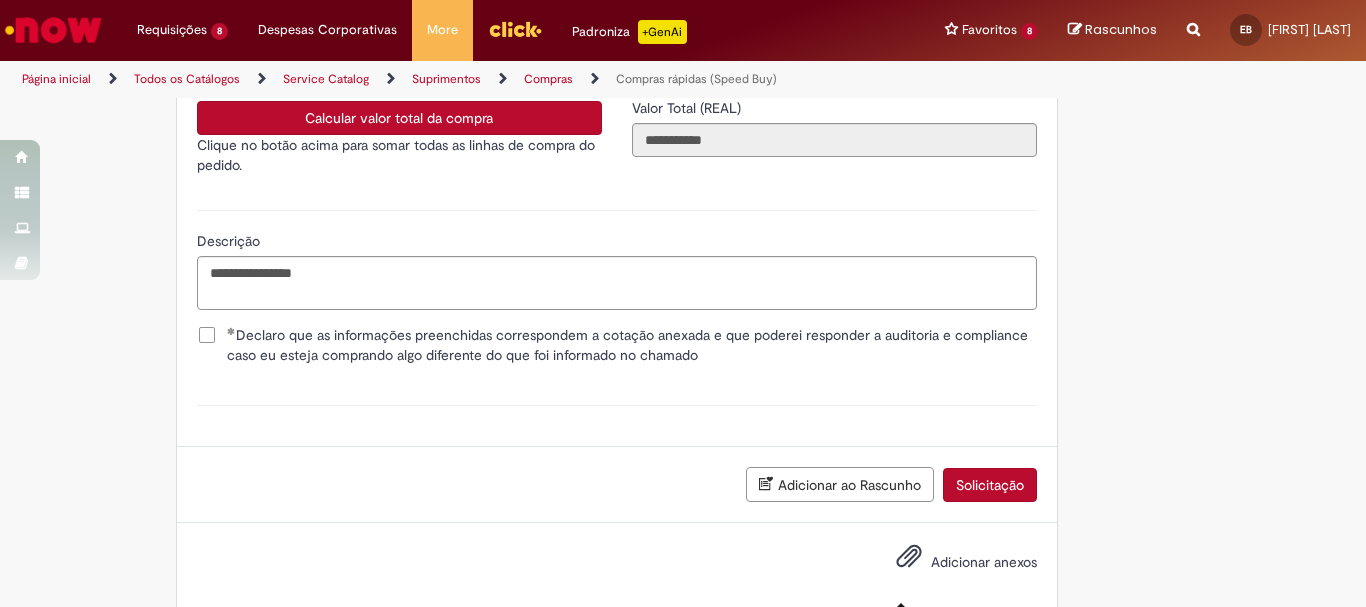 click at bounding box center [909, 557] 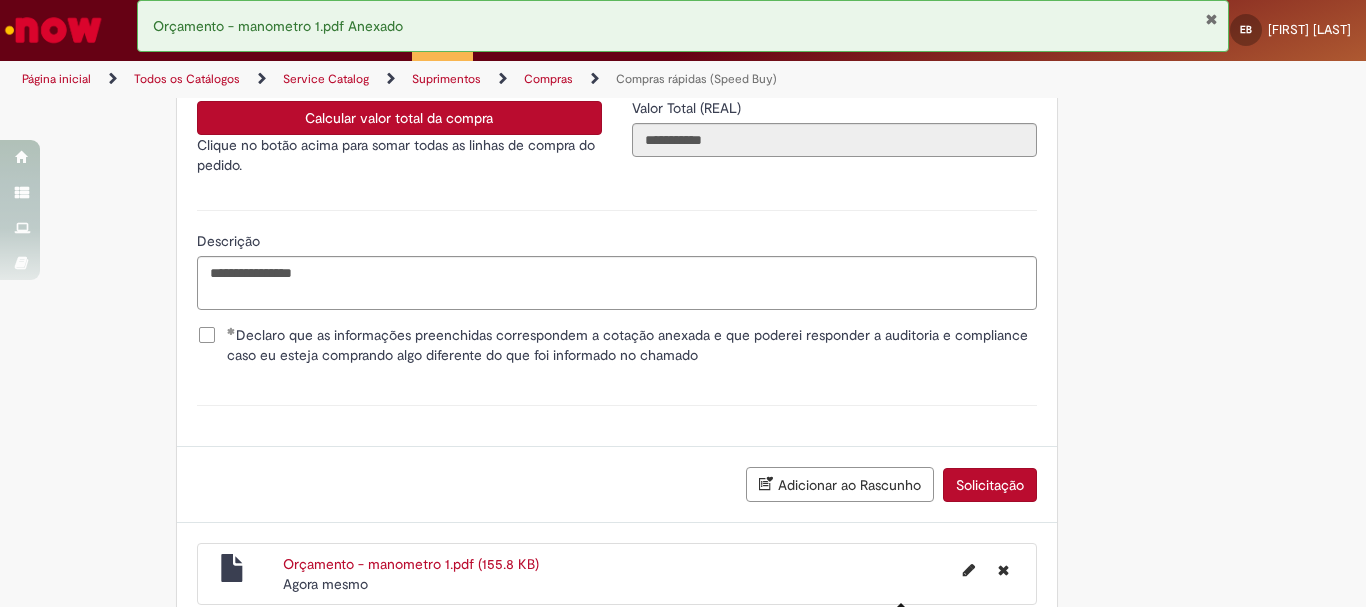 click on "Solicitação" at bounding box center (990, 485) 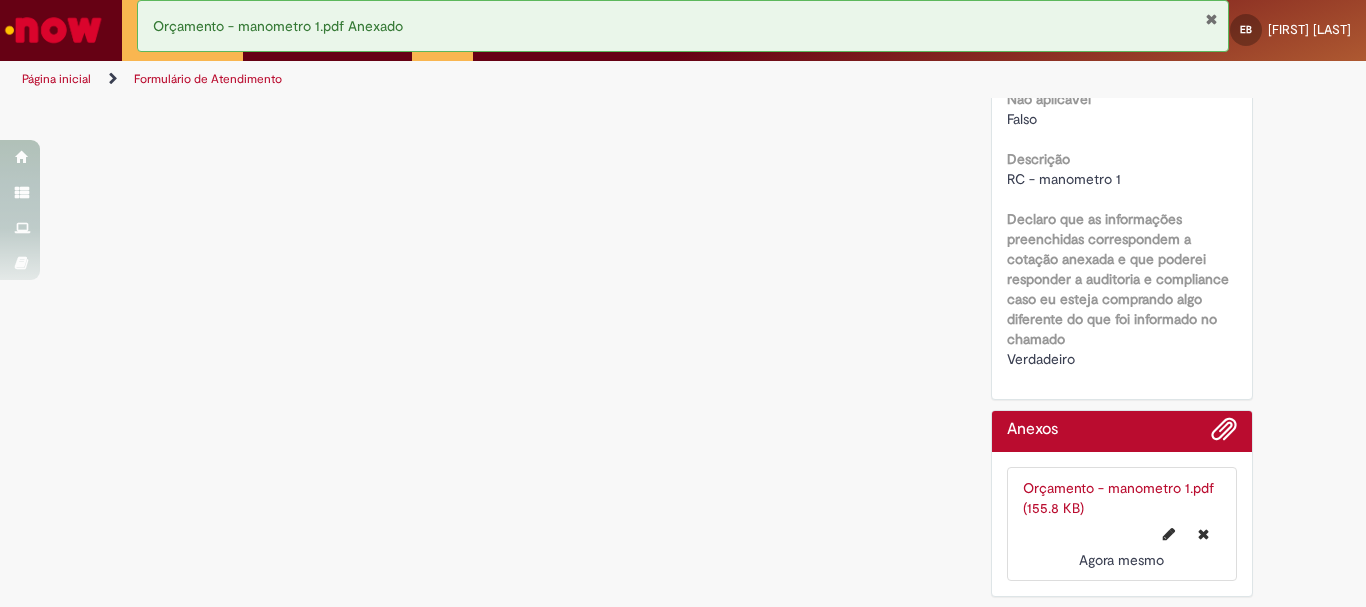 scroll, scrollTop: 0, scrollLeft: 0, axis: both 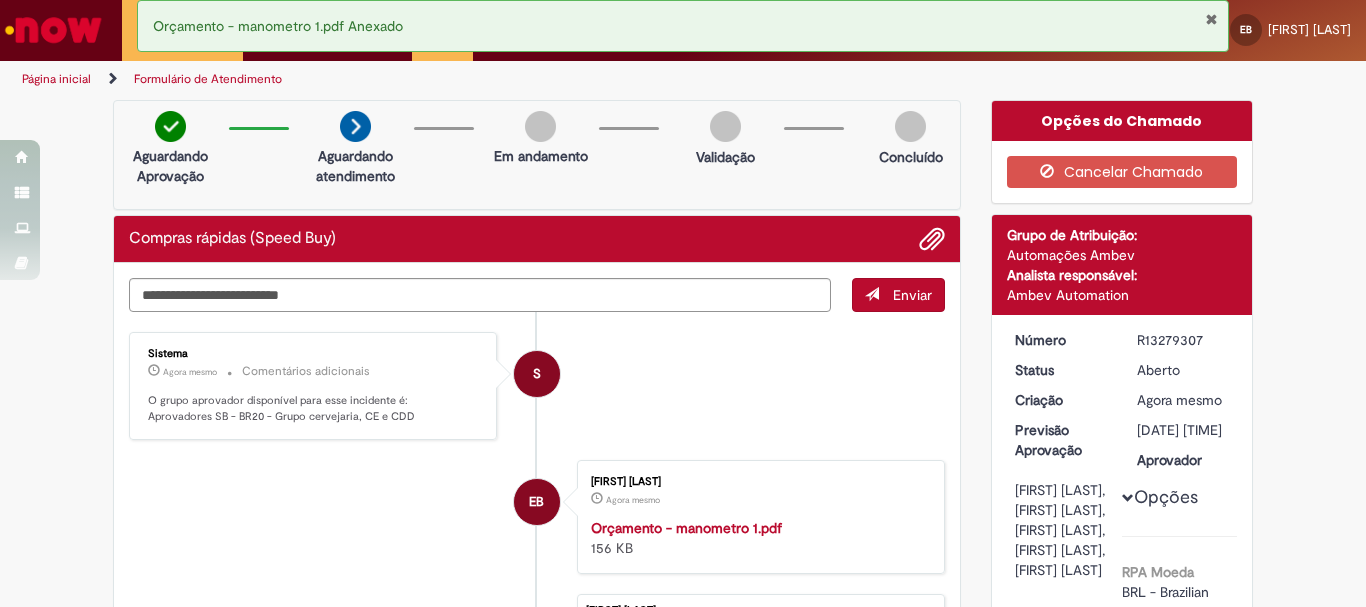 click at bounding box center (1211, 19) 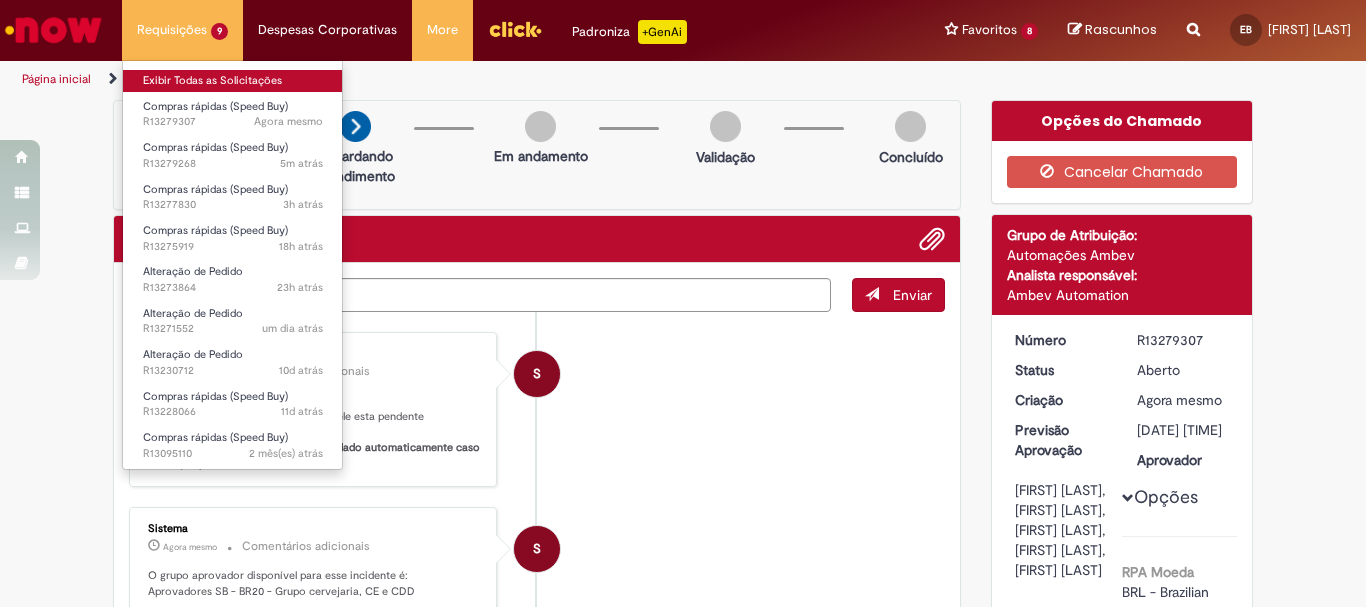 click on "Exibir Todas as Solicitações" at bounding box center [233, 81] 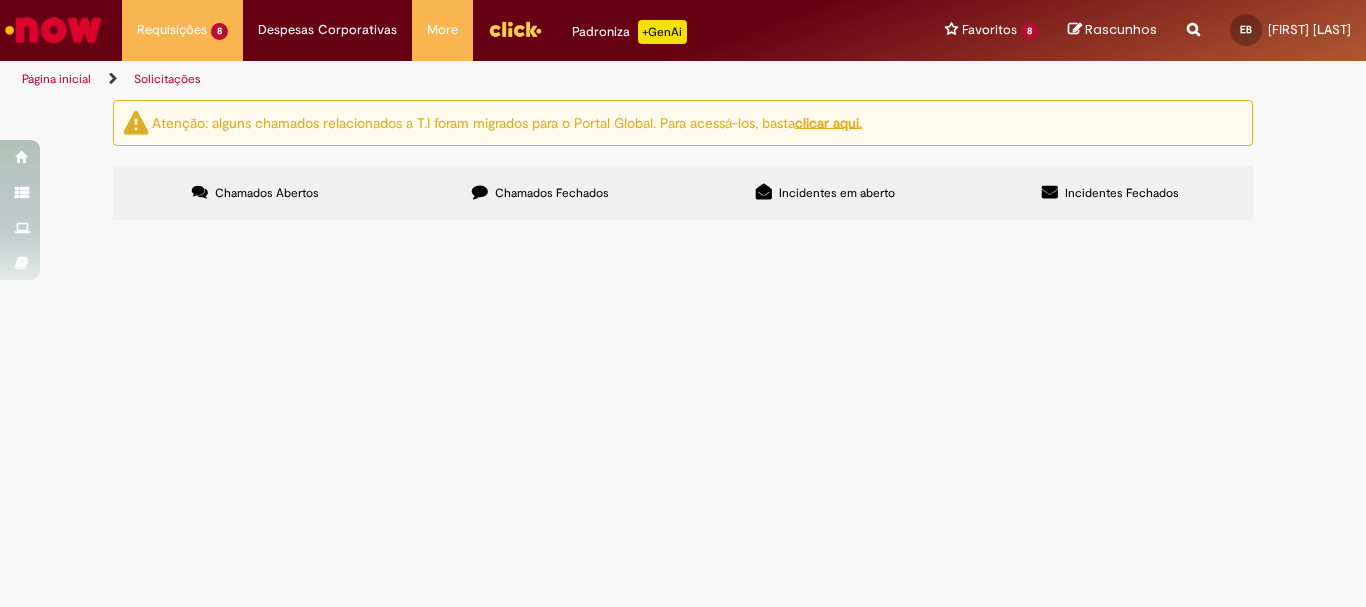 scroll, scrollTop: 0, scrollLeft: 0, axis: both 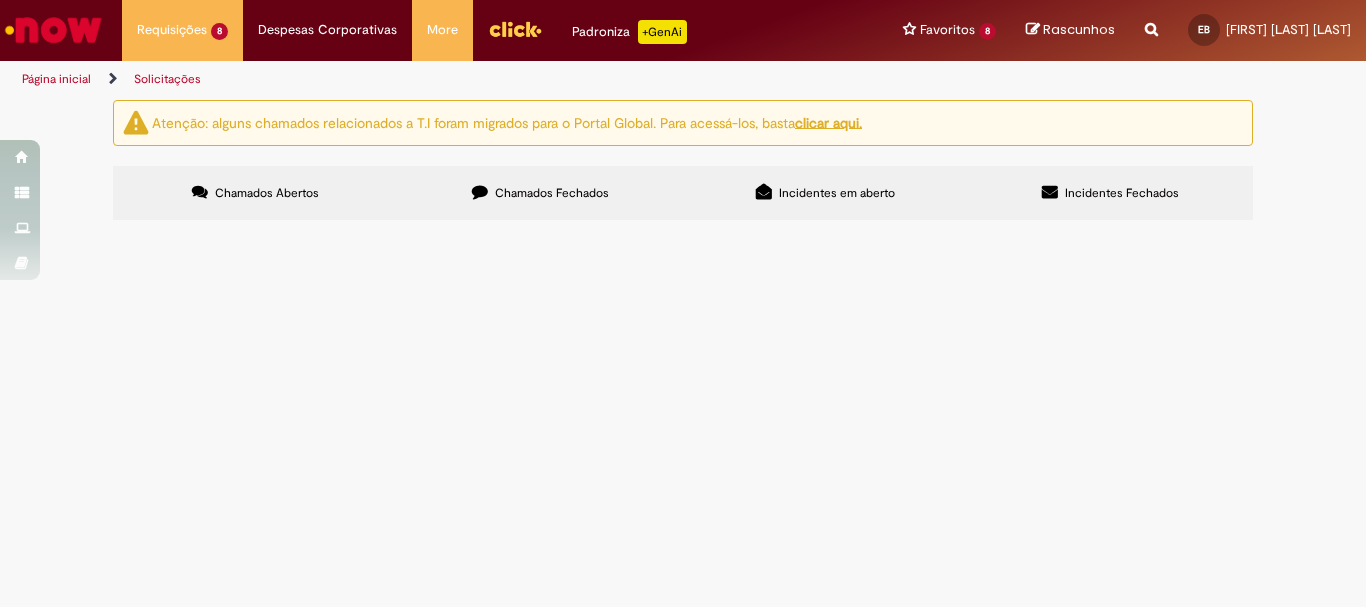 click on "RC - manometro 1" at bounding box center [0, 0] 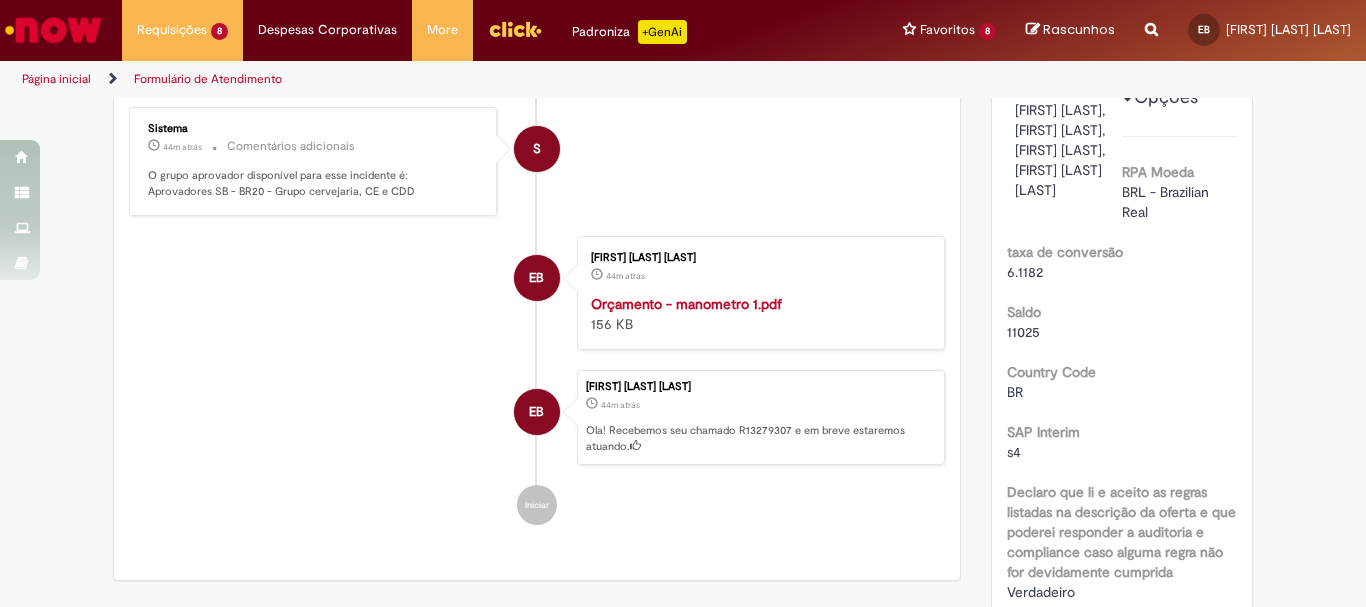 scroll, scrollTop: 100, scrollLeft: 0, axis: vertical 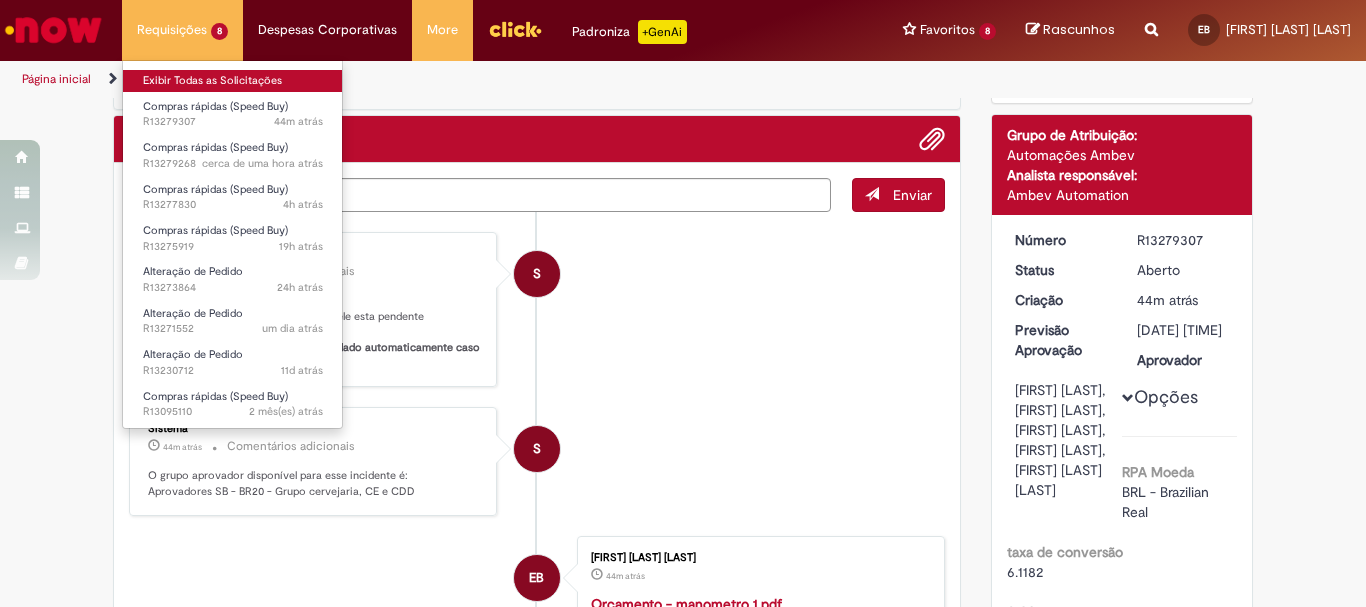 click on "Exibir Todas as Solicitações" at bounding box center [233, 81] 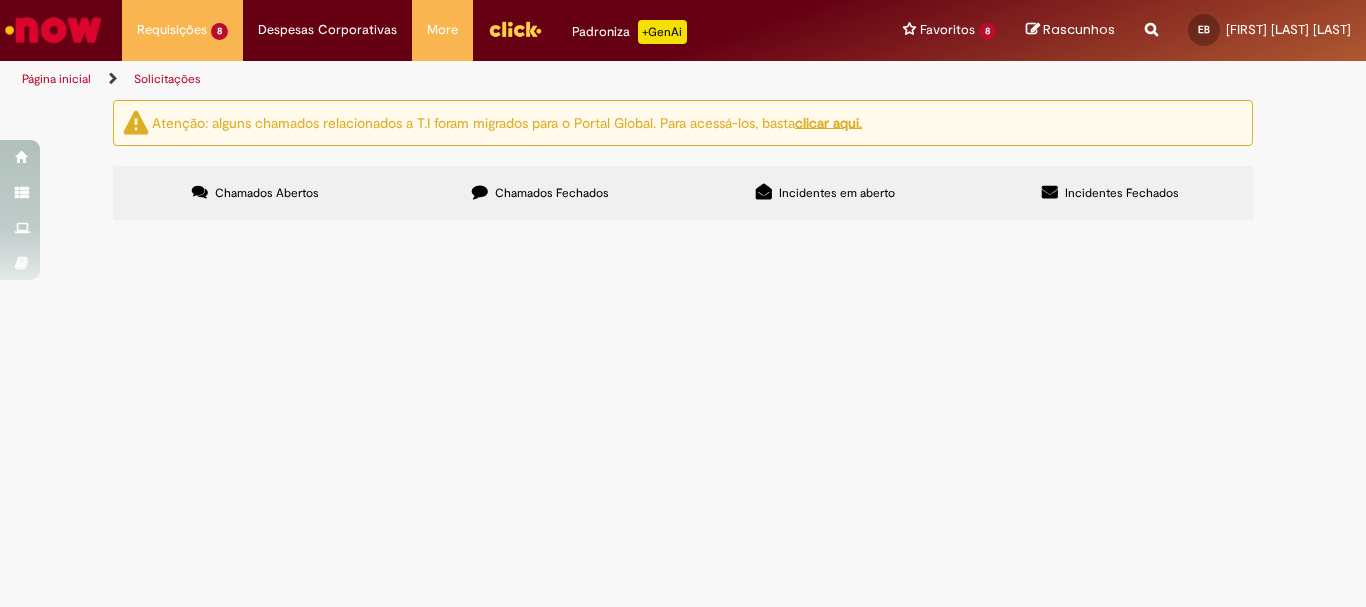 scroll, scrollTop: 0, scrollLeft: 0, axis: both 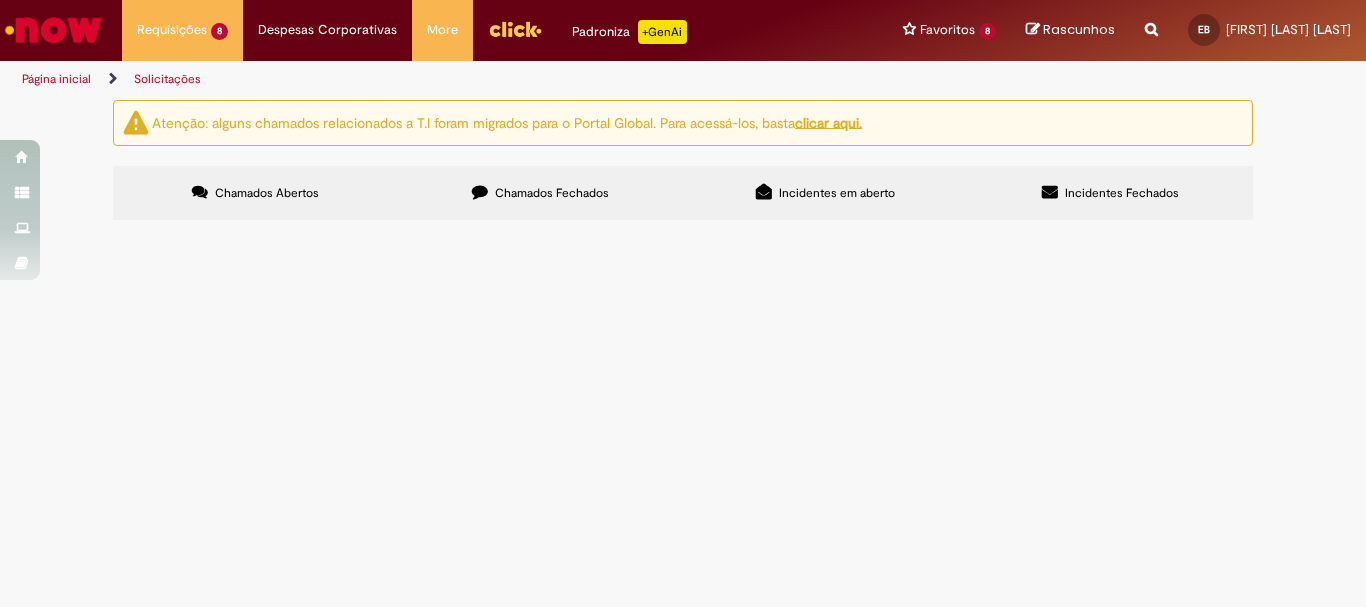 click on "RC - caps sinal" at bounding box center (0, 0) 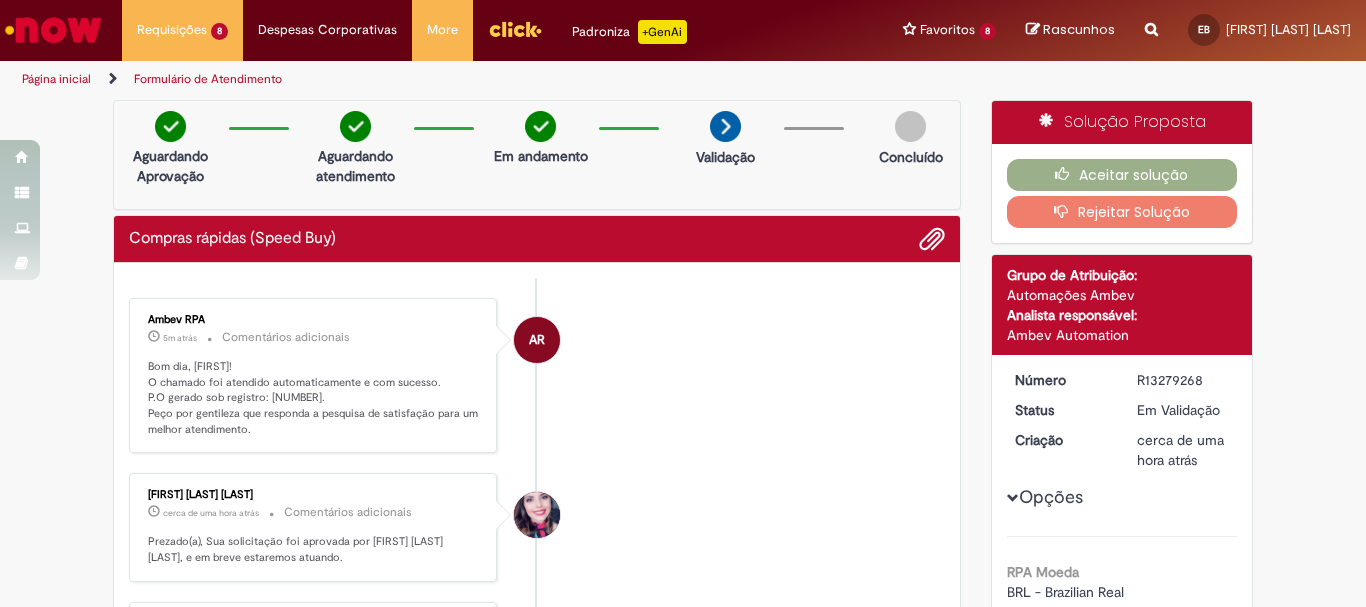 click on "Bom dia, Eduarda!
O chamado foi atendido automaticamente e com sucesso.
P.O gerado sob registro: 4501238012.
Peço por gentileza que responda a pesquisa de satisfação para um melhor atendimento." at bounding box center (314, 398) 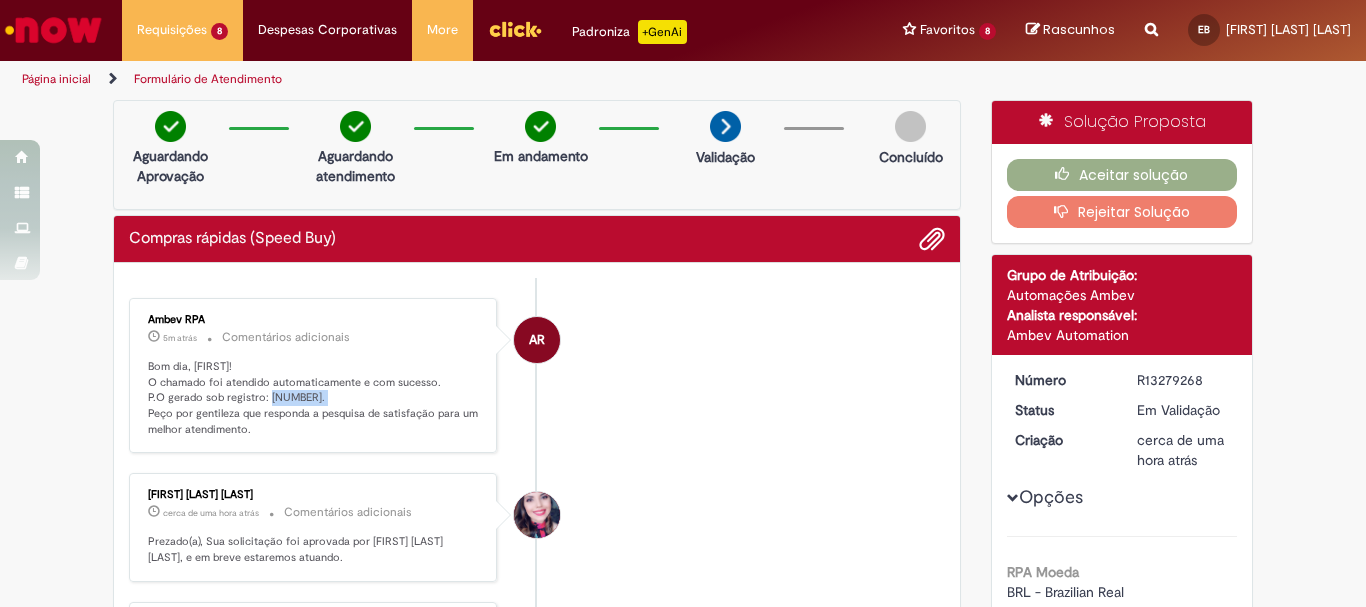 click on "Bom dia, Eduarda!
O chamado foi atendido automaticamente e com sucesso.
P.O gerado sob registro: 4501238012.
Peço por gentileza que responda a pesquisa de satisfação para um melhor atendimento." at bounding box center (314, 398) 